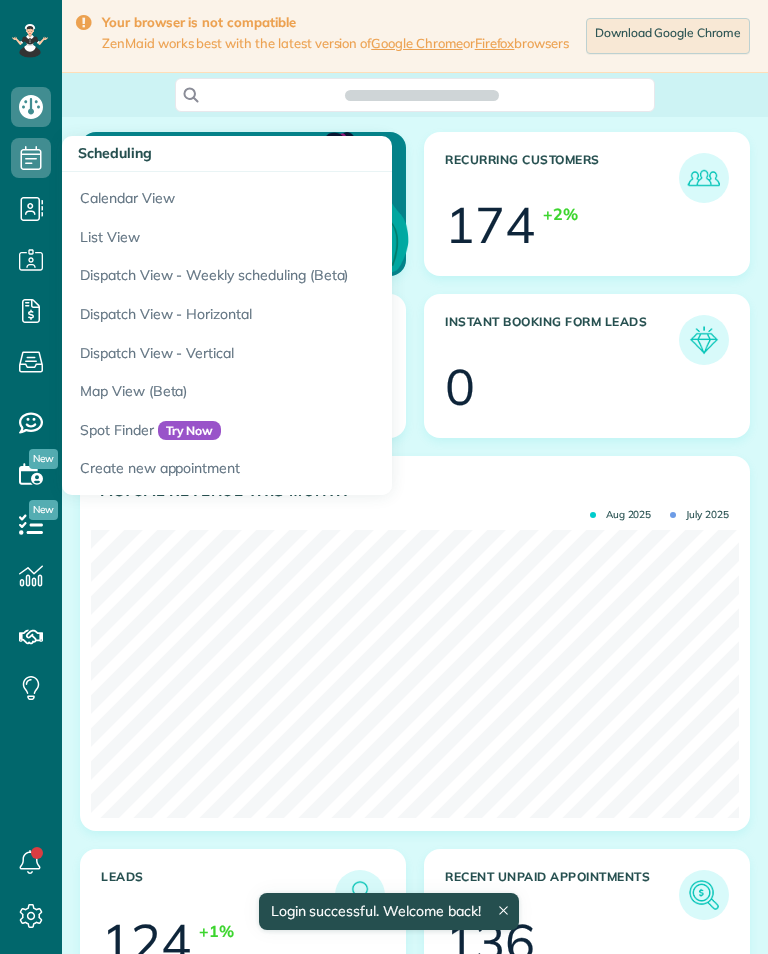 scroll, scrollTop: 0, scrollLeft: 0, axis: both 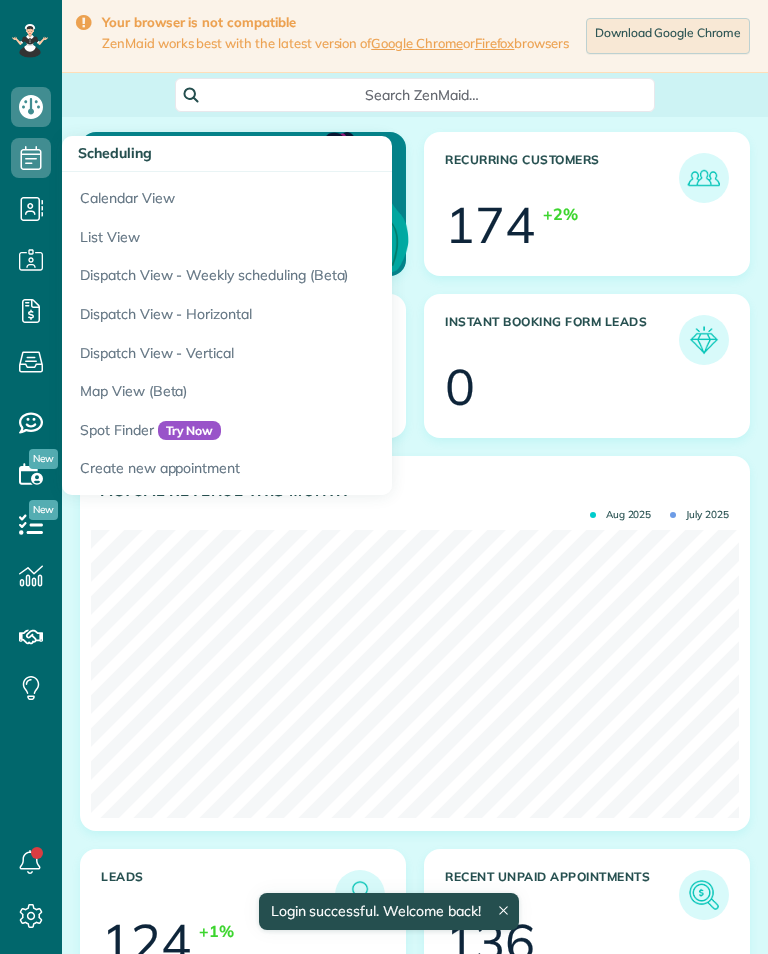 click on "Calendar View" at bounding box center (312, 195) 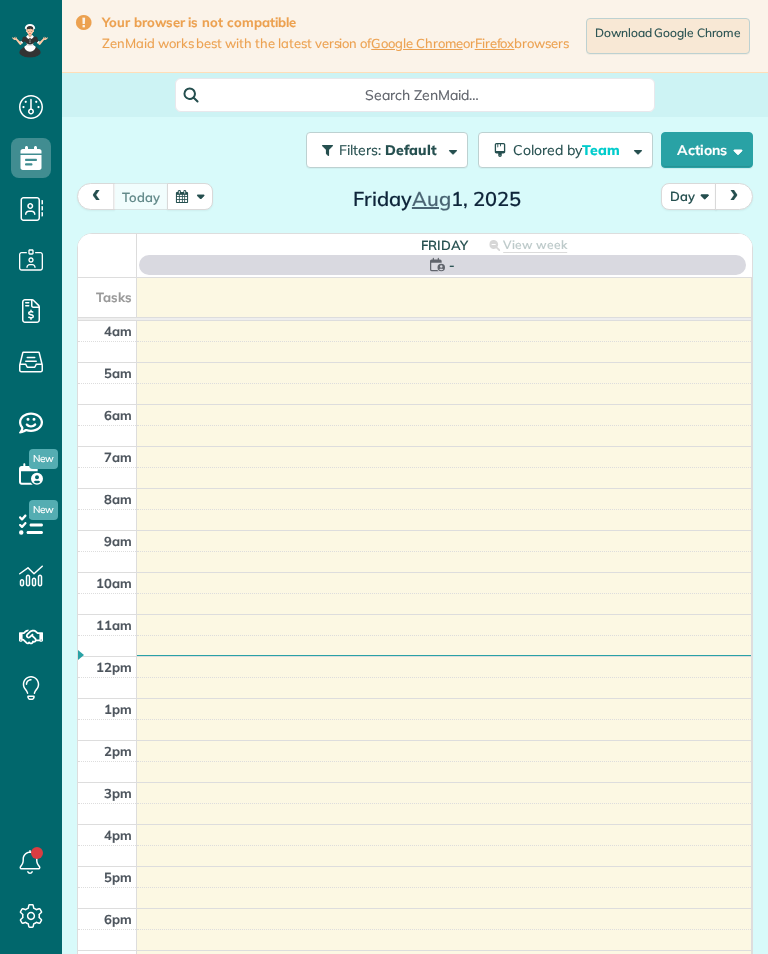 scroll, scrollTop: 0, scrollLeft: 0, axis: both 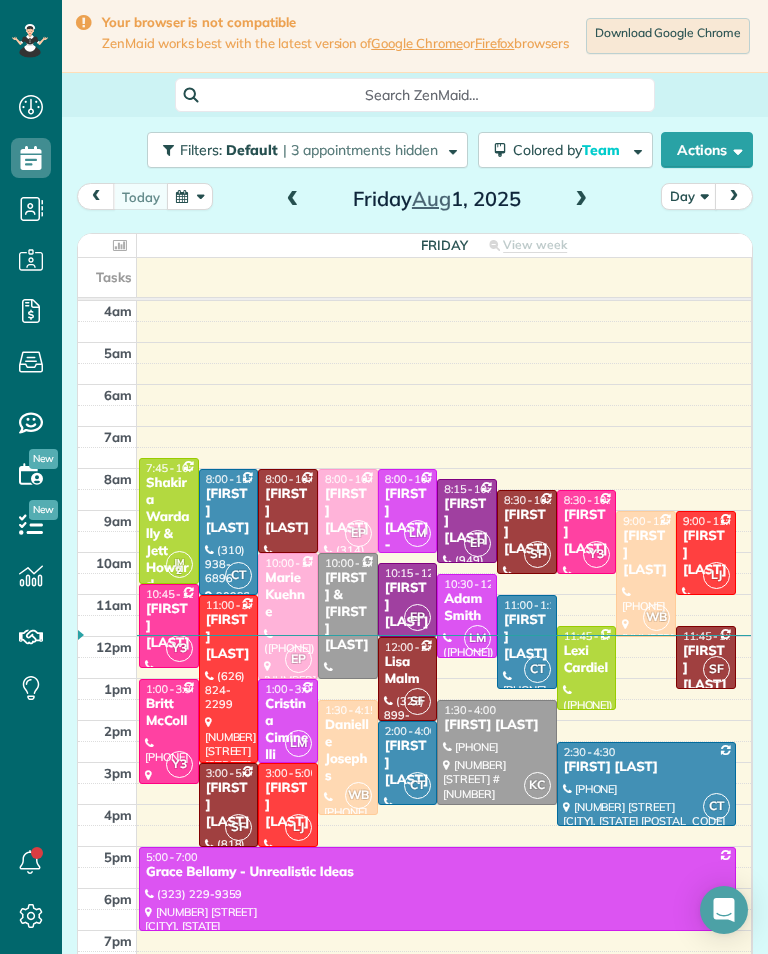 click at bounding box center (581, 200) 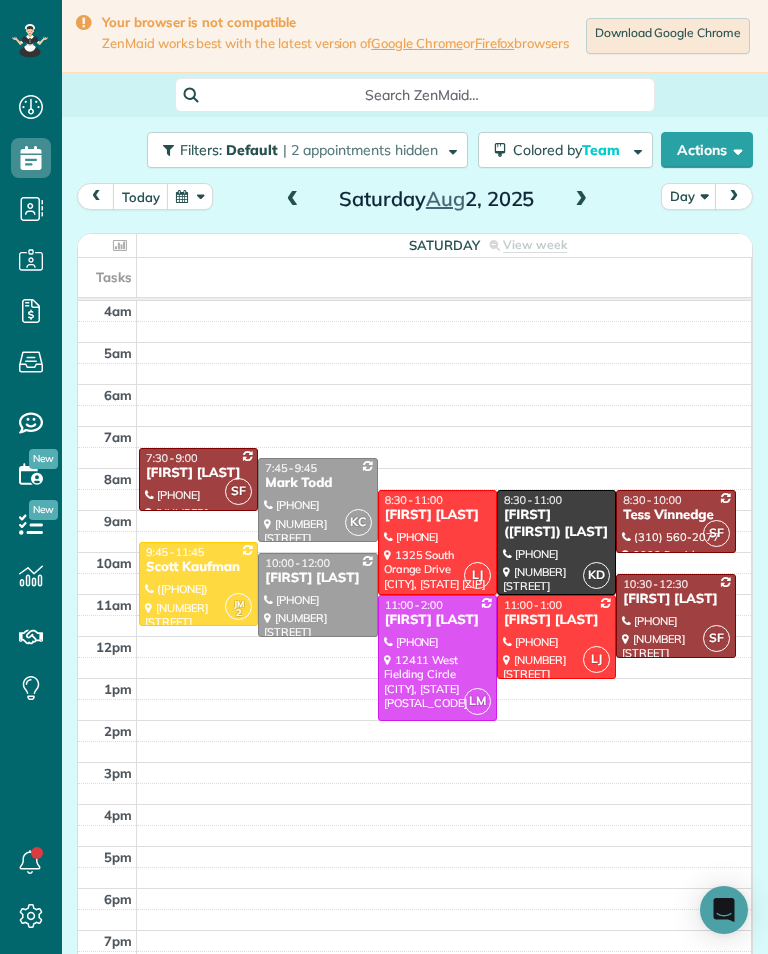 scroll, scrollTop: 985, scrollLeft: 62, axis: both 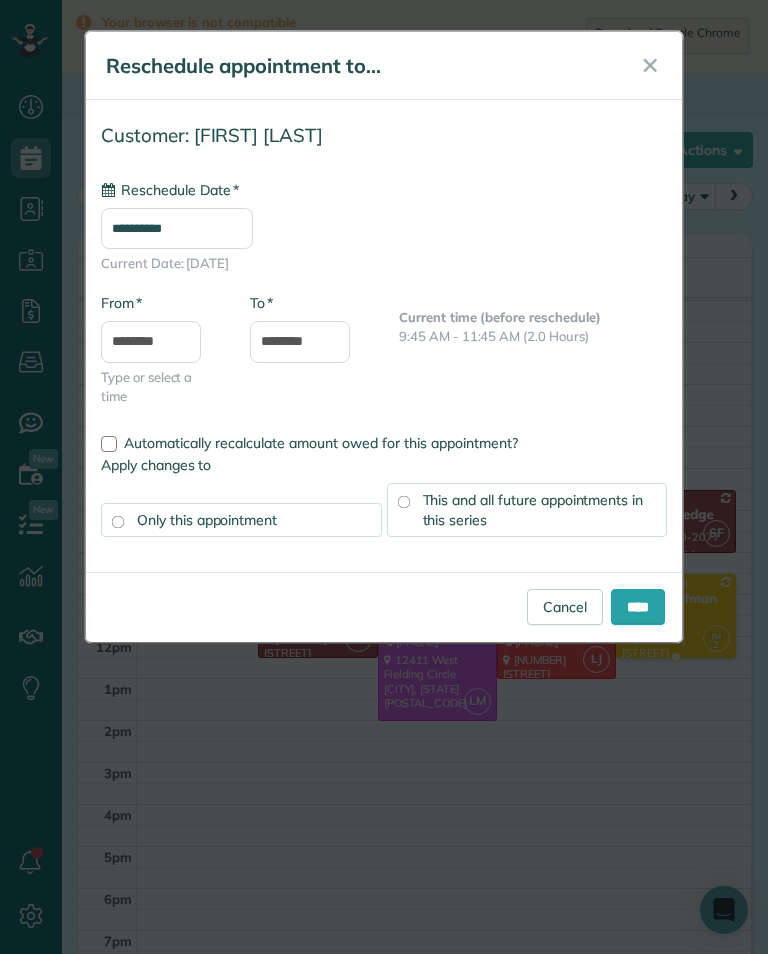 click on "**********" at bounding box center (177, 228) 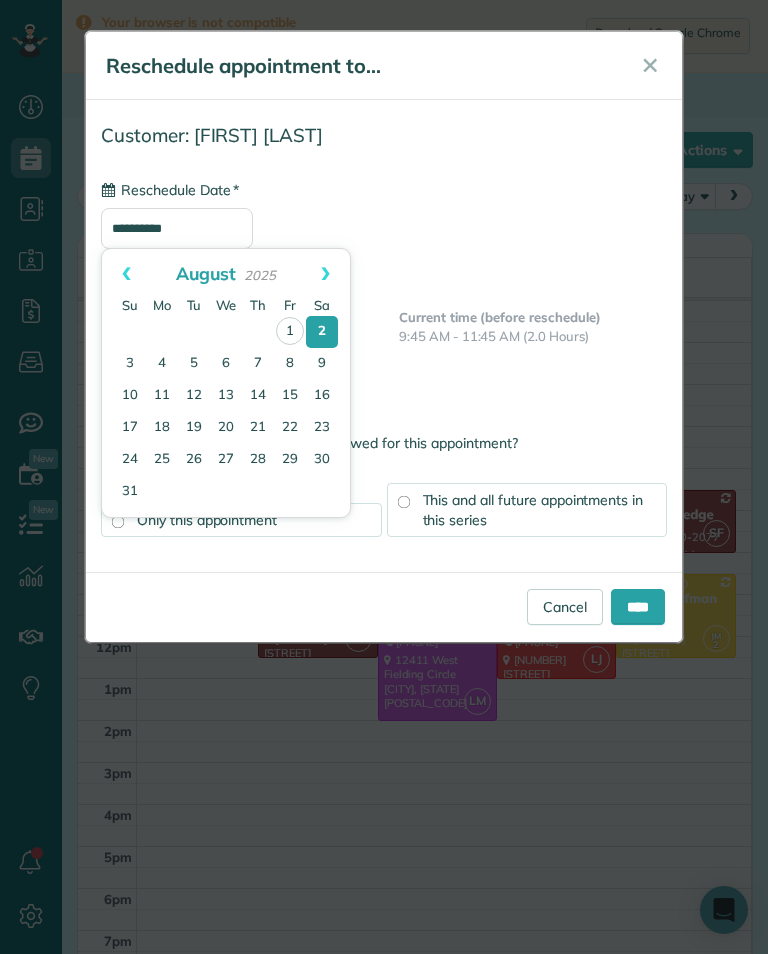 click on "Prev" at bounding box center (126, 274) 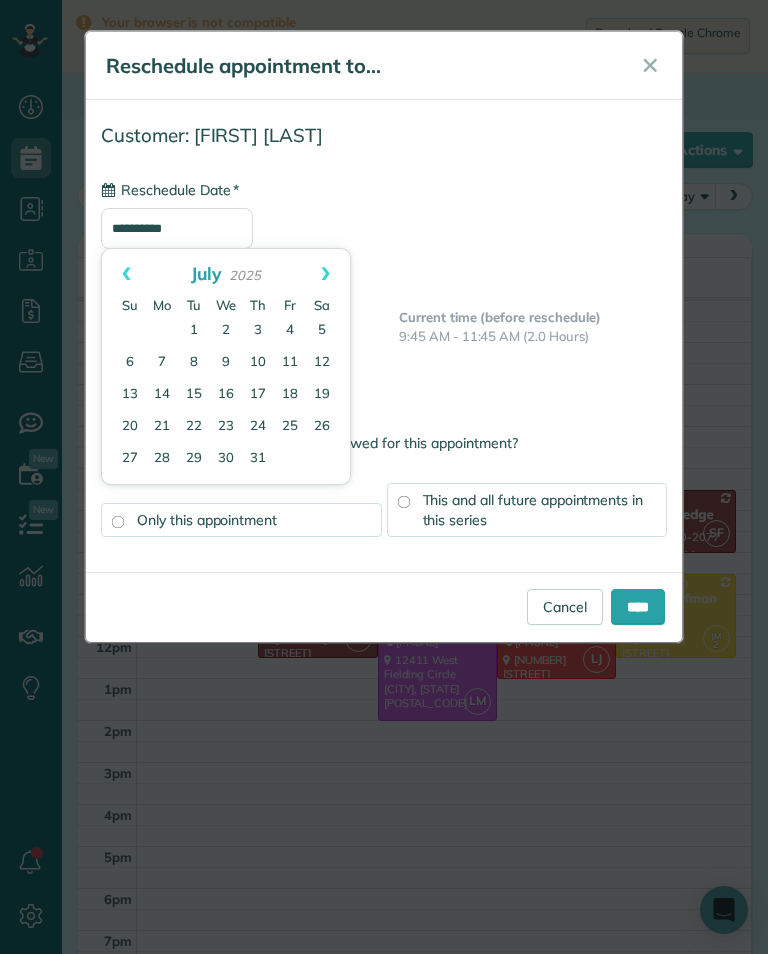 click on "30" at bounding box center [226, 459] 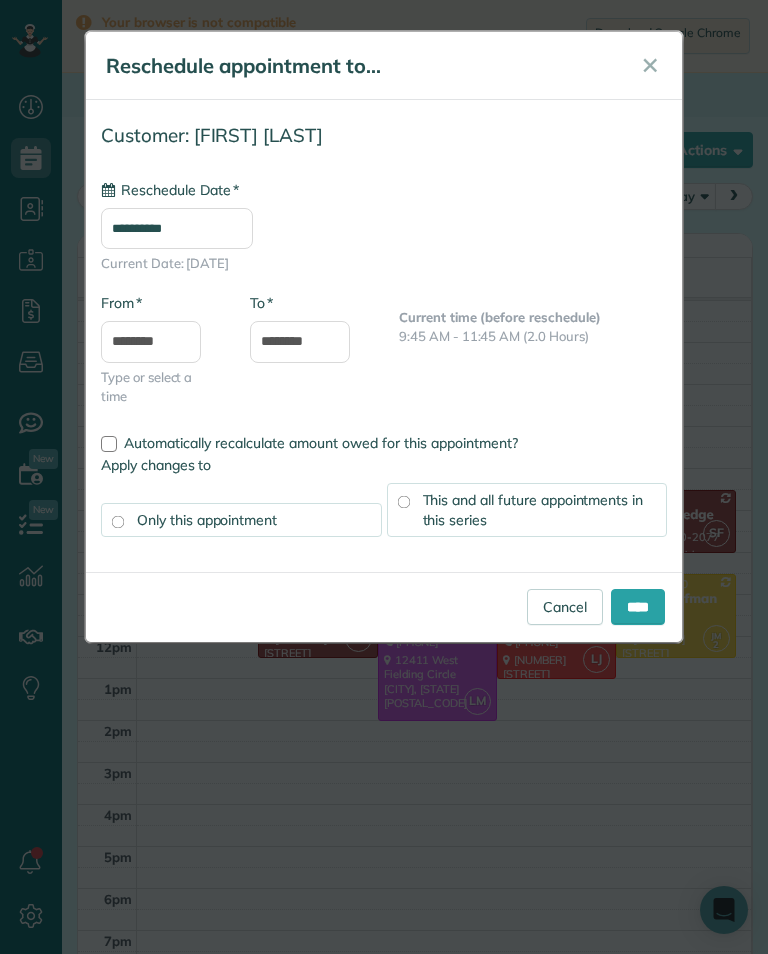 click on "****" at bounding box center [638, 607] 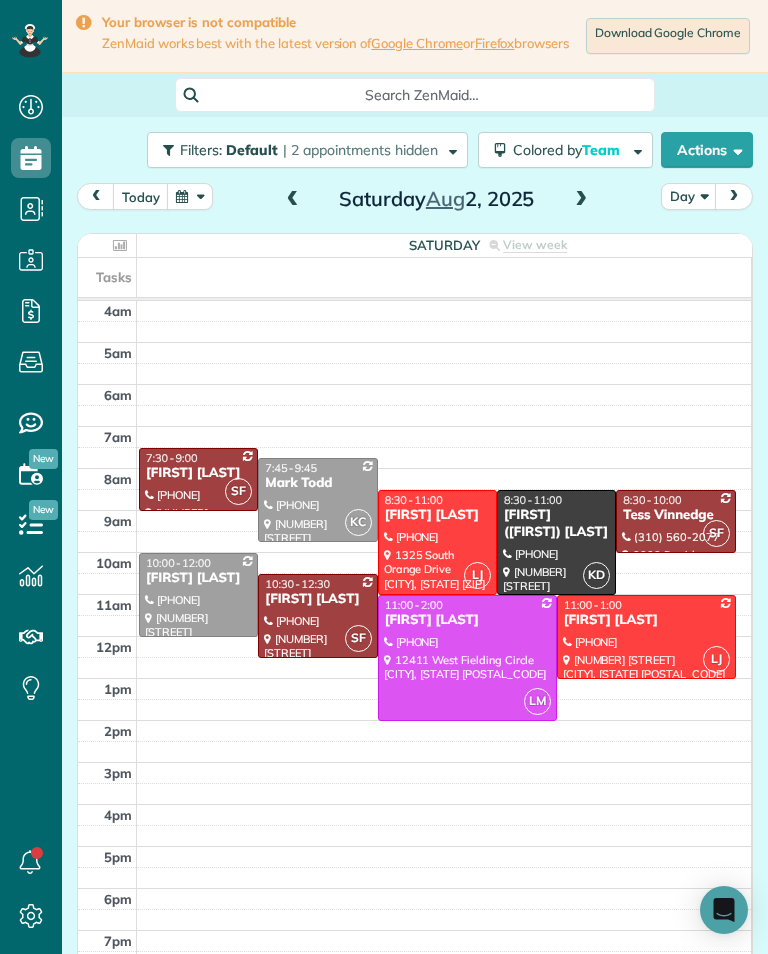 click at bounding box center [581, 200] 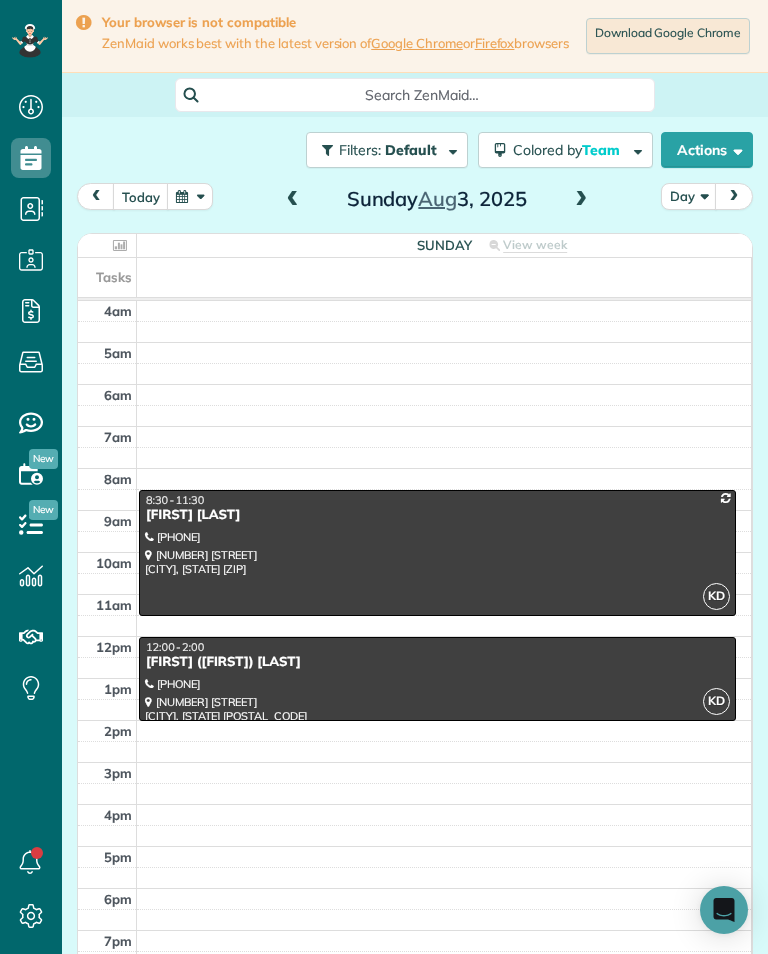 click at bounding box center (293, 200) 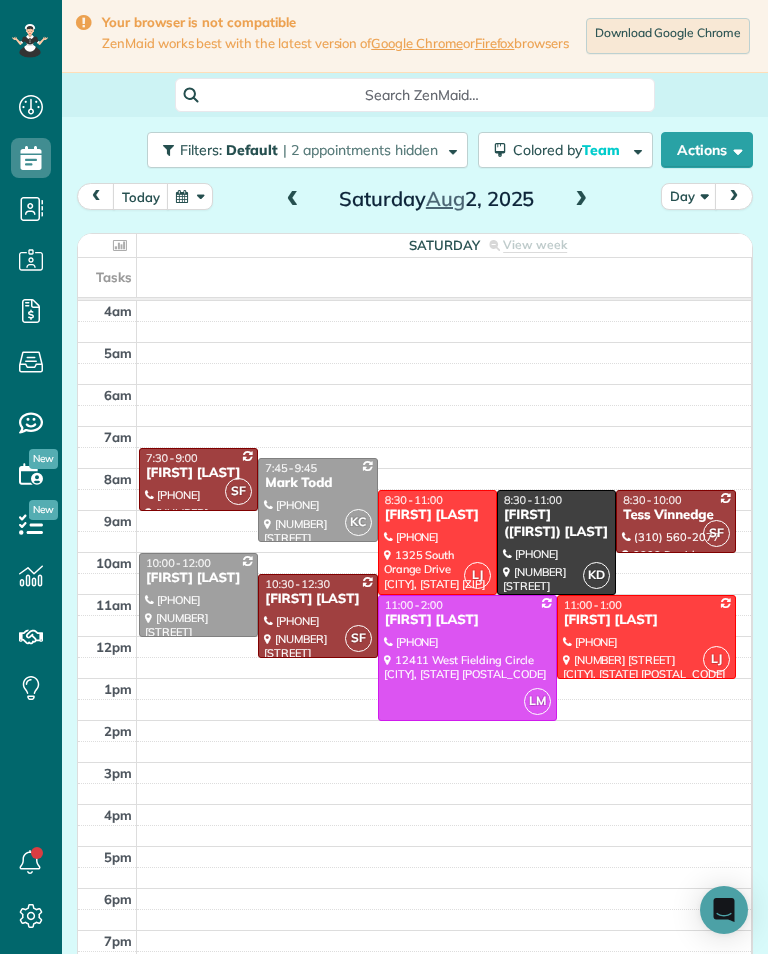 click at bounding box center [556, 542] 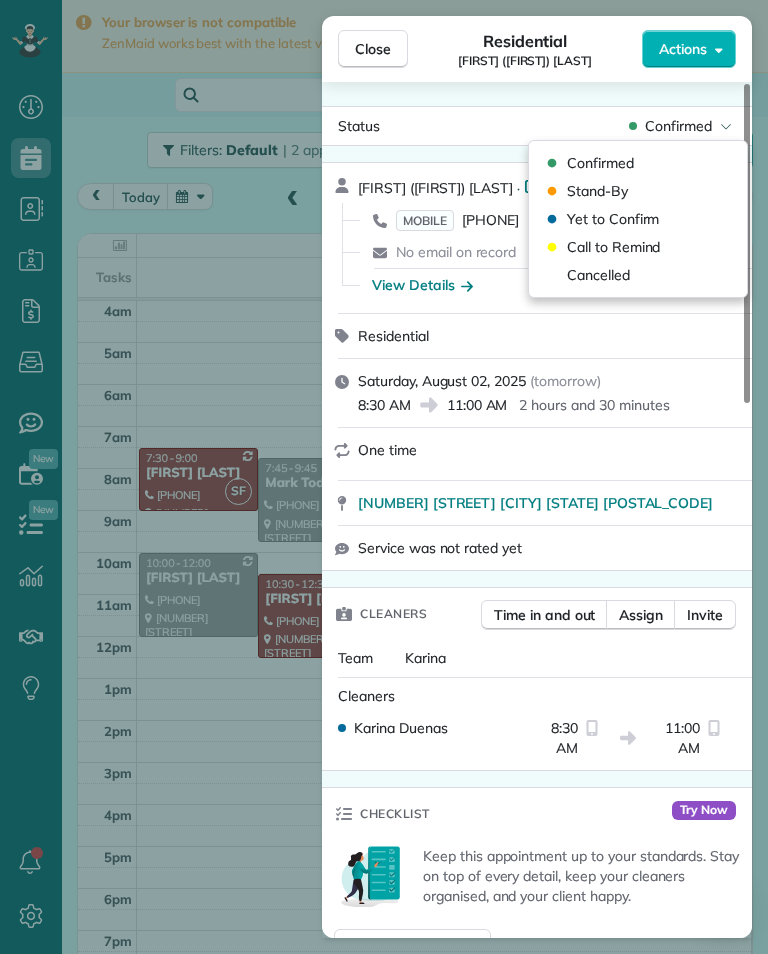 click on "Cancelled" at bounding box center (598, 275) 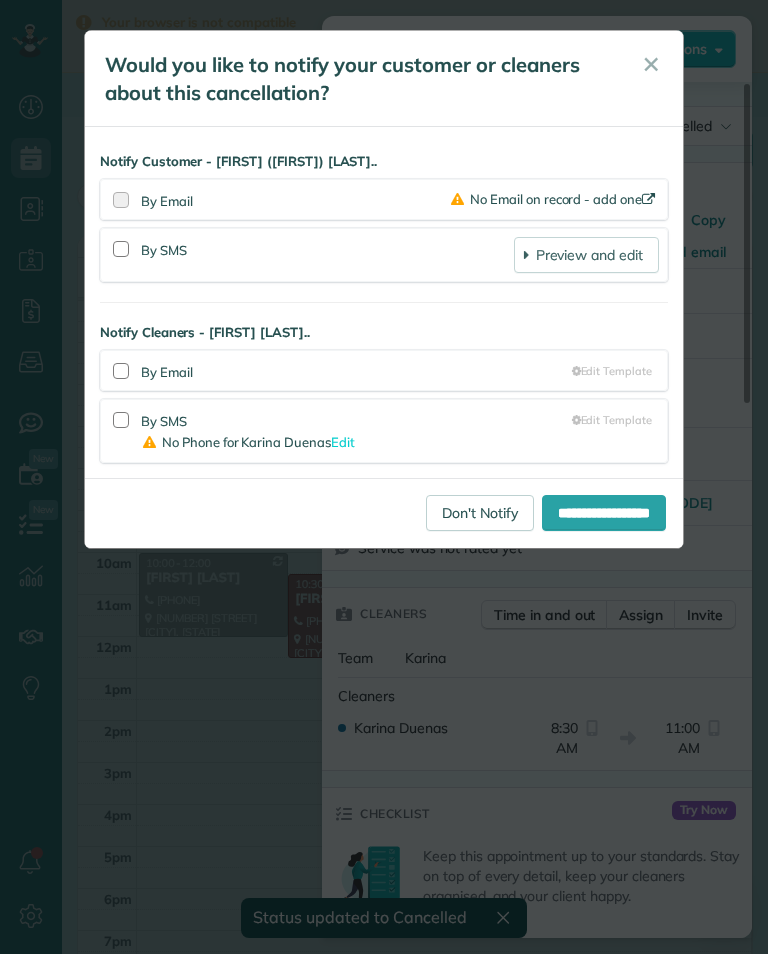 click on "Don't Notify" at bounding box center [480, 513] 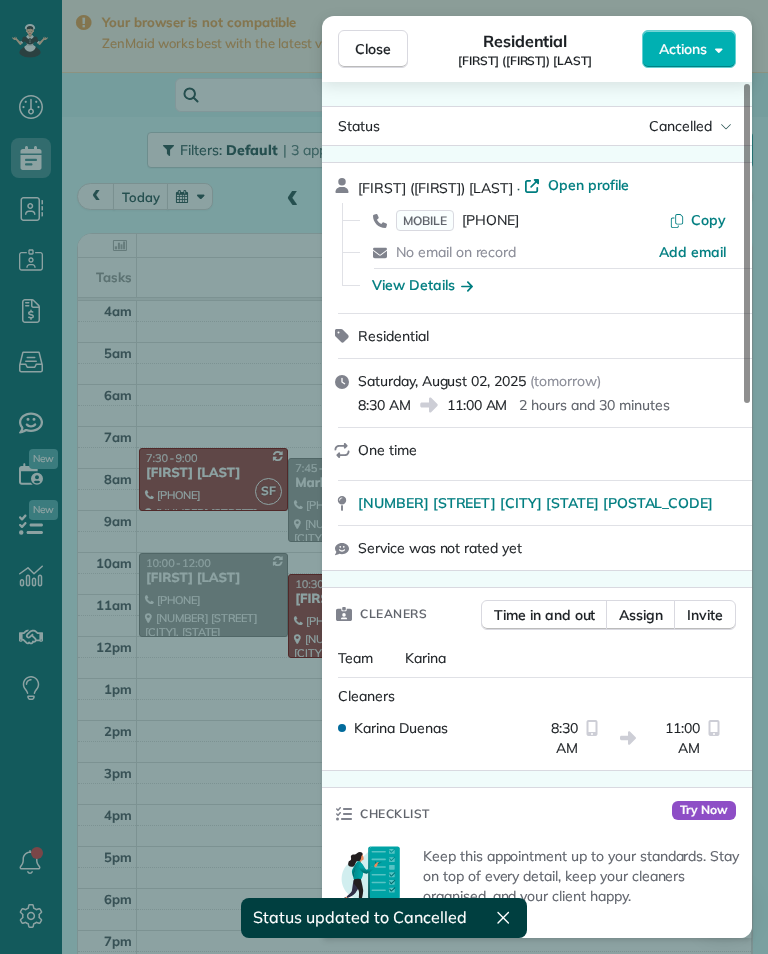 click on "Close Residential [FIRST] ([FIRST]) [LAST] Actions Status Cancelled [FIRST] ([FIRST]) [LAST] · Open profile MOBILE ([PHONE]) Copy No email on record Add email View Details Residential Saturday, August 02, 2025 ( tomorrow ) 8:30 AM 11:00 AM 2 hours and 30 minutes One time [NUMBER] [STREET] [CITY] [STATE] [ZIP] Service was not rated yet Cleaners Time in and out Assign Invite Team [FIRST] Cleaners [FIRST]   [LAST] 8:30 AM 11:00 AM Checklist Try Now Keep this appointment up to your standards. Stay on top of every detail, keep your cleaners organised, and your client happy. Assign a checklist Watch a 5 min demo Billing Billing actions Service Add an item Overcharge $0.00 Discount $0.00 Coupon discount - Primary tax - Secondary tax - Total appointment price $0.00 Tips collected $0.00 Mark as paid Total including tip $0.00 Get paid online in no-time! Send an invoice and reward your cleaners with tips Charge customer credit card Appointment custom fields Key # - Work items No work items to display Notes Appointment 0 Customer 0" at bounding box center [384, 477] 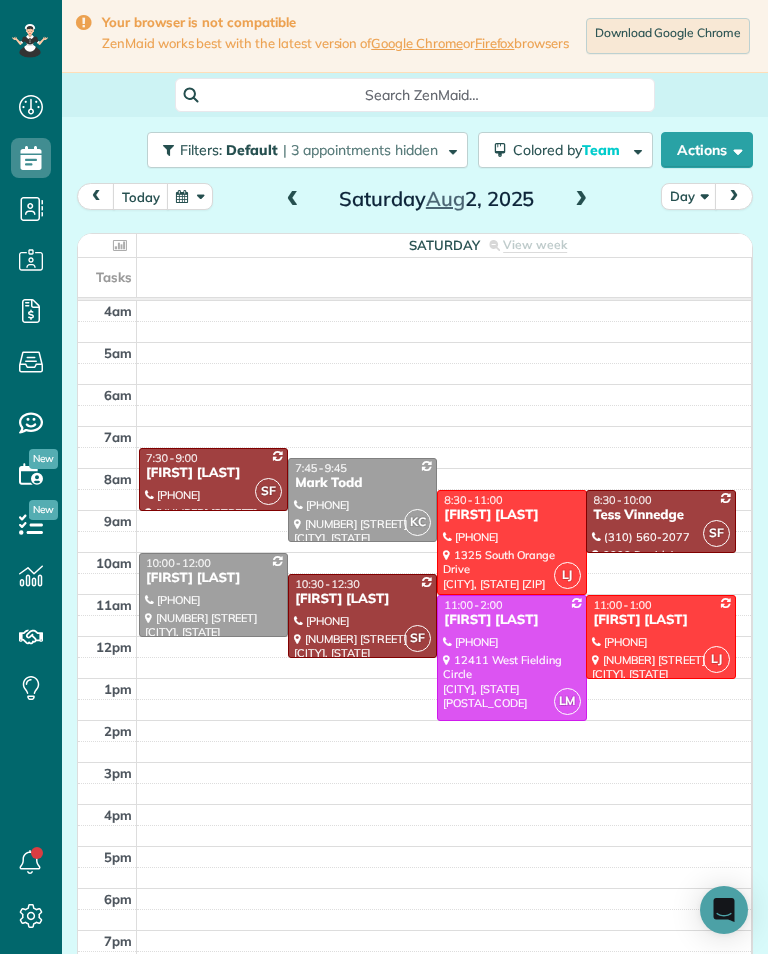 click at bounding box center [581, 200] 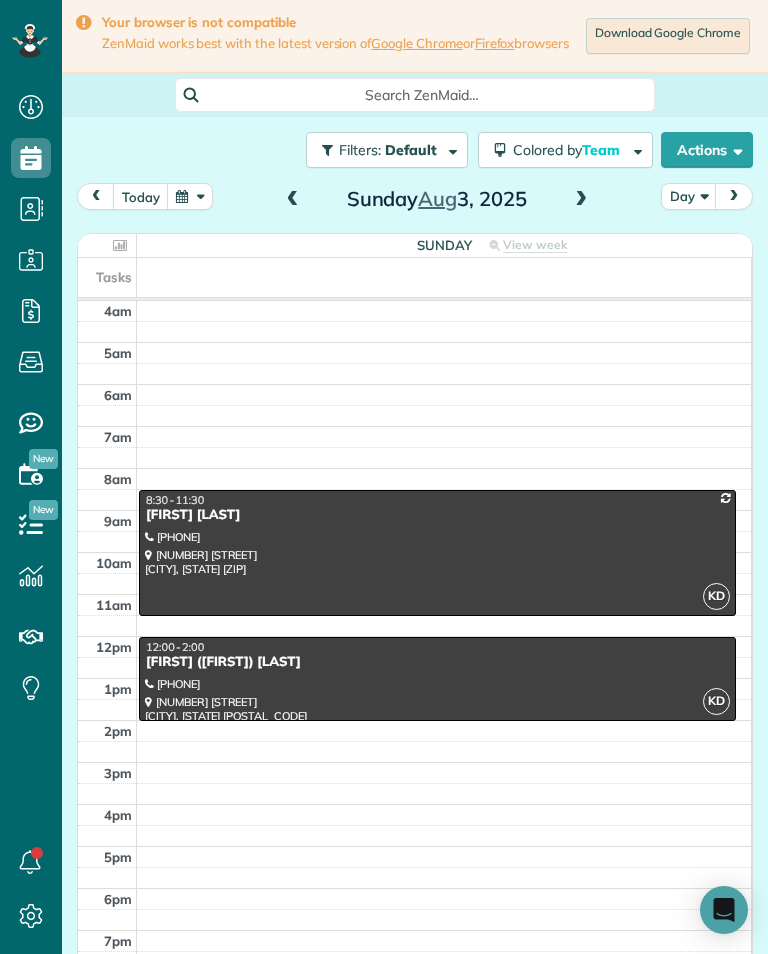 click at bounding box center [581, 200] 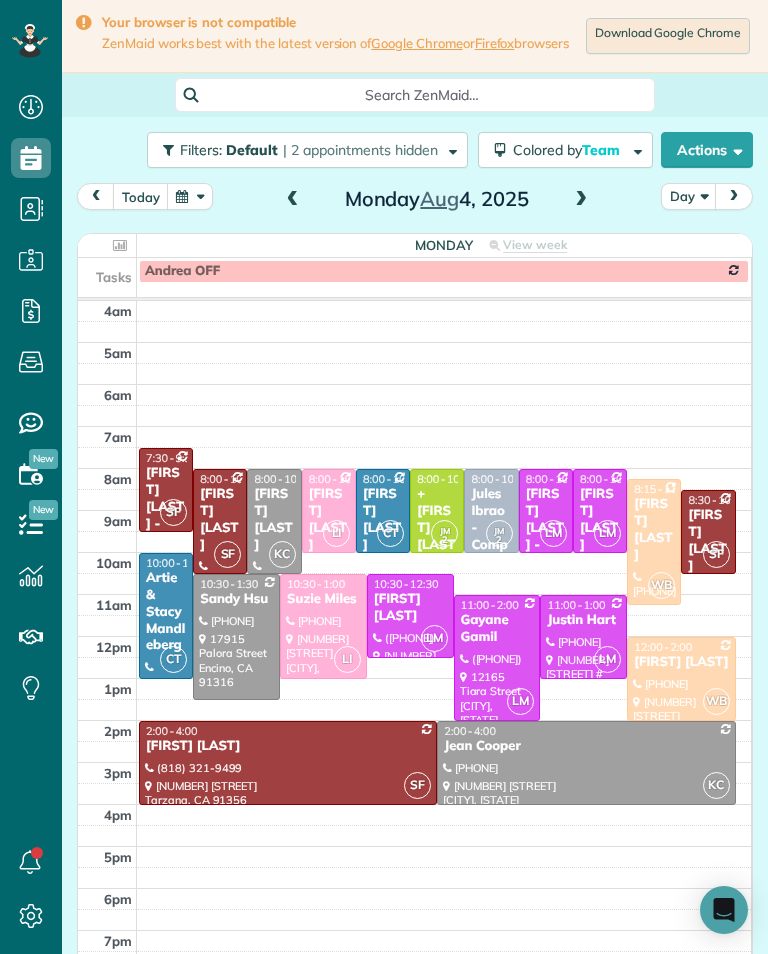 click at bounding box center [293, 200] 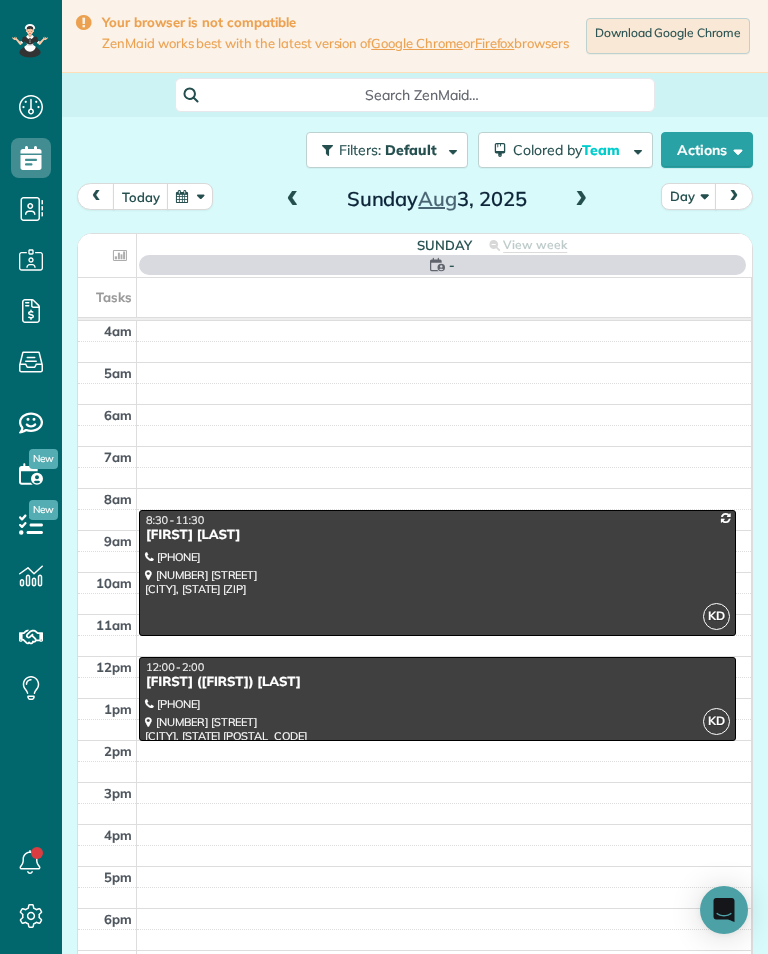 click at bounding box center (293, 200) 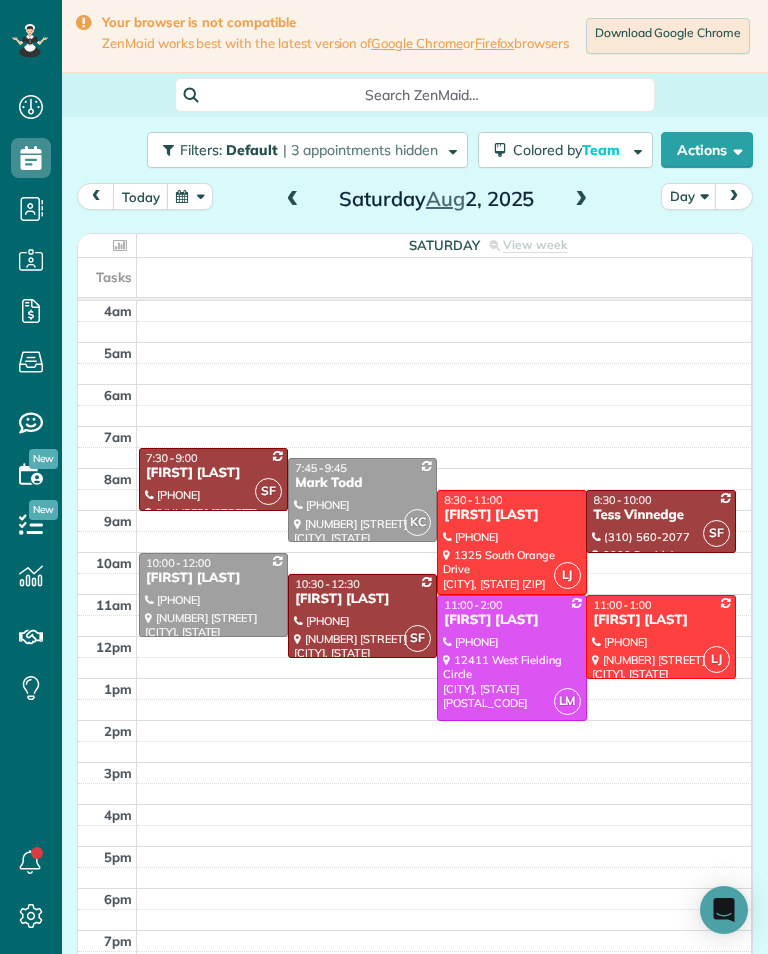 click at bounding box center (190, 196) 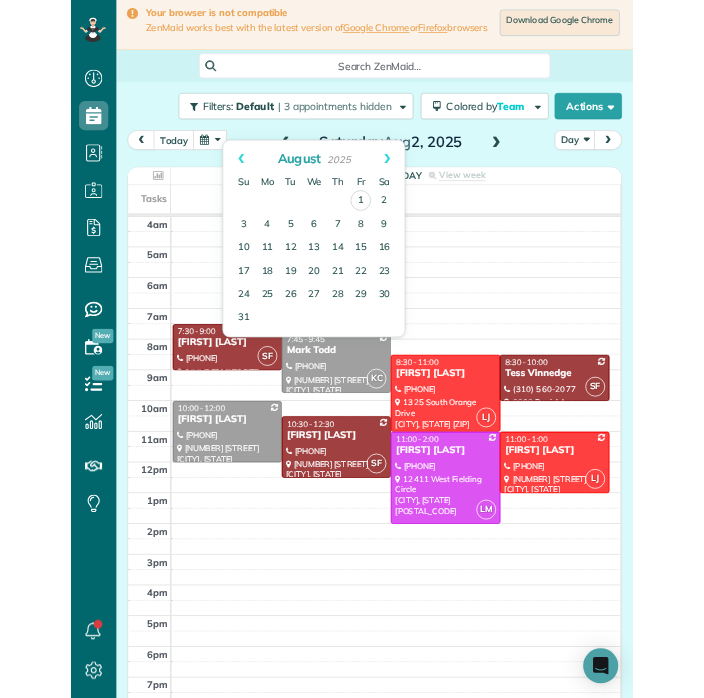 scroll, scrollTop: 10, scrollLeft: 0, axis: vertical 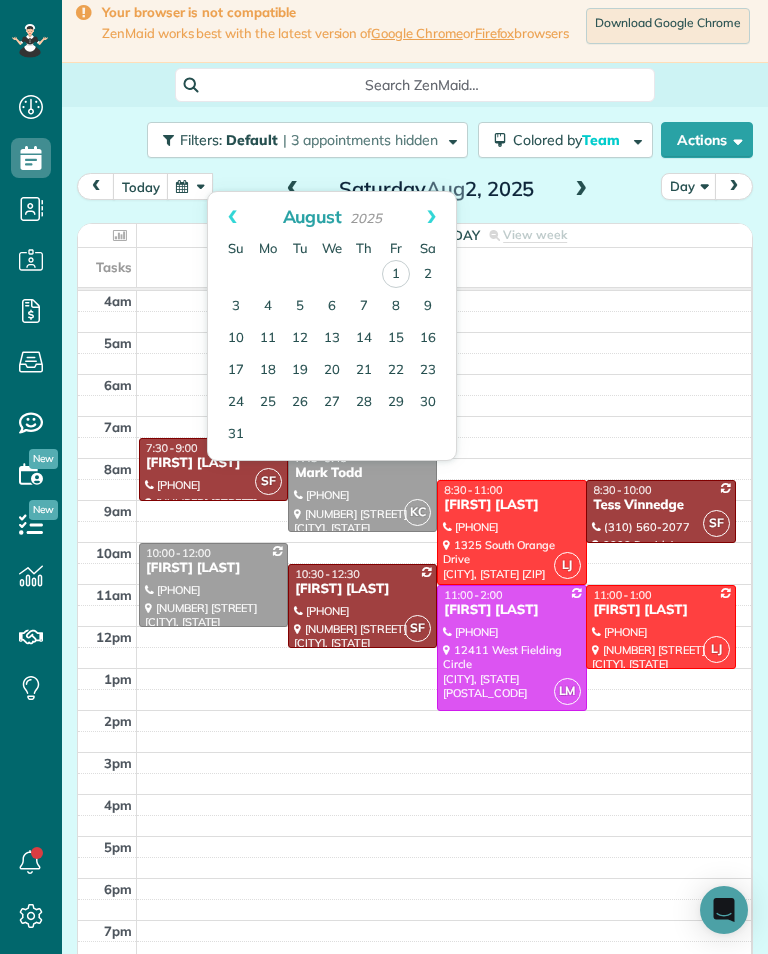click on "today Day Saturday Aug 2, 2025 Saturday
View week $780.00 14.5 Man Hours 8 Appointments 0% Paid 88% Assigned Tasks 4am 5am 6am 7am 8am 9am 10am 11am 12pm 1pm 2pm 3pm 4pm 5pm 6pm 7pm 8pm SF 7:30 - 9:00 Yelena Chshukareva [PHONE] [NUMBER] [STREET] [CITY], [STATE] KC 7:45 - 9:45 Mark Todd [PHONE] [NUMBER] [STREET] [CITY], [STATE] LJ 8:30 - 11:00 Karen Johnson [PHONE] [NUMBER] [STREET] [CITY], [STATE] SF 8:30 - 10:00 Tess Vinnedge [PHONE] [NUMBER] [STREET] [CITY], [STATE] 10:00 - 12:00 Johanna Lyudmirsky [PHONE] [NUMBER] [STREET] [CITY], [STATE] SF 10:30 - 12:30 Stacey Kim [PHONE] [NUMBER] [STREET] [CITY], [STATE] LM 11:00 - 2:00 Adam Kasprzak [PHONE] [NUMBER] [STREET] [CITY], [STATE] LJ 11:00 - 1:00 Nara Gabuchian [PHONE] [NUMBER] [STREET] [CITY], [STATE]" at bounding box center (415, 575) 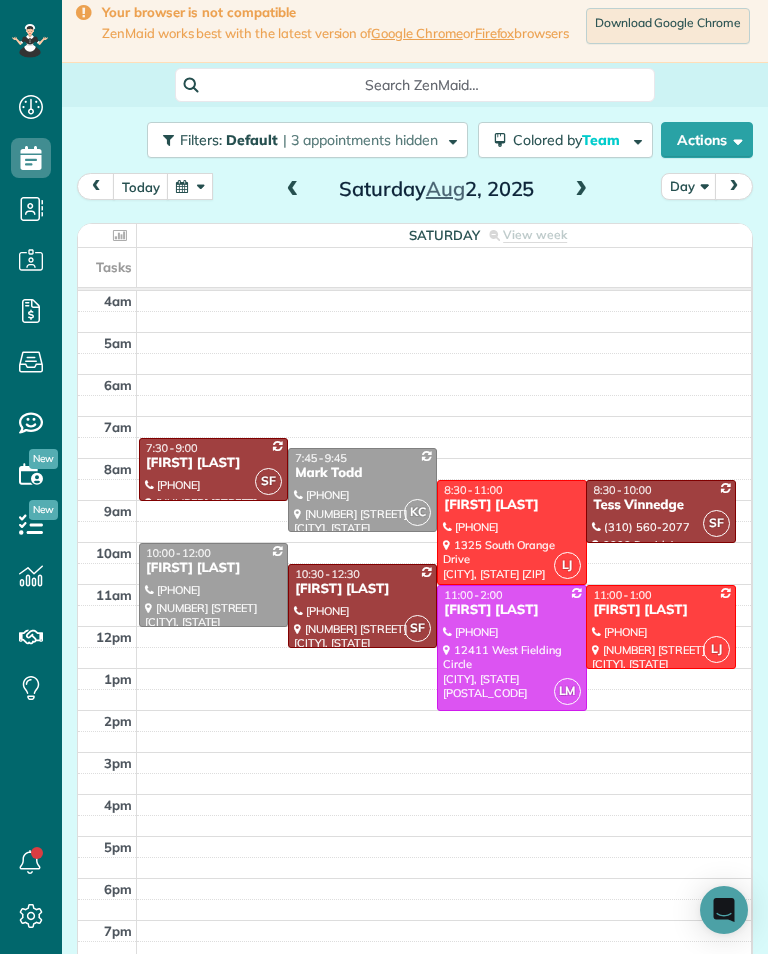 click at bounding box center (293, 190) 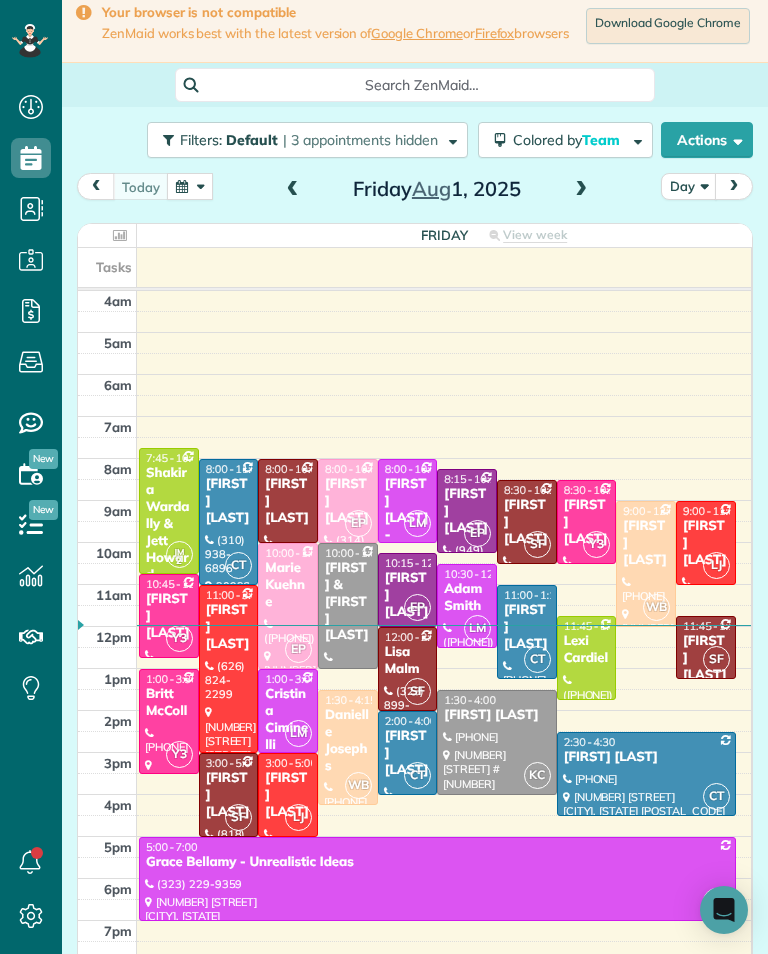 click at bounding box center [581, 190] 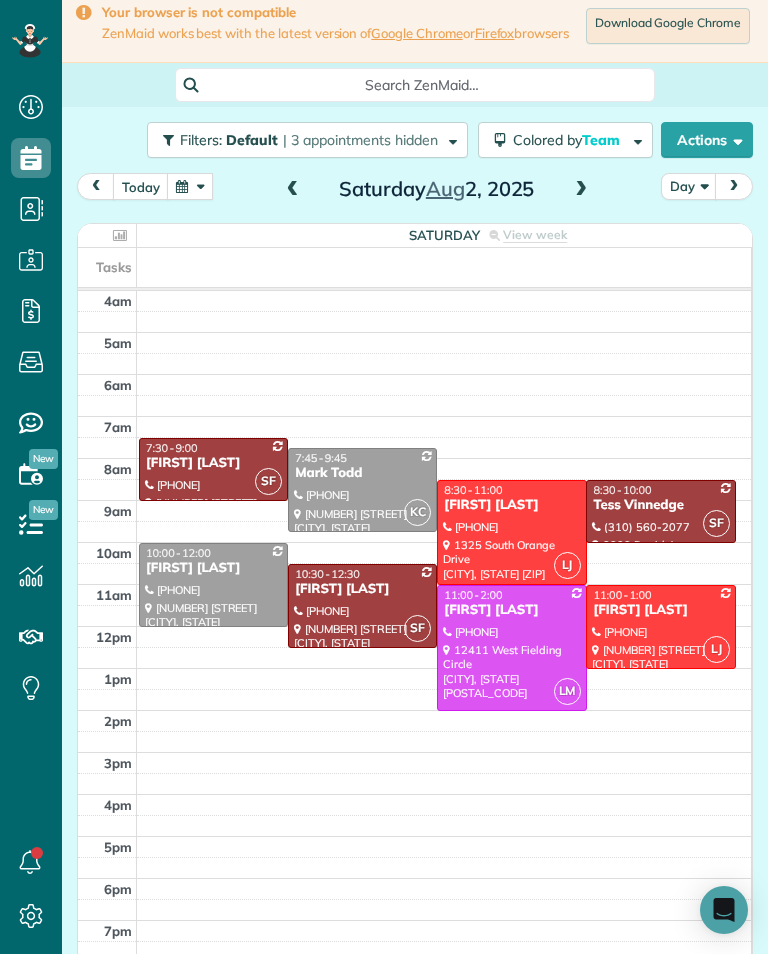 scroll, scrollTop: 985, scrollLeft: 62, axis: both 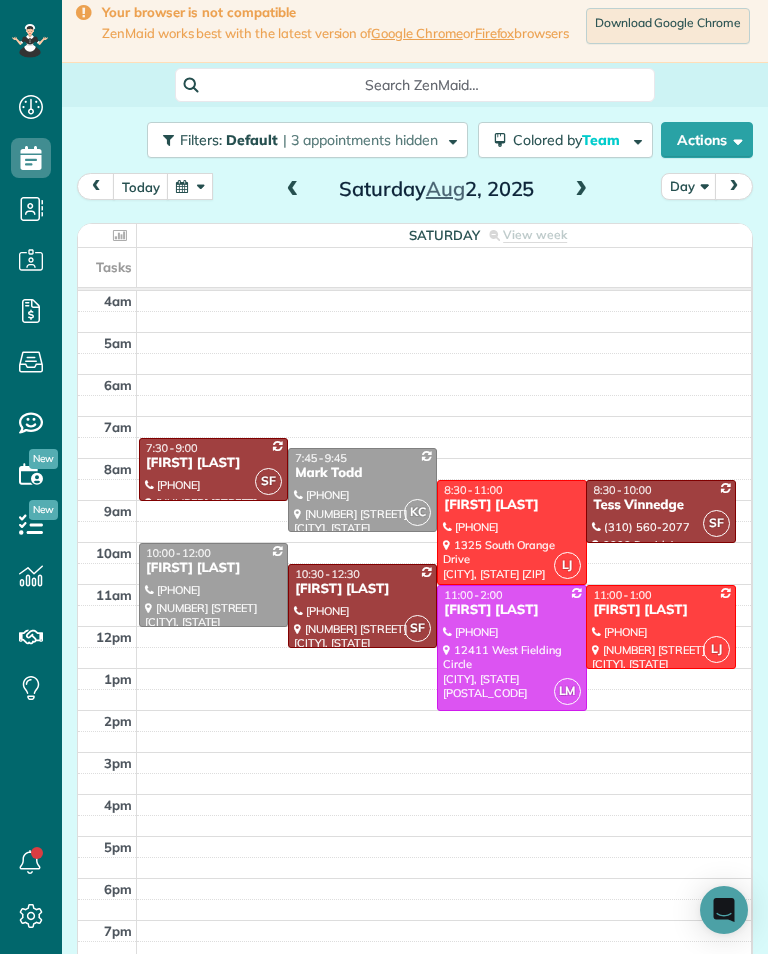 click at bounding box center [190, 186] 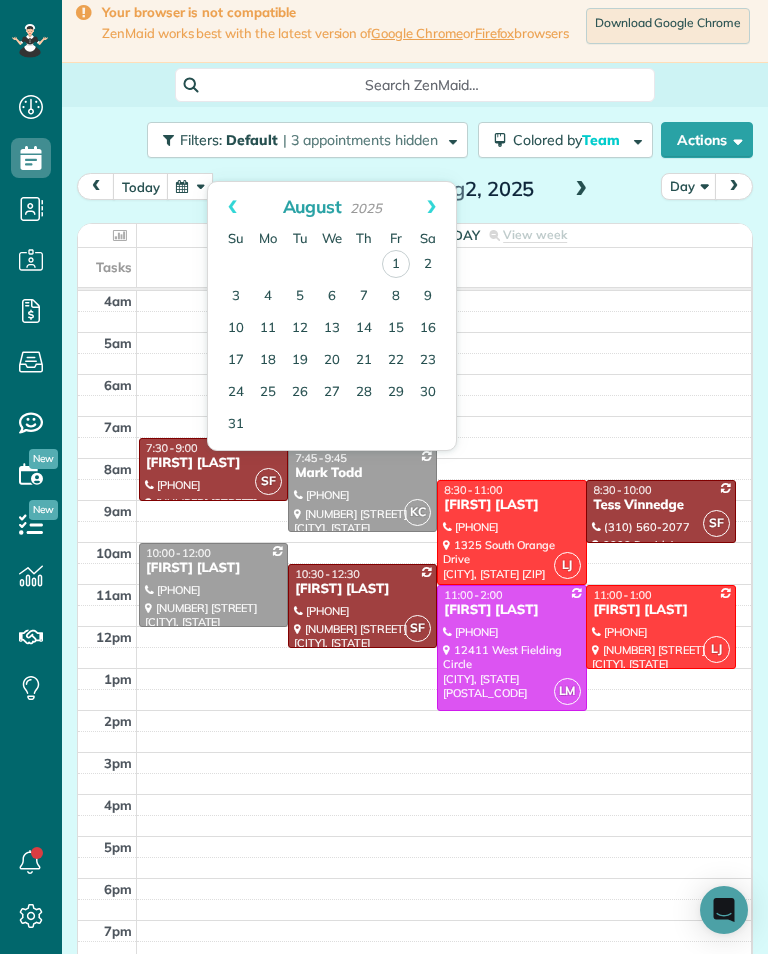 click on "16" at bounding box center (428, 329) 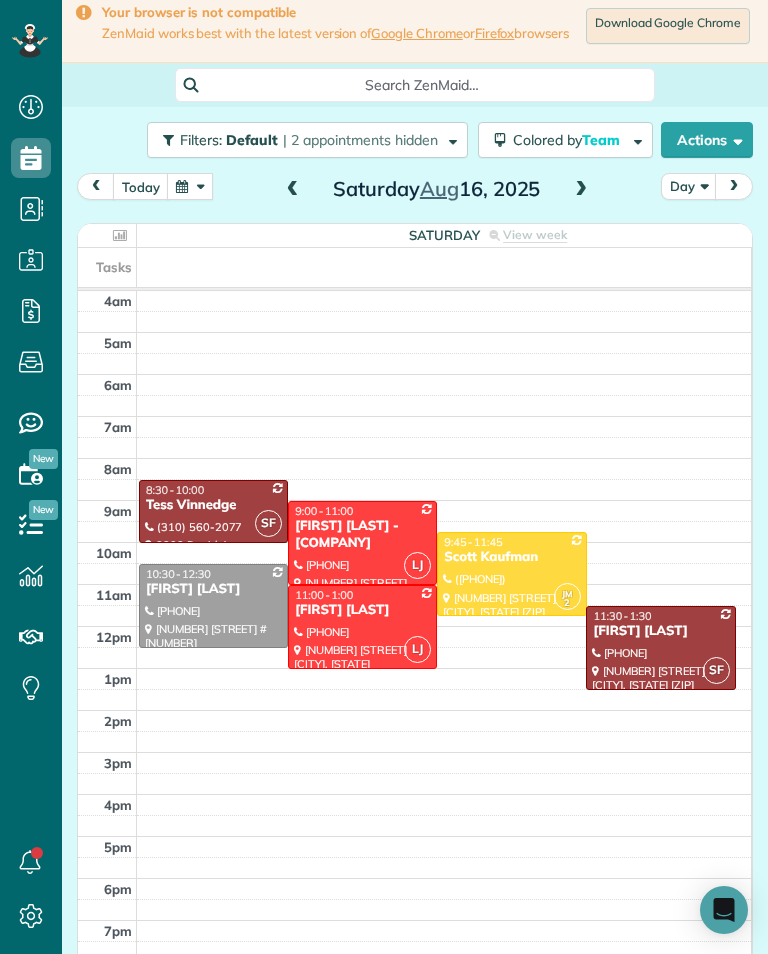 click at bounding box center [190, 186] 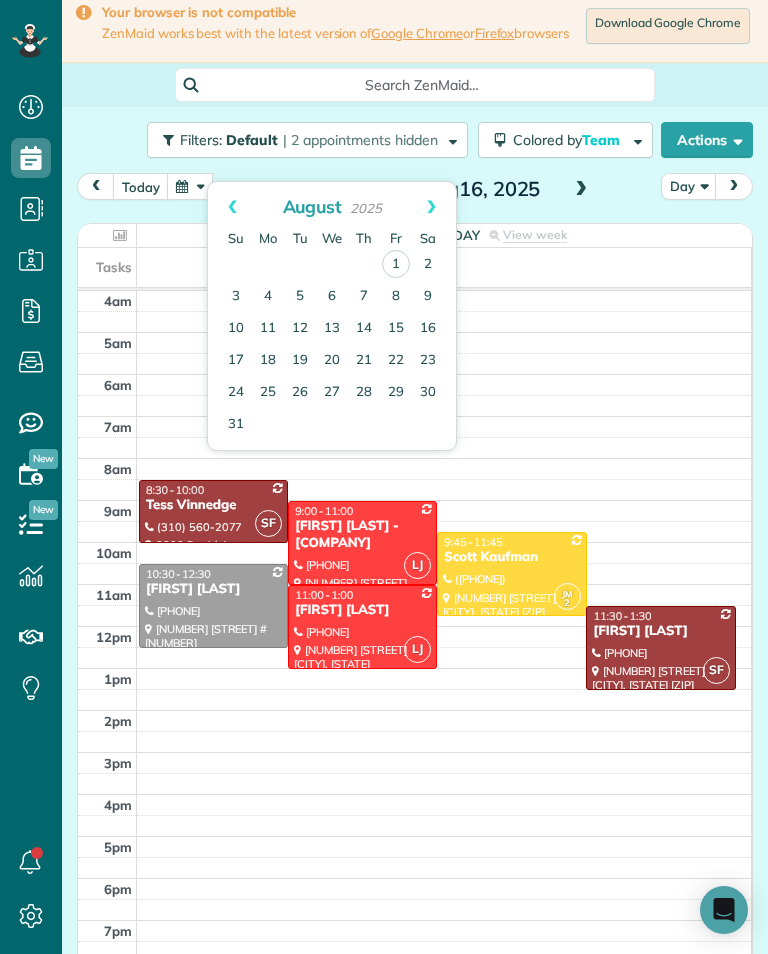 click on "2" at bounding box center (428, 265) 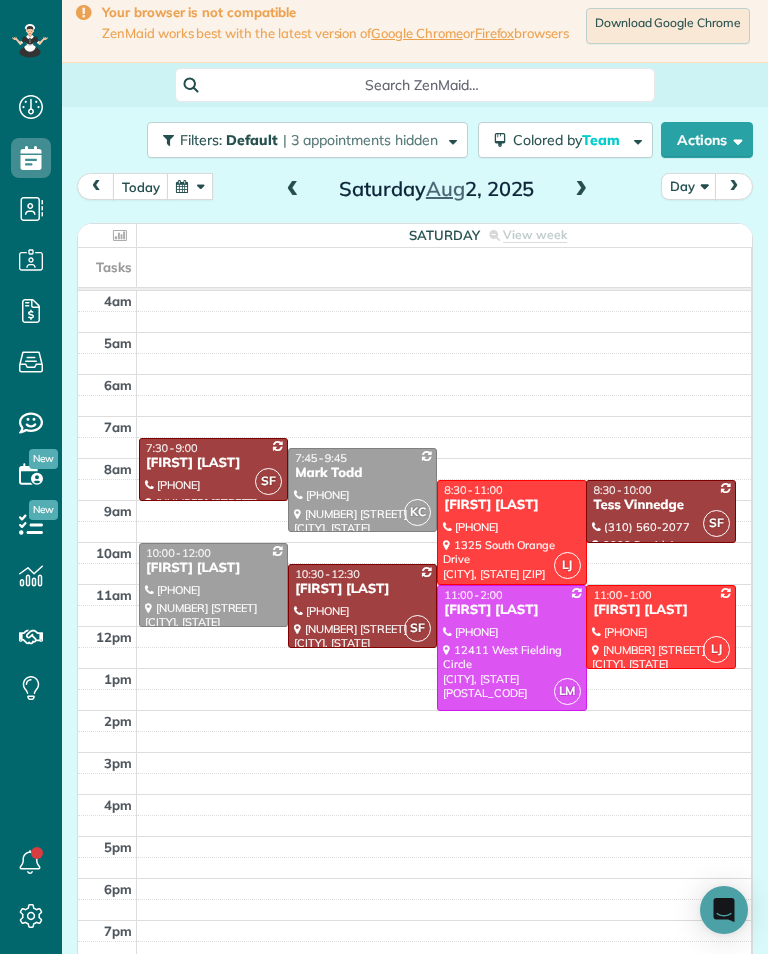 click at bounding box center [190, 186] 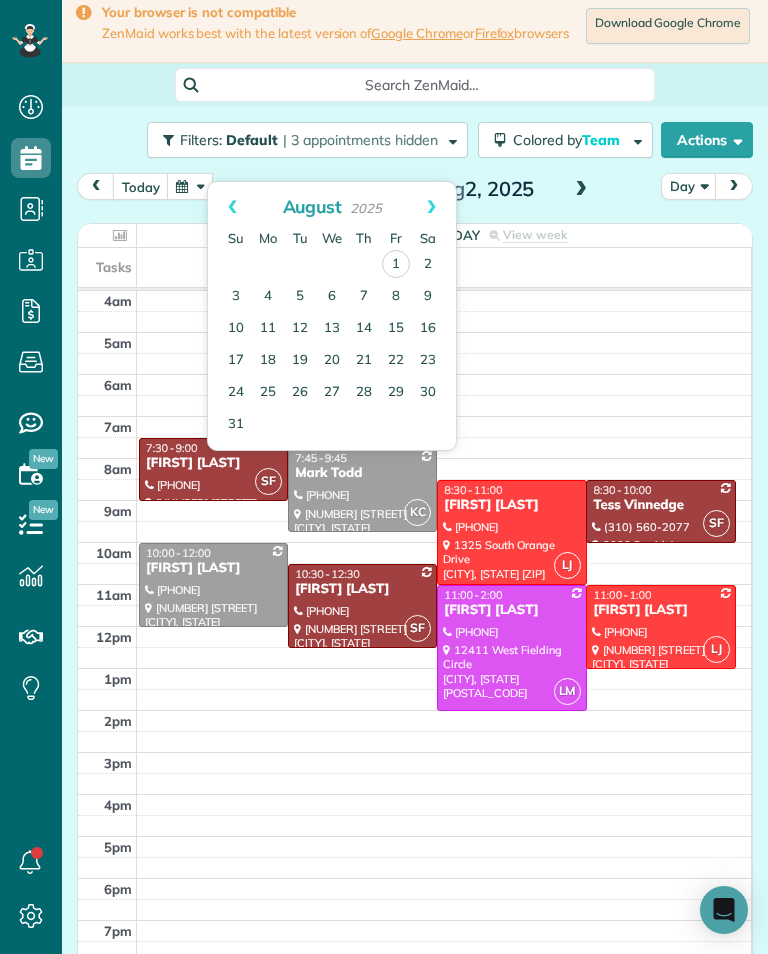 click on "9" at bounding box center [428, 297] 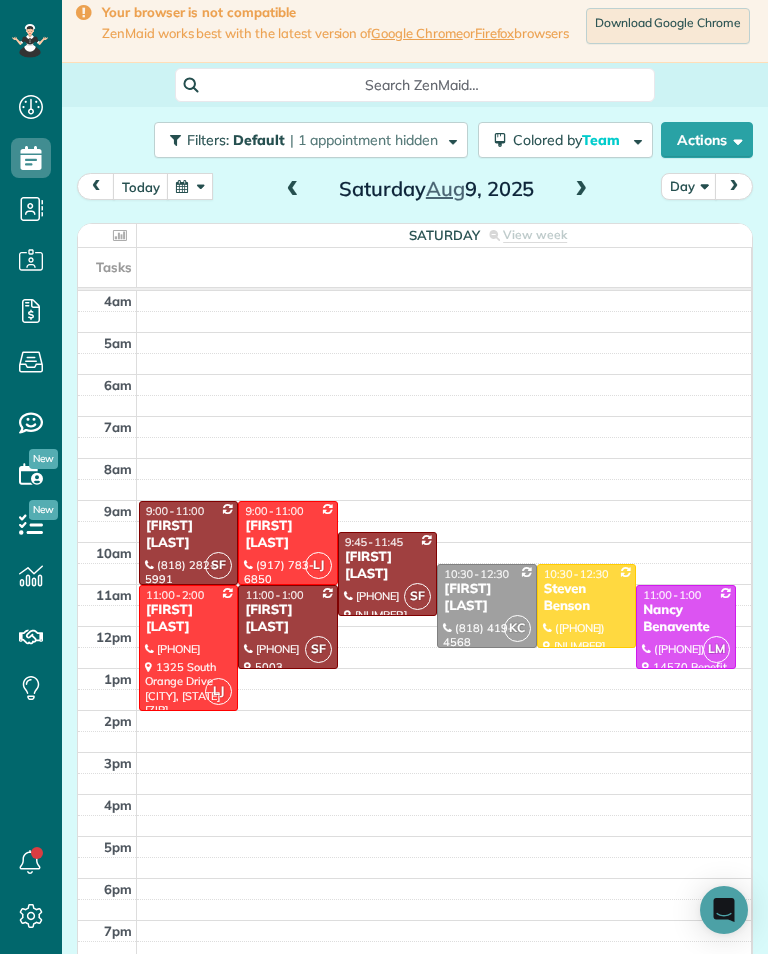 click on "Steven Benson" at bounding box center (586, 598) 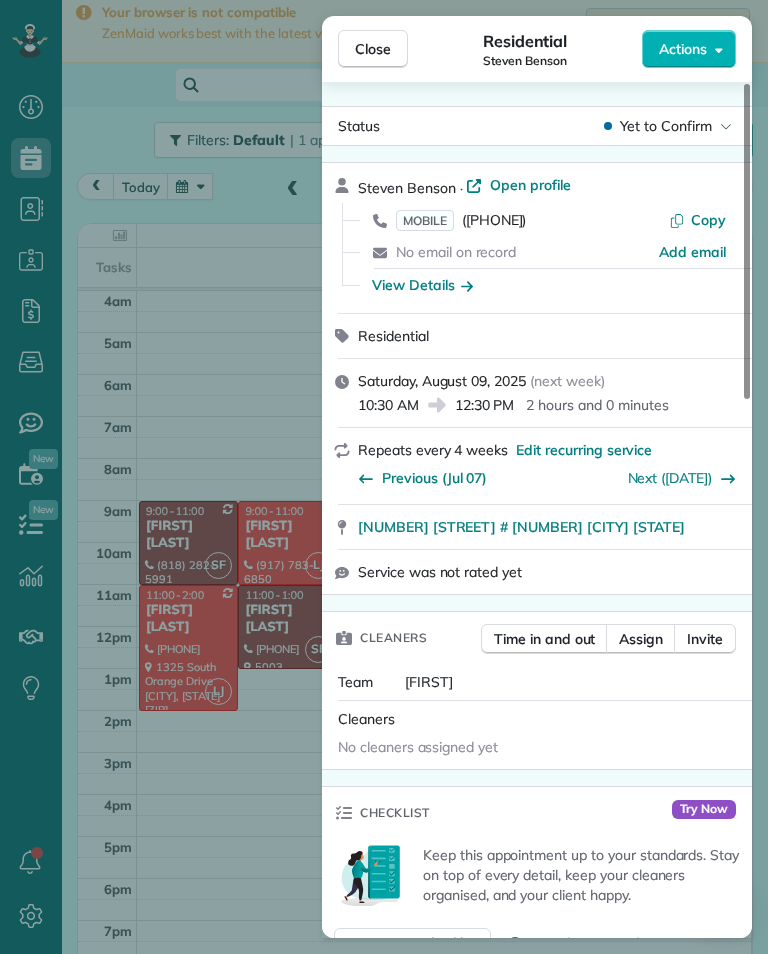 click on "([PHONE])" at bounding box center [494, 220] 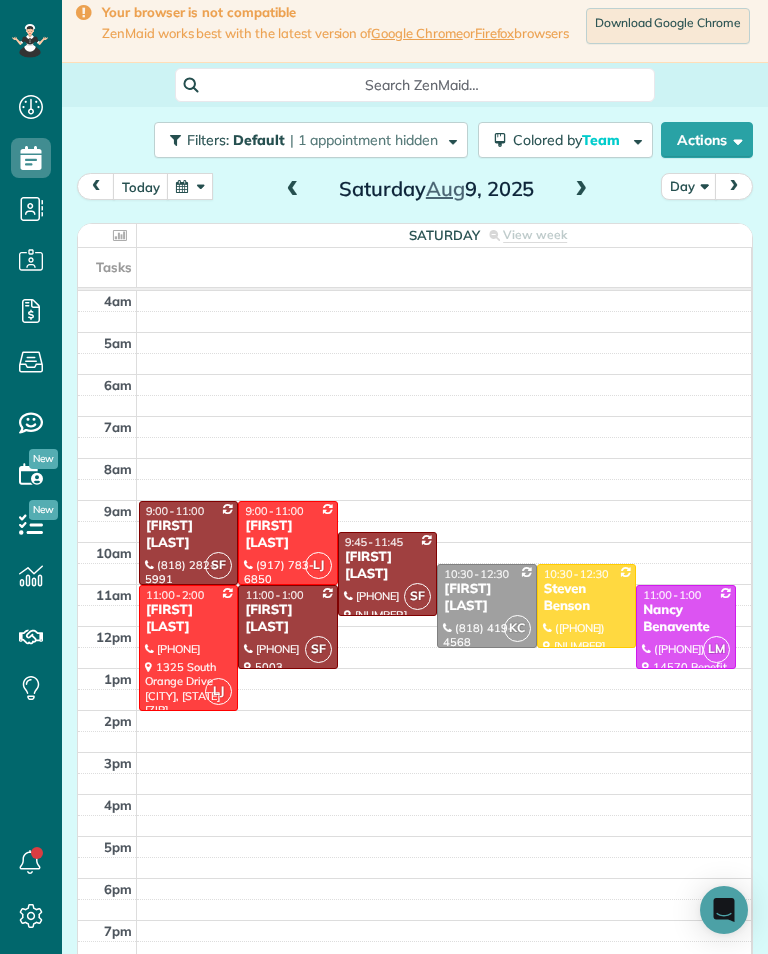 click at bounding box center [190, 186] 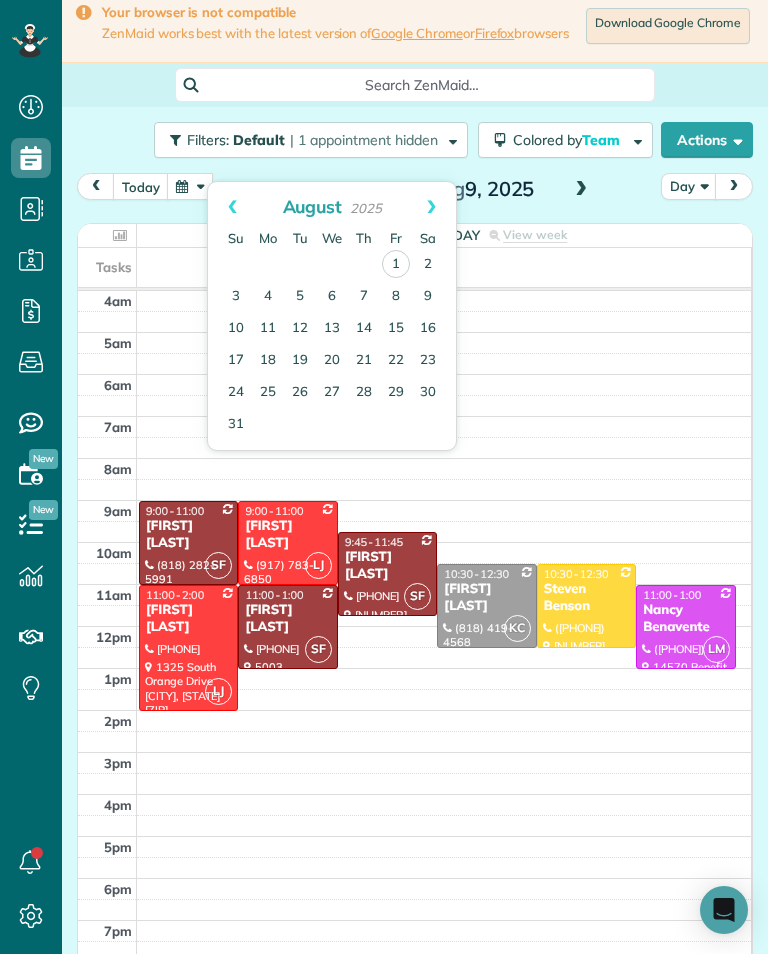 click on "2" at bounding box center [428, 265] 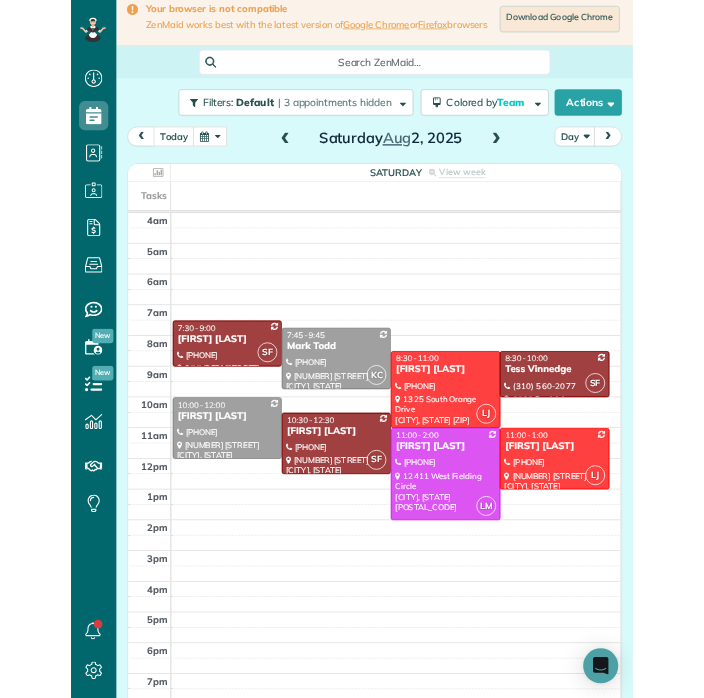 scroll, scrollTop: 985, scrollLeft: 62, axis: both 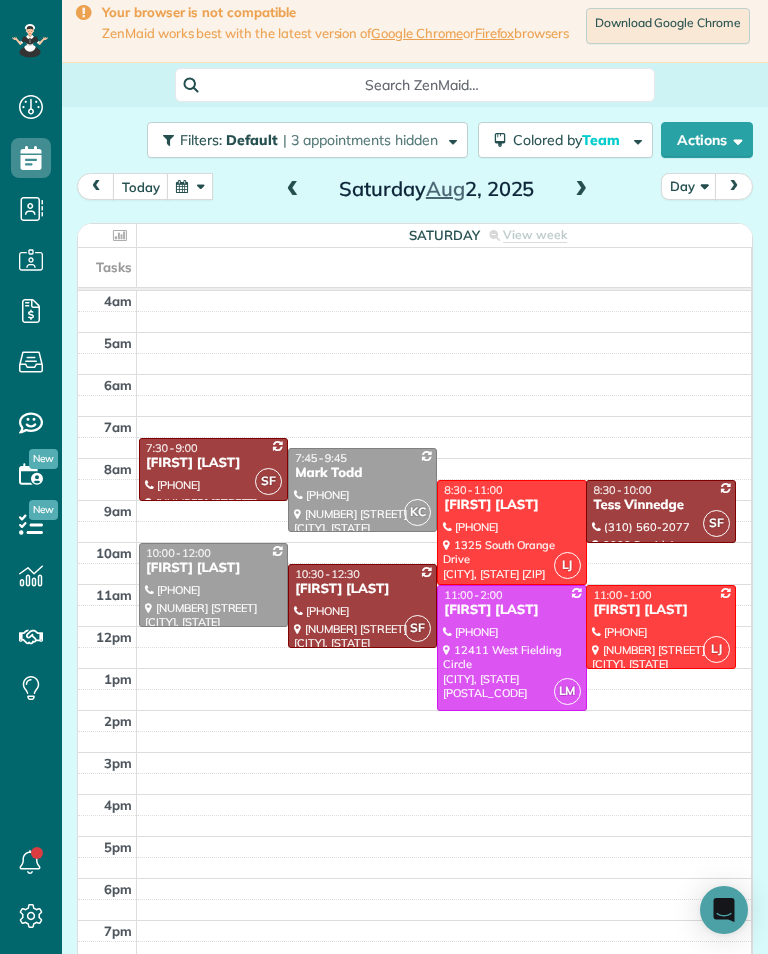 click on "today Day [DAY] [MONTH] [DATE], [YEAR]" at bounding box center [415, 191] 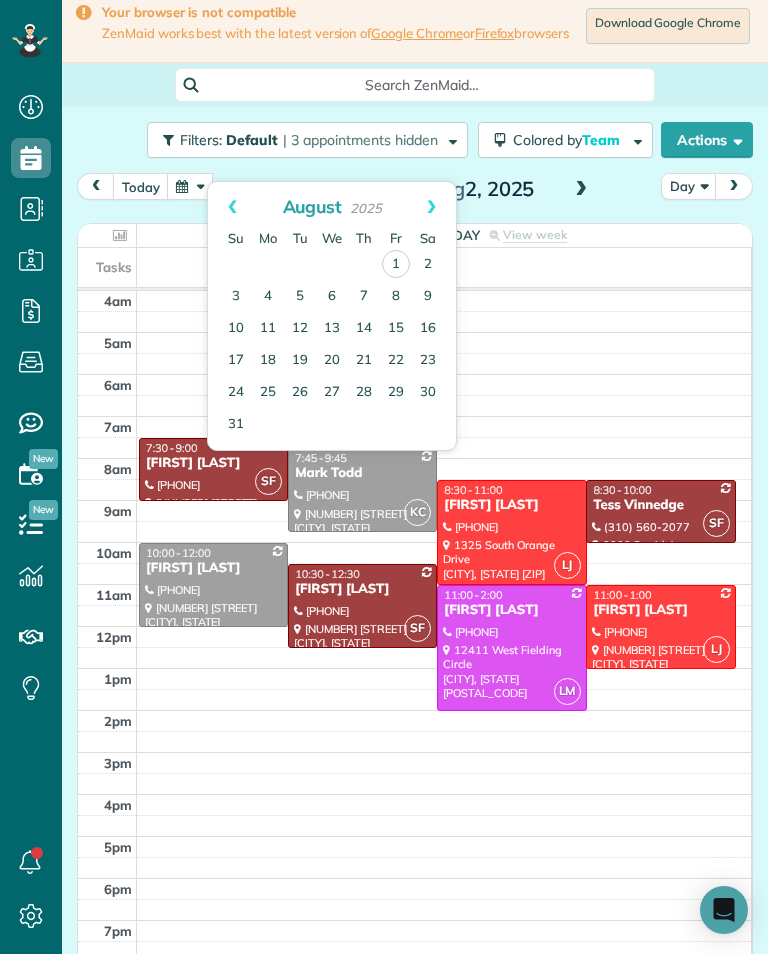 click on "4" at bounding box center (268, 297) 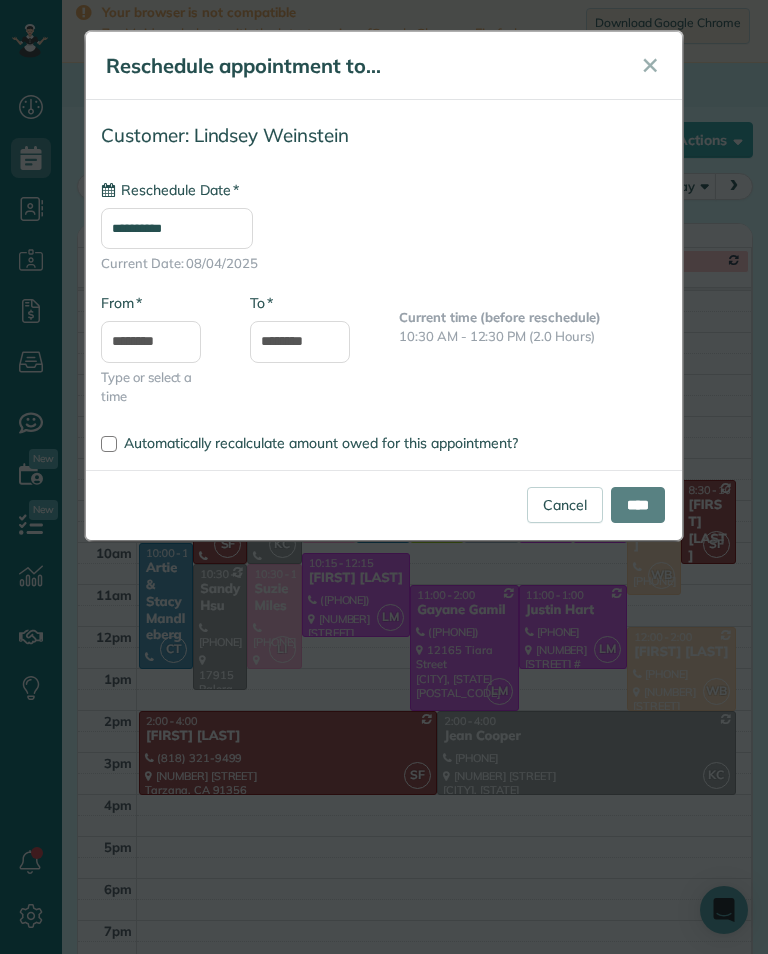 click on "**********" at bounding box center (177, 228) 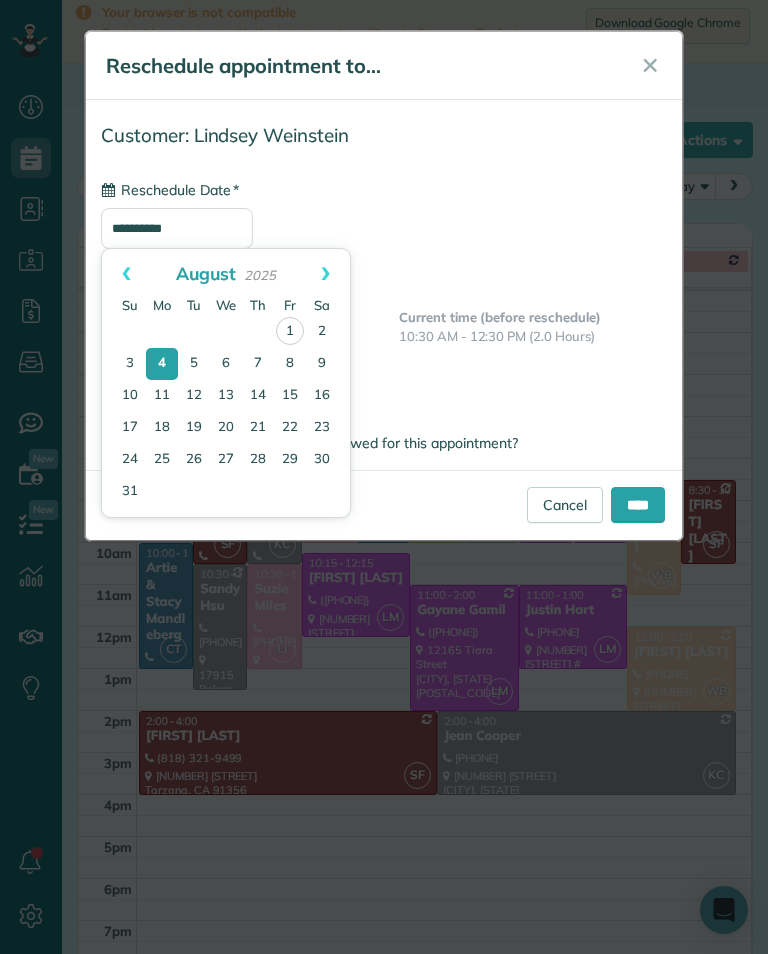 click on "5" at bounding box center (194, 364) 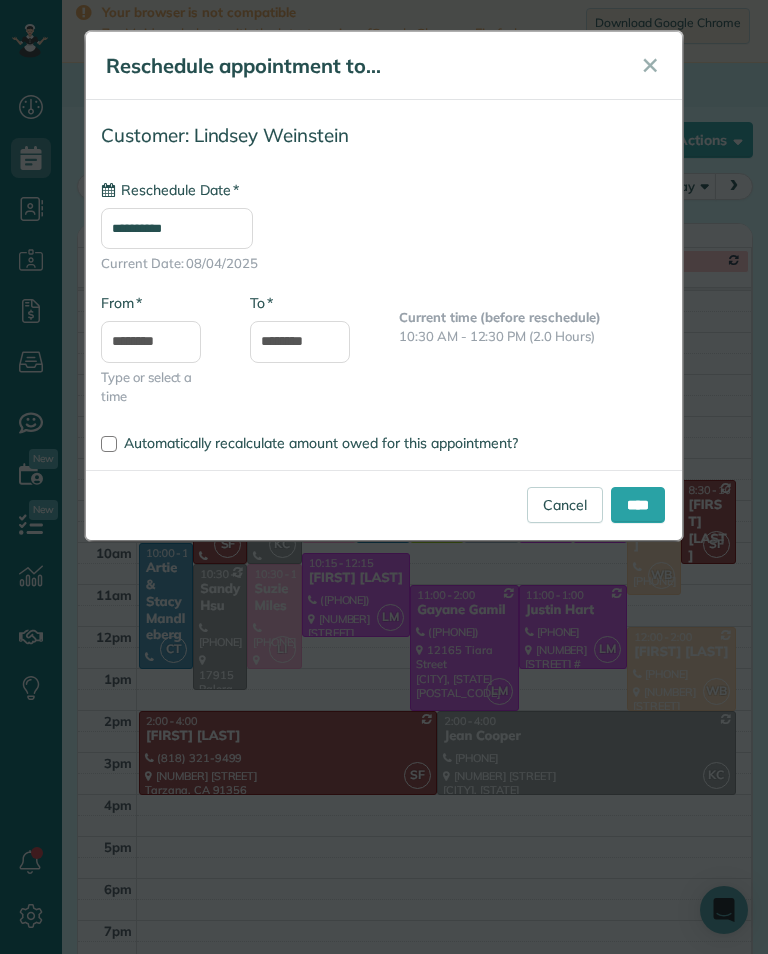 click on "****" at bounding box center [638, 505] 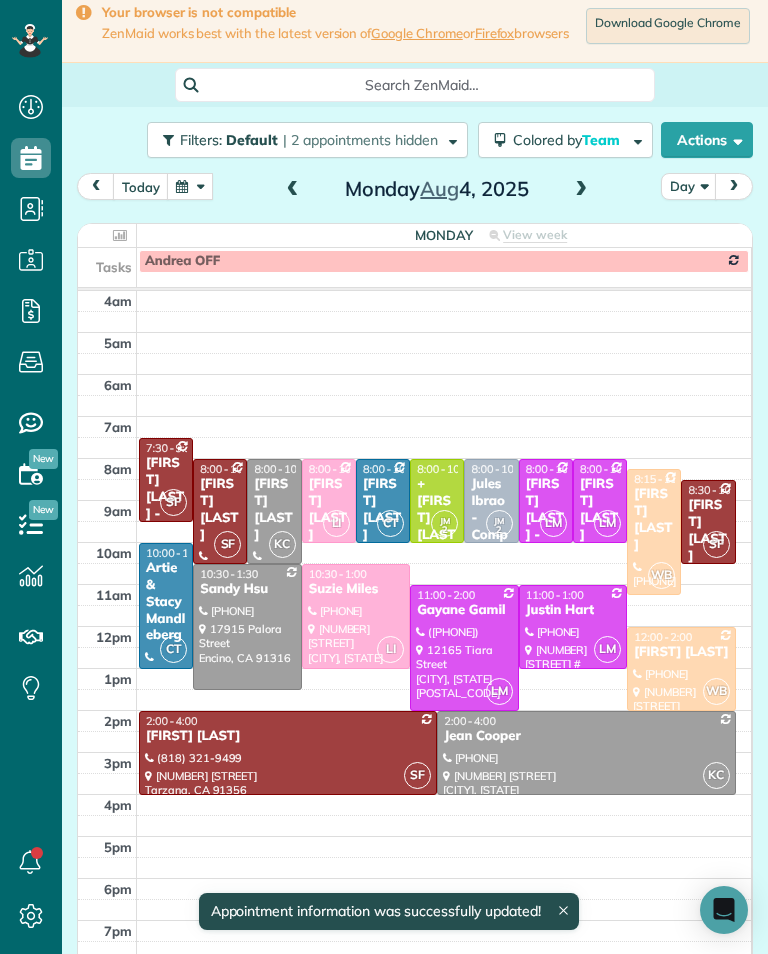 click at bounding box center [581, 190] 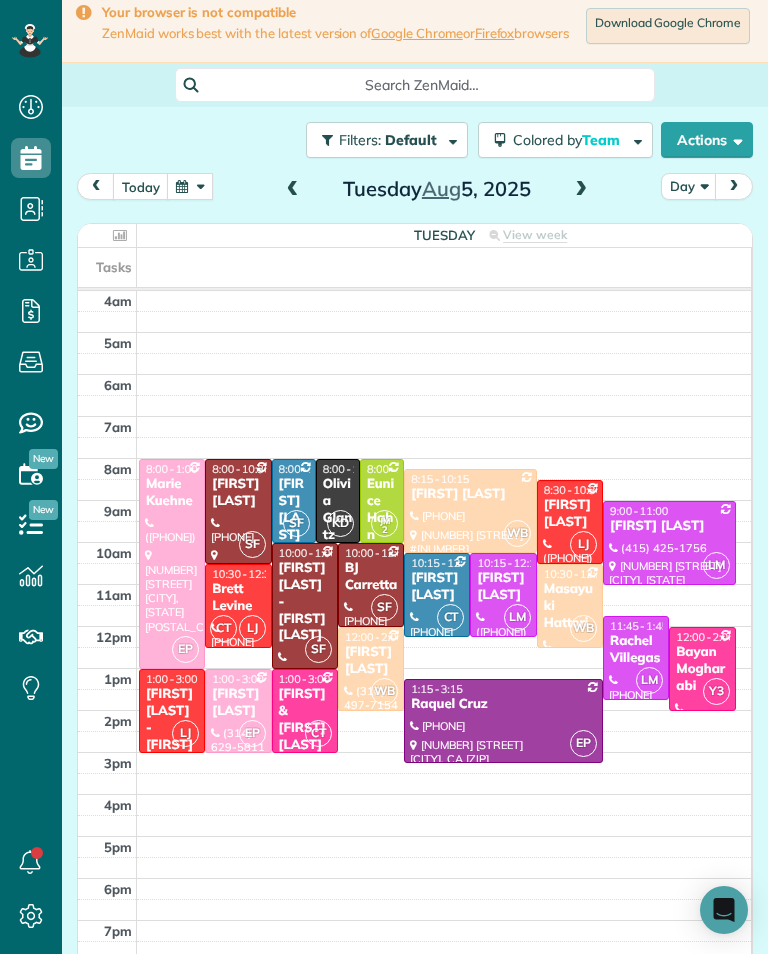 click at bounding box center (190, 186) 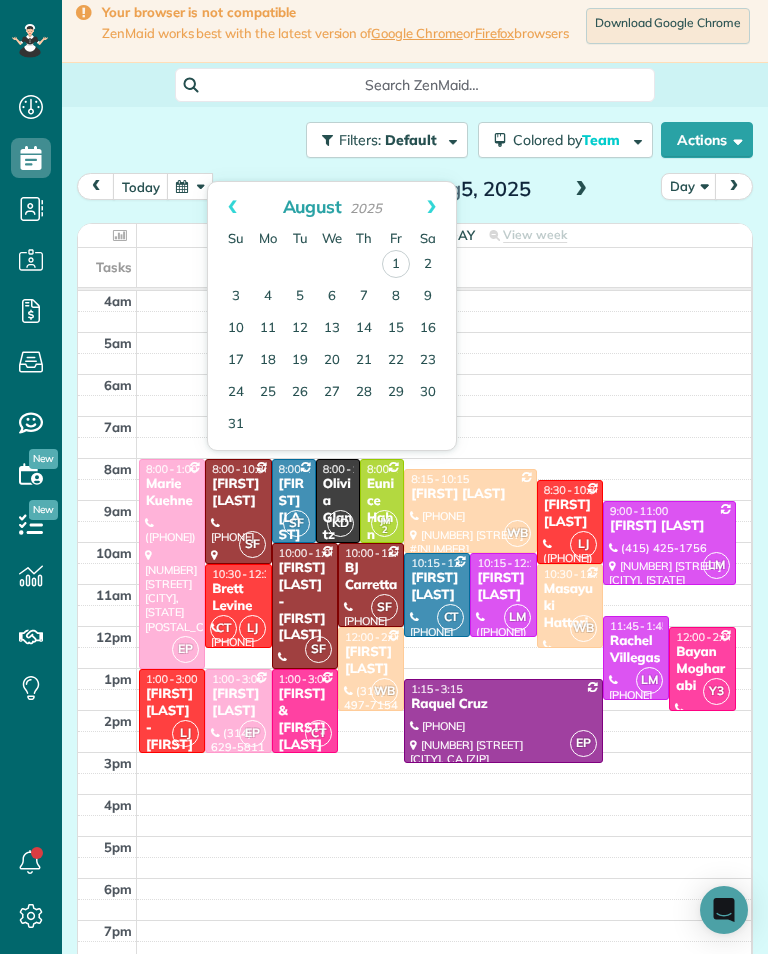 click on "today   Day Tuesday  Aug  5, 2025 Tuesday
View week $1,885.00 48.5  Man Hours 21  Appointments 0% Paid All Assigned Tasks 4am 5am 6am 7am 8am 9am 10am 11am 12pm 1pm 2pm 3pm 4pm 5pm 6pm 7pm 8pm EP 8:00 - 1:00 [FIRST] [LAST] ([PHONE]) [NUMBER] [STREET] [CITY], [STATE] [ZIP] SF 8:00 - 10:30 [FIRST] [LAST] ([PHONE]) [NUMBER] [STREET] [CITY], [STATE] [ZIP] SF 8:00 - 10:00 [FIRST] [LAST] ([PHONE]) [NUMBER] [STREET] [CITY], [STATE] [ZIP] KD 8:00 - 10:00 [FIRST] [LAST] ([PHONE]) [NUMBER] [STREET] [CITY], [STATE] [ZIP] JM 2 8:00 - 10:00 [FIRST] [LAST] ([PHONE]) [NUMBER] [STREET] [CITY], [STATE] [ZIP] WB 8:15 - 10:15 [FIRST] [LAST] ([PHONE]) [NUMBER] [STREET] [CITY], [STATE] [ZIP] LJ 8:30 - 10:30 [FIRST] [LAST] ([PHONE]) [NUMBER] [STREET] [CITY], ? [STATE] ? LM 9:00 - 11:00 [FIRST] [LAST] ([PHONE]) [NUMBER] [STREET] [CITY], [STATE] [ZIP] SF 10:00 - 1:00 [FIRST] [LAST] - [FIRST] [LAST] ([PHONE]) [NUMBER] [STREET] [CITY], [STATE] SF 10:00 - 12:00 [FIRST] [LAST] CT LM" at bounding box center [415, 575] 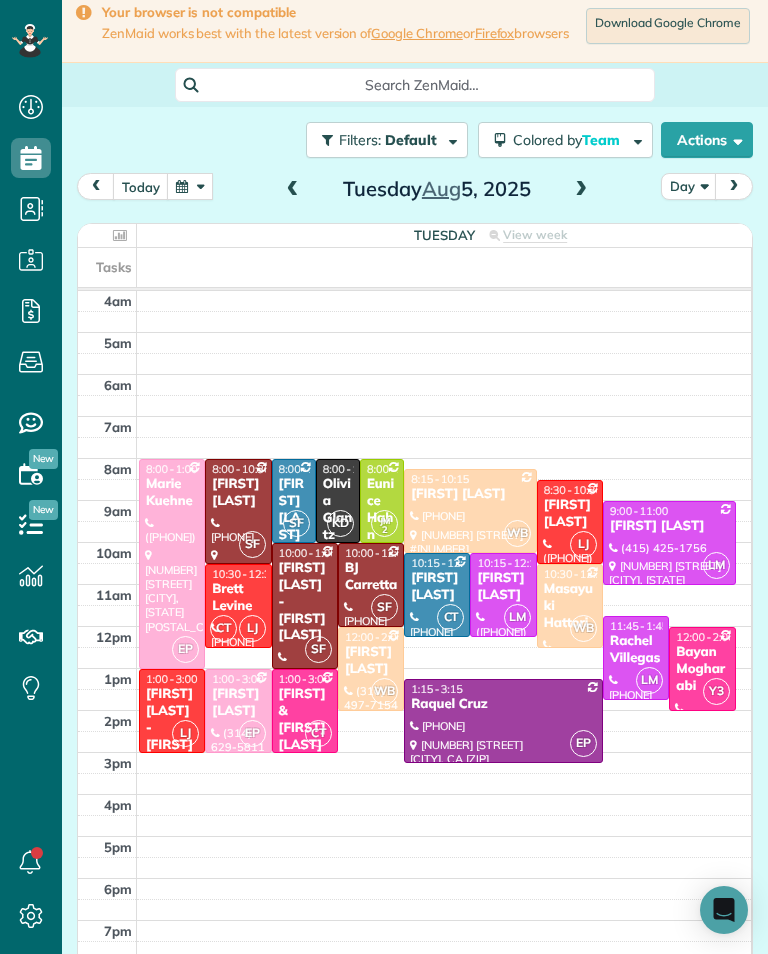 click at bounding box center [293, 190] 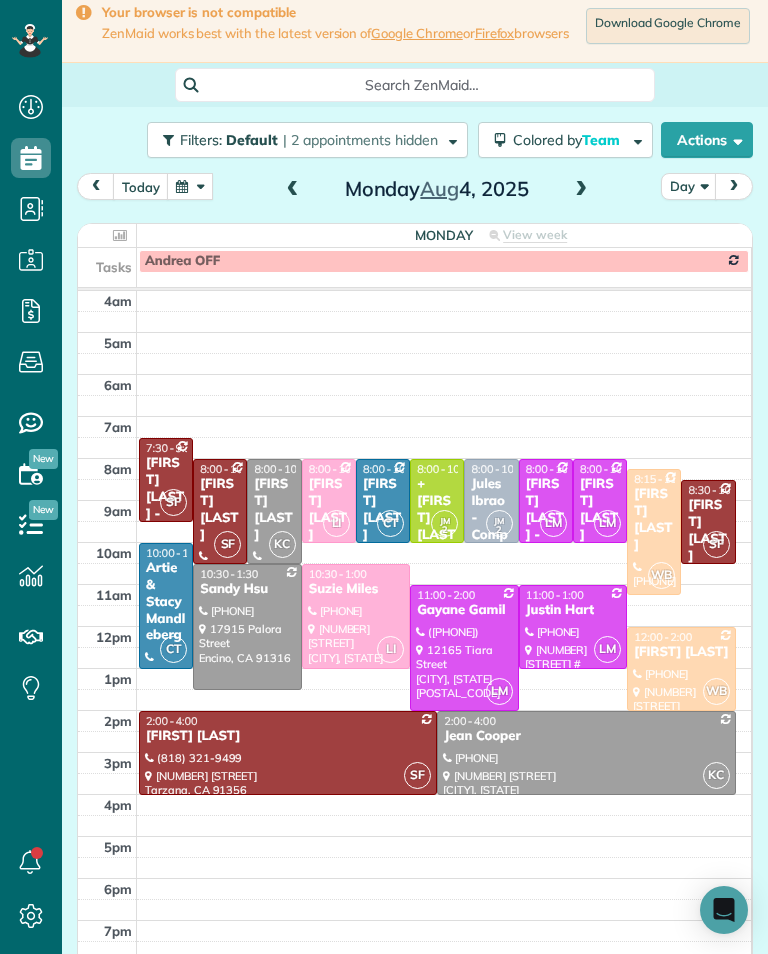 click on "[FIRST] [LAST]" at bounding box center [600, 510] 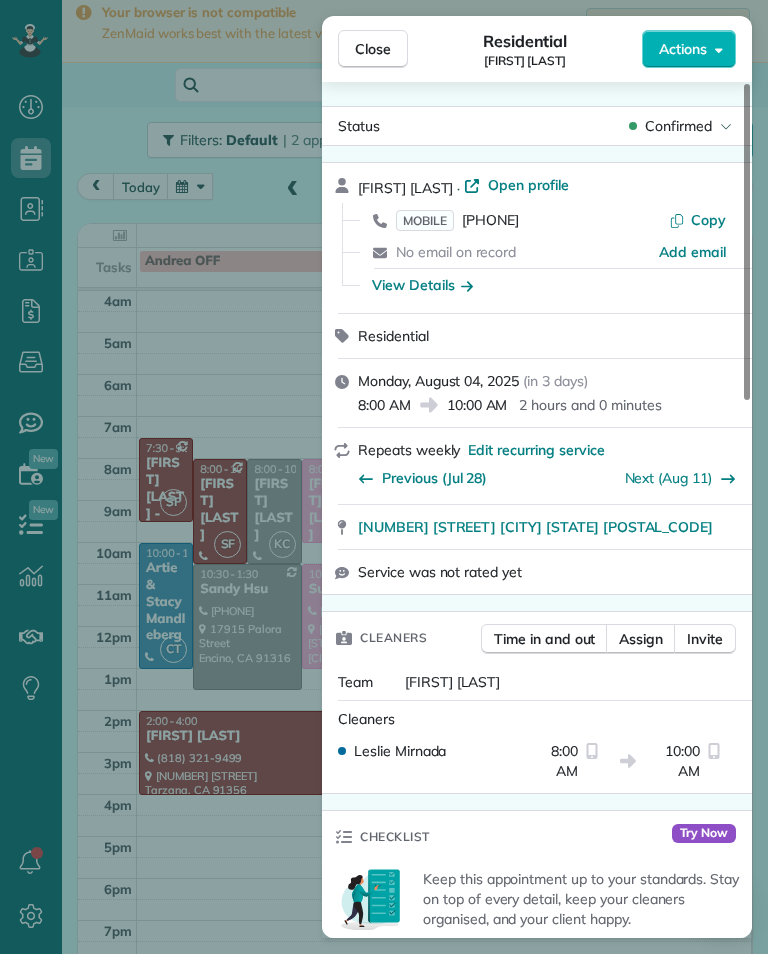 click on "[PHONE]" at bounding box center (490, 220) 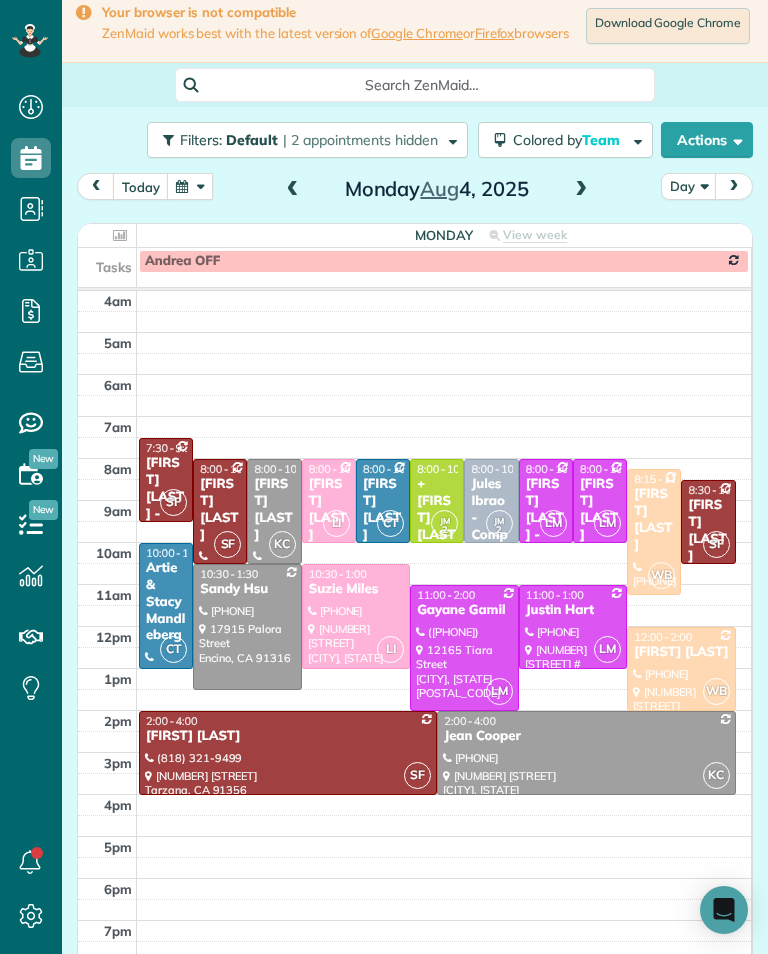 click at bounding box center (190, 186) 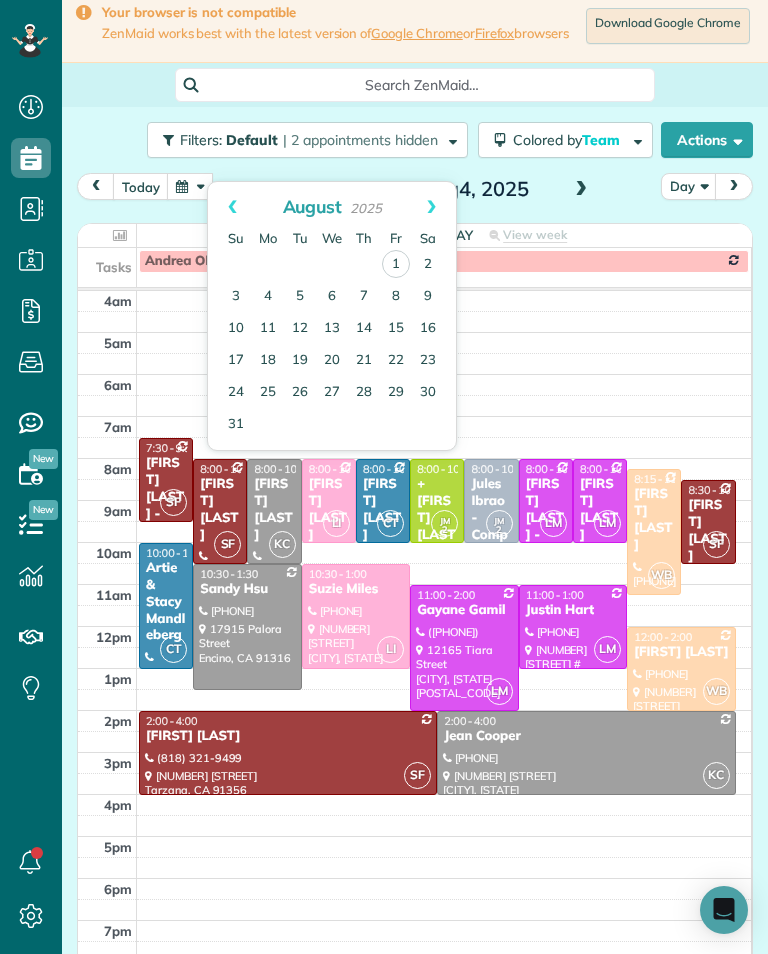 click on "2" at bounding box center (428, 265) 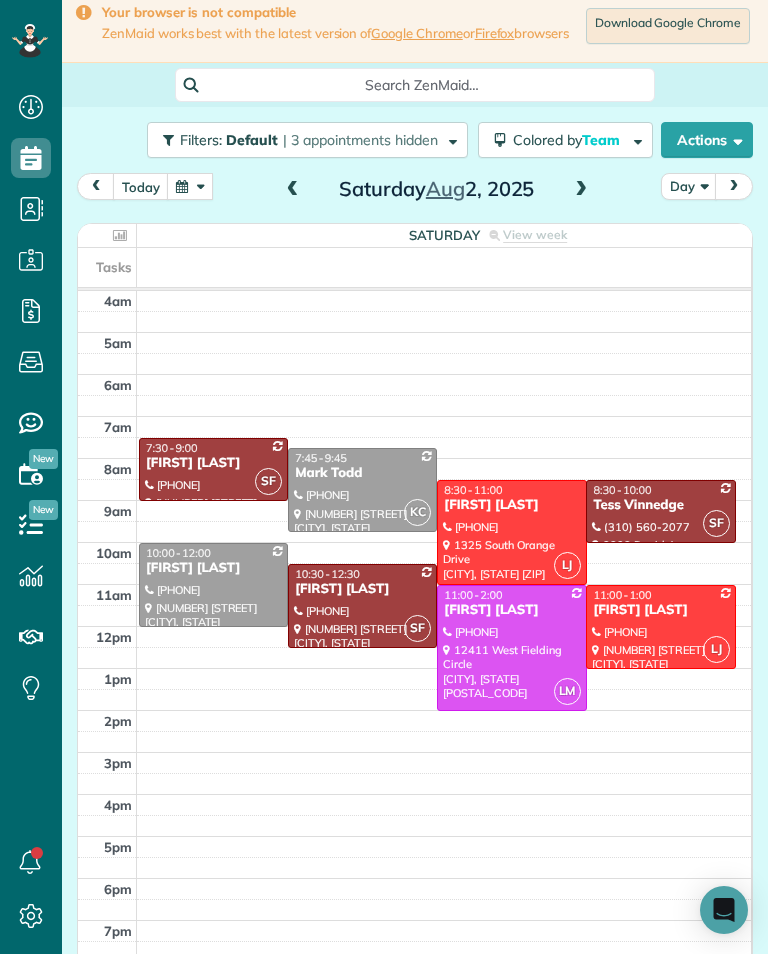 scroll, scrollTop: 985, scrollLeft: 62, axis: both 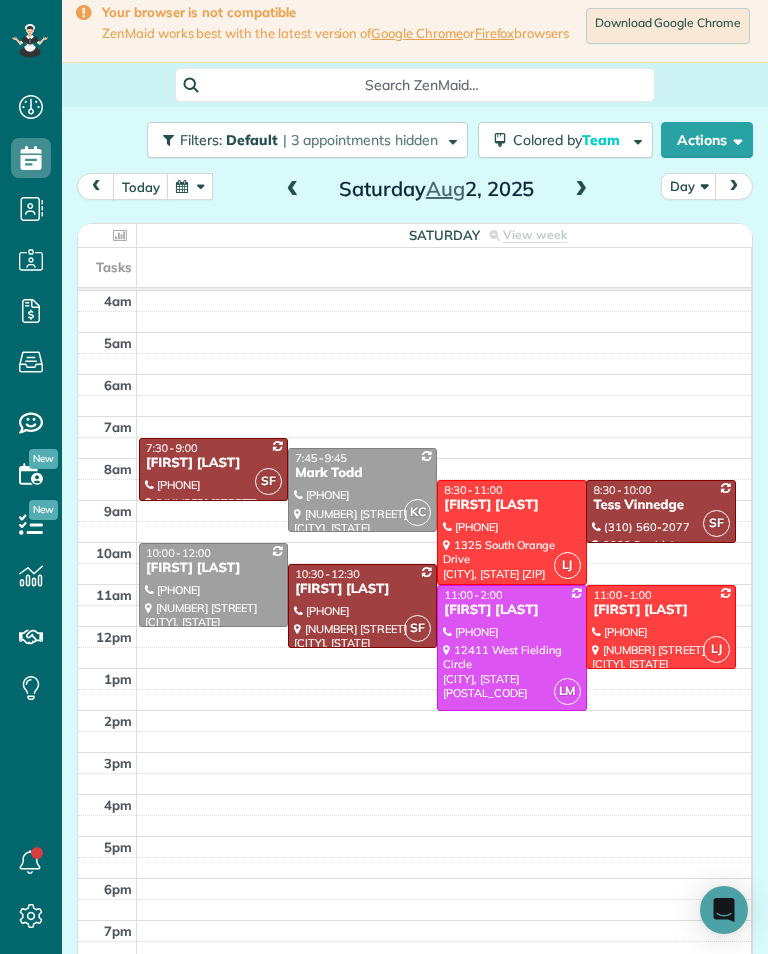 click at bounding box center [190, 186] 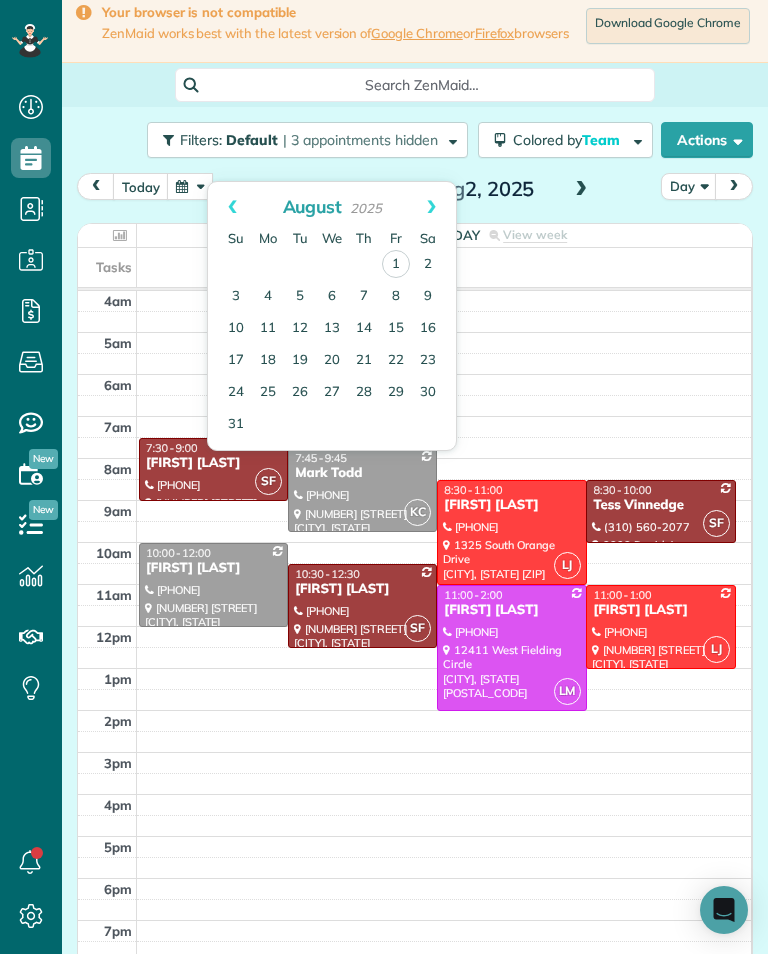 click on "5" at bounding box center [300, 297] 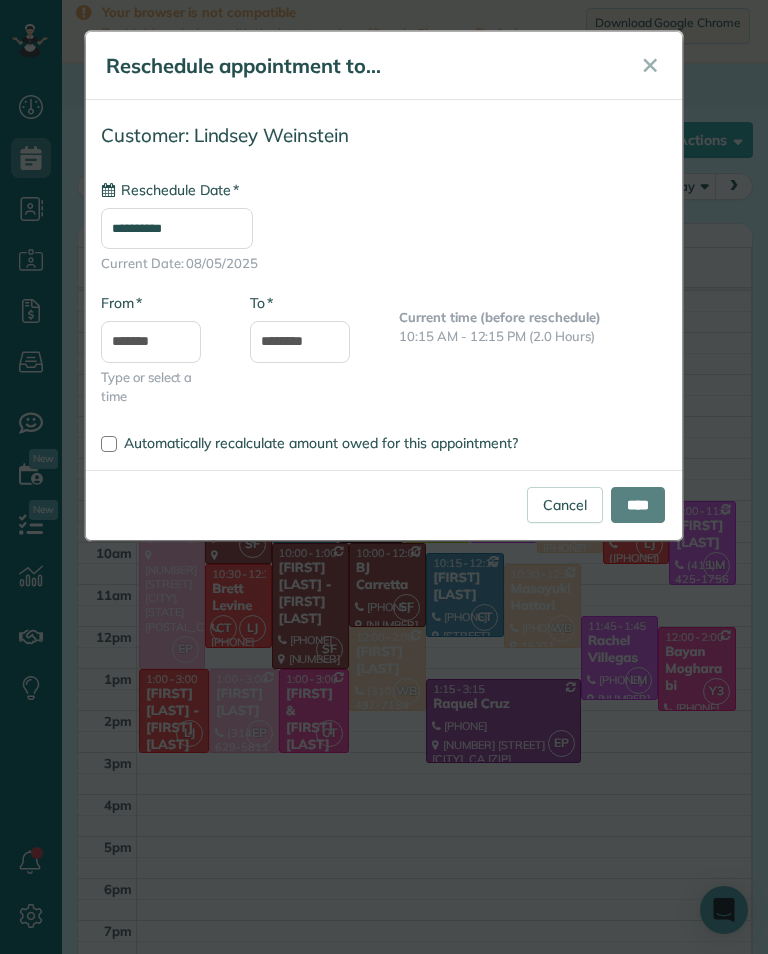 type on "**********" 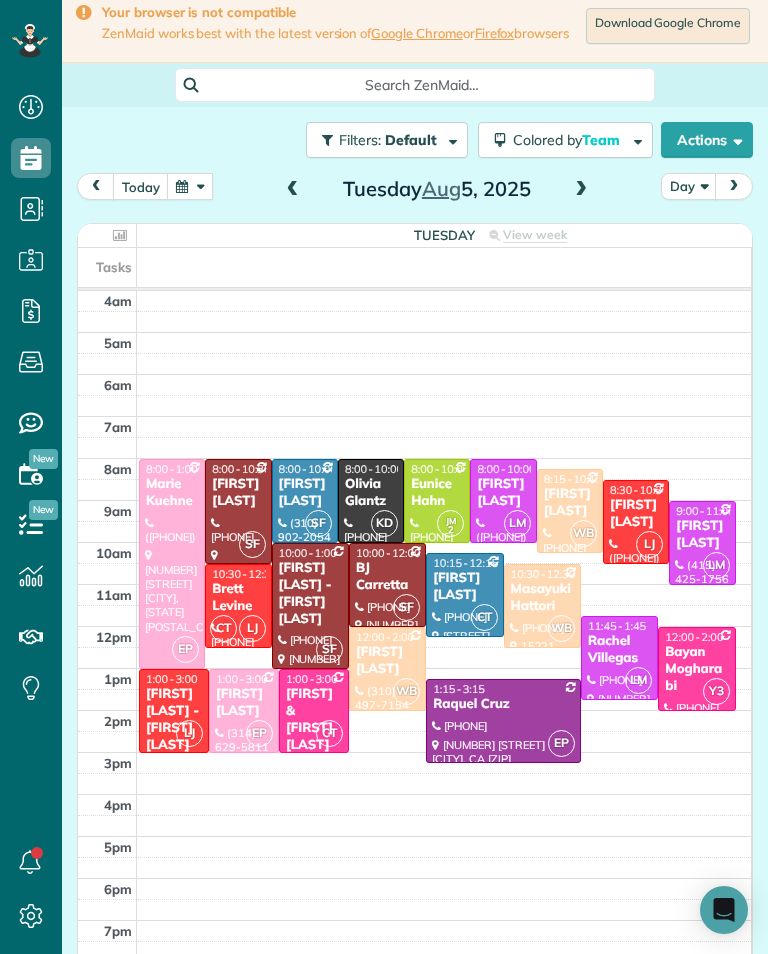 scroll, scrollTop: 985, scrollLeft: 62, axis: both 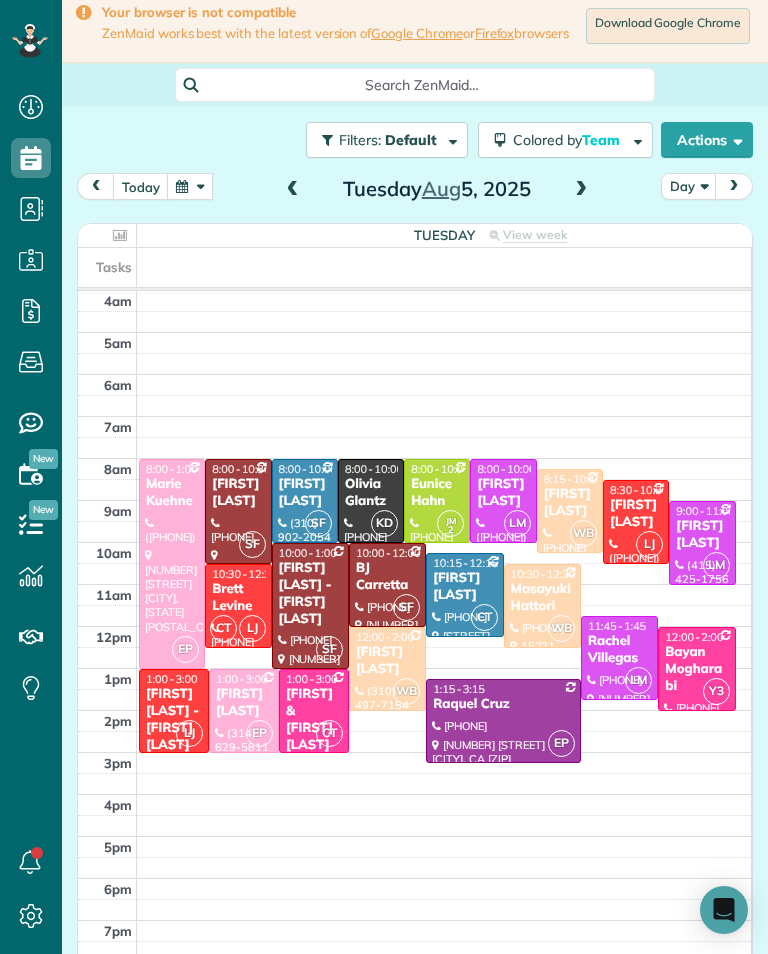 click at bounding box center [190, 186] 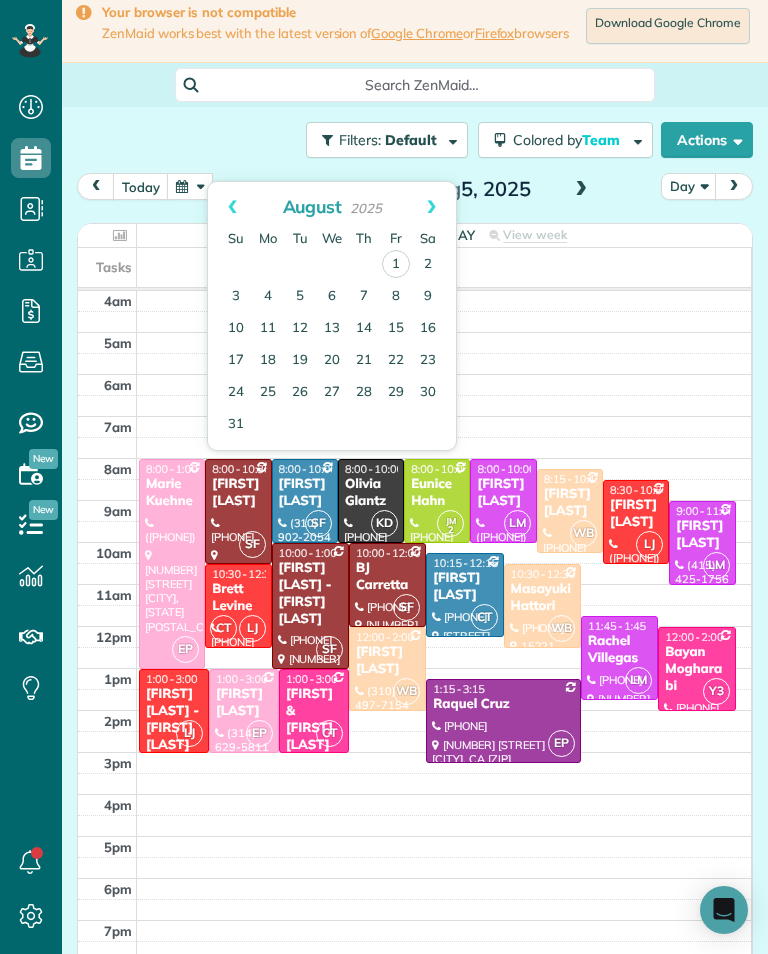 click on "11" at bounding box center [268, 329] 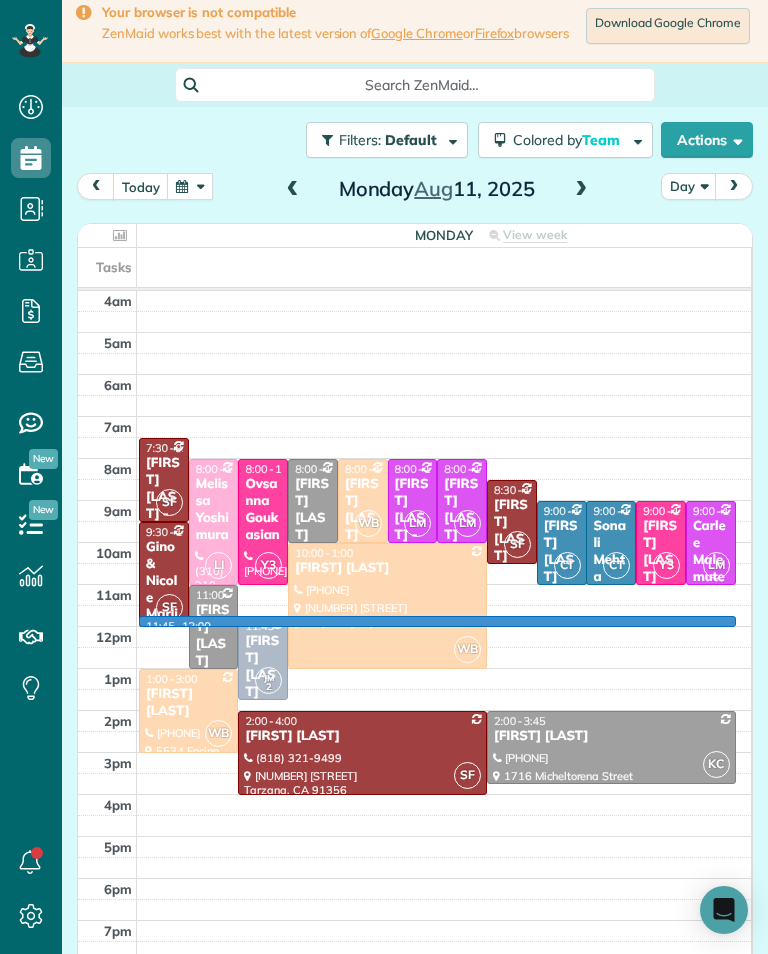 click at bounding box center (384, 477) 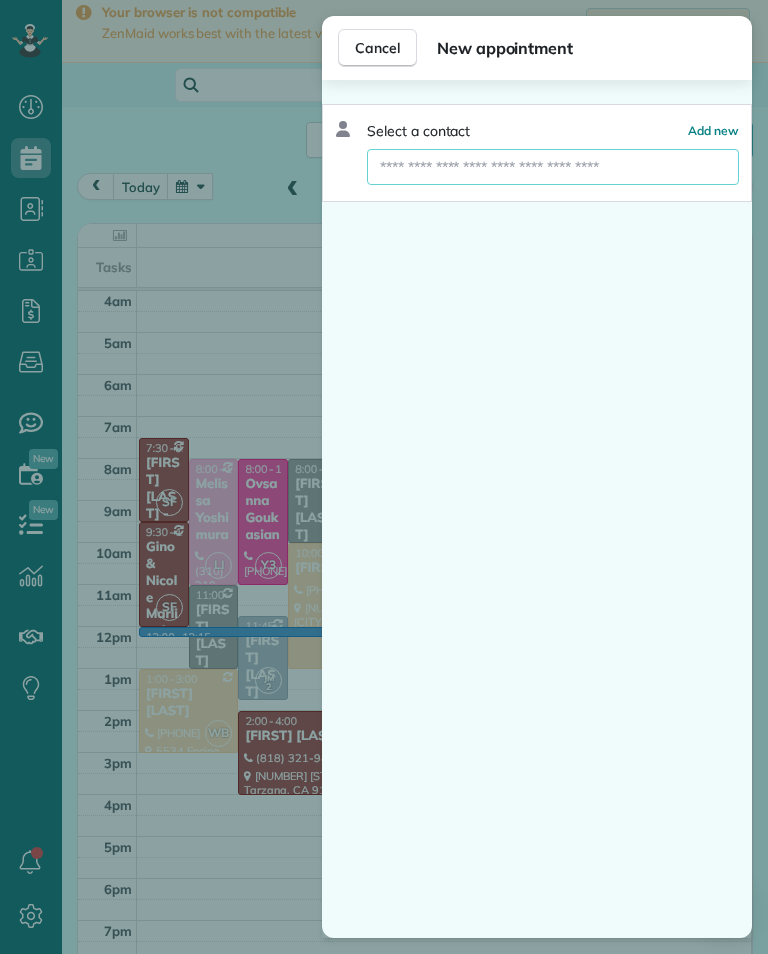 click at bounding box center (553, 167) 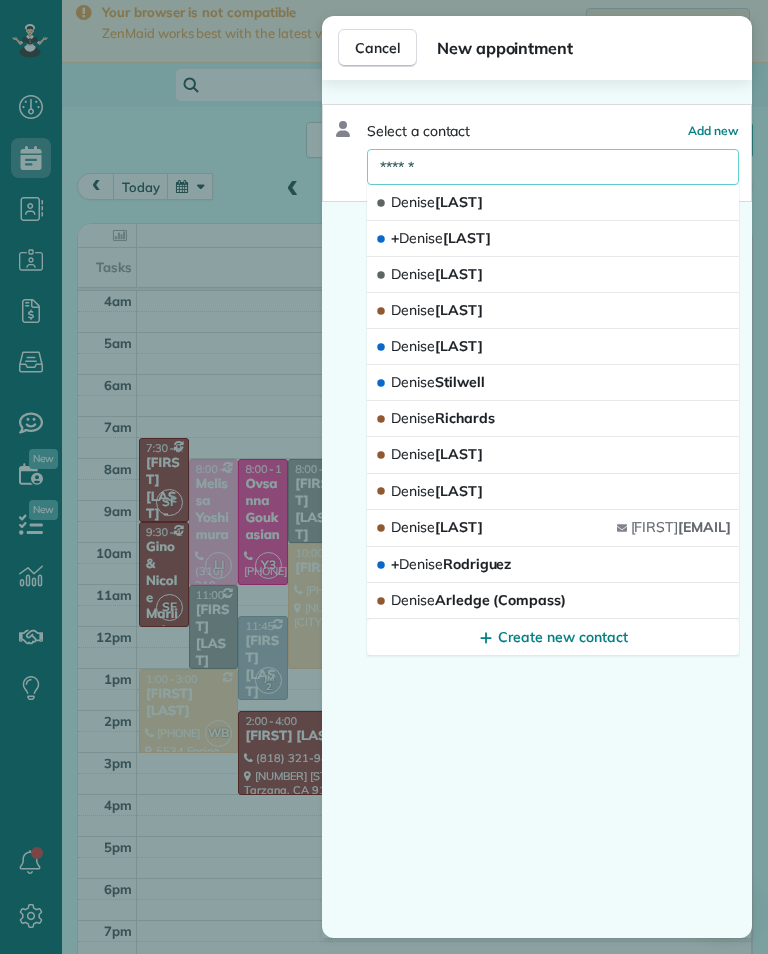 type on "******" 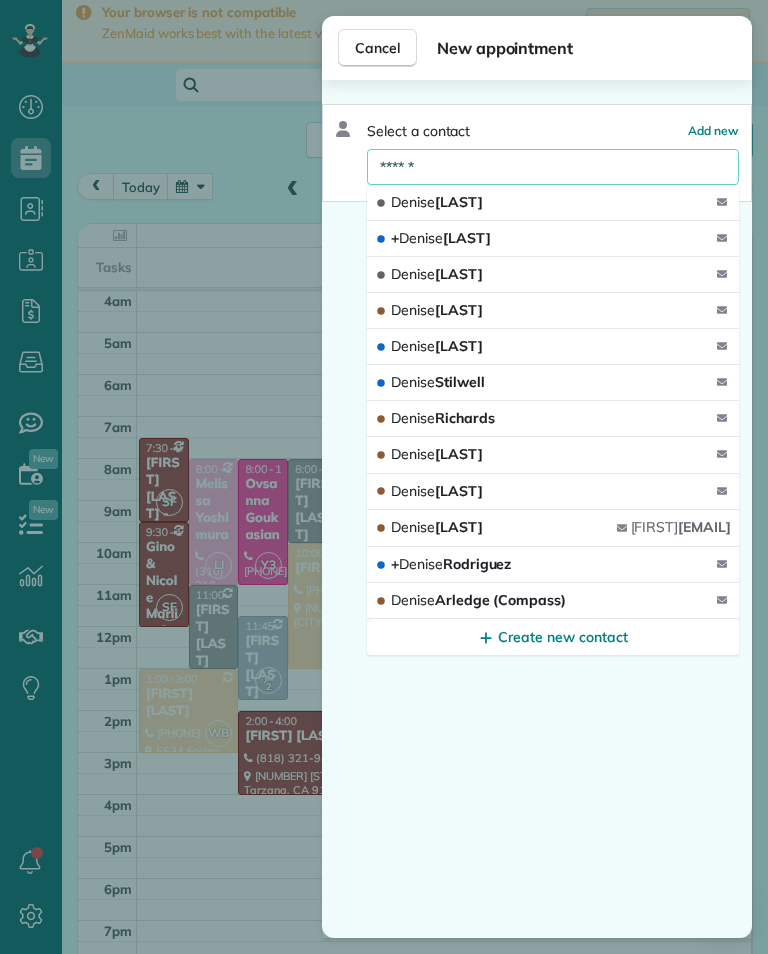 click on "[FIRST] [LAST]" at bounding box center [553, 311] 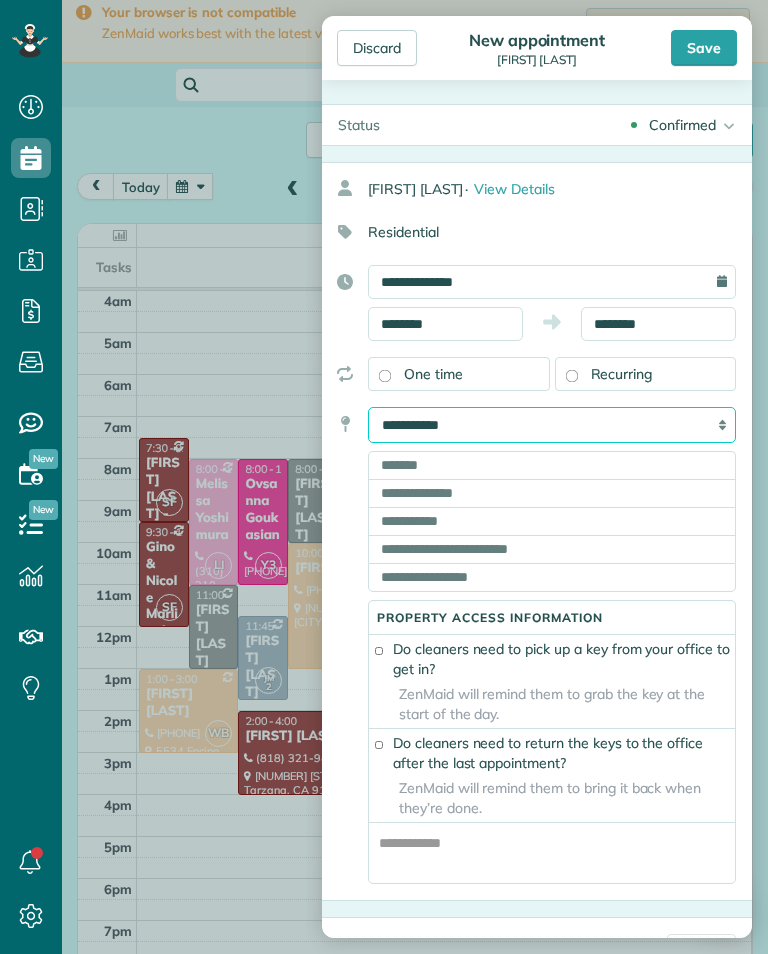 click on "**********" at bounding box center [552, 425] 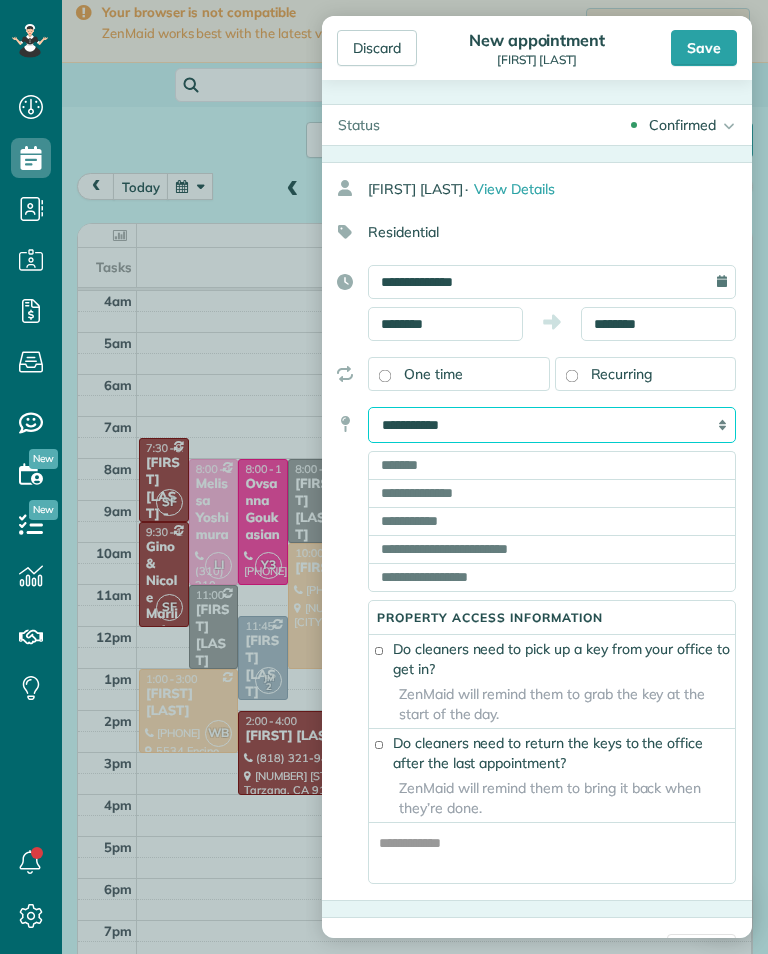 select on "*******" 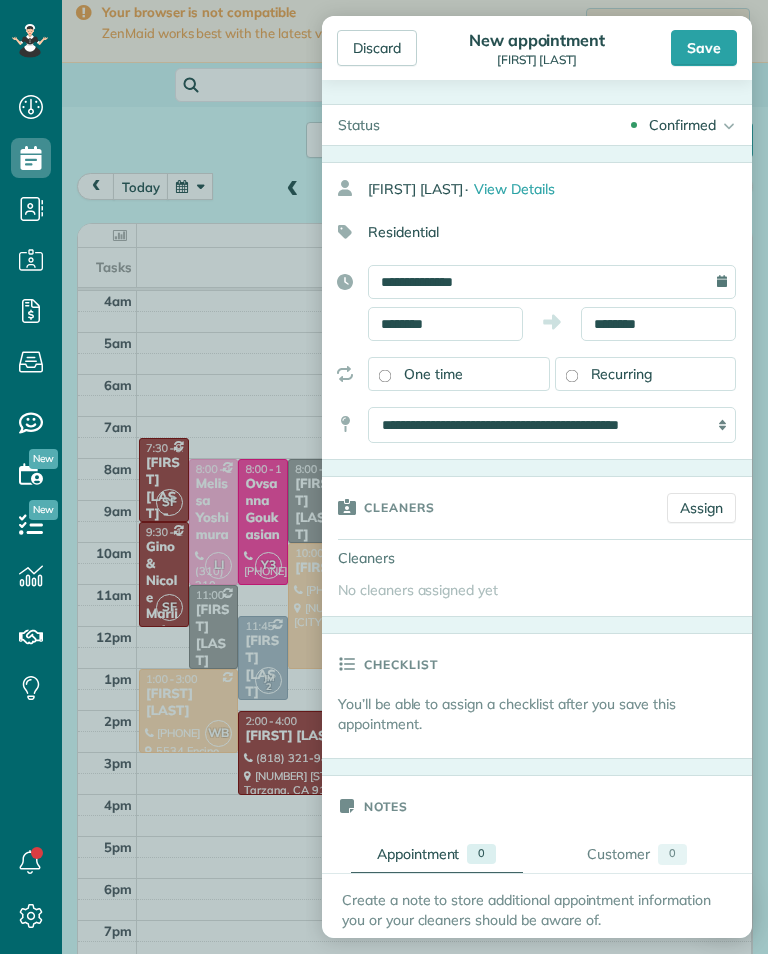 click on "Assign" at bounding box center (701, 508) 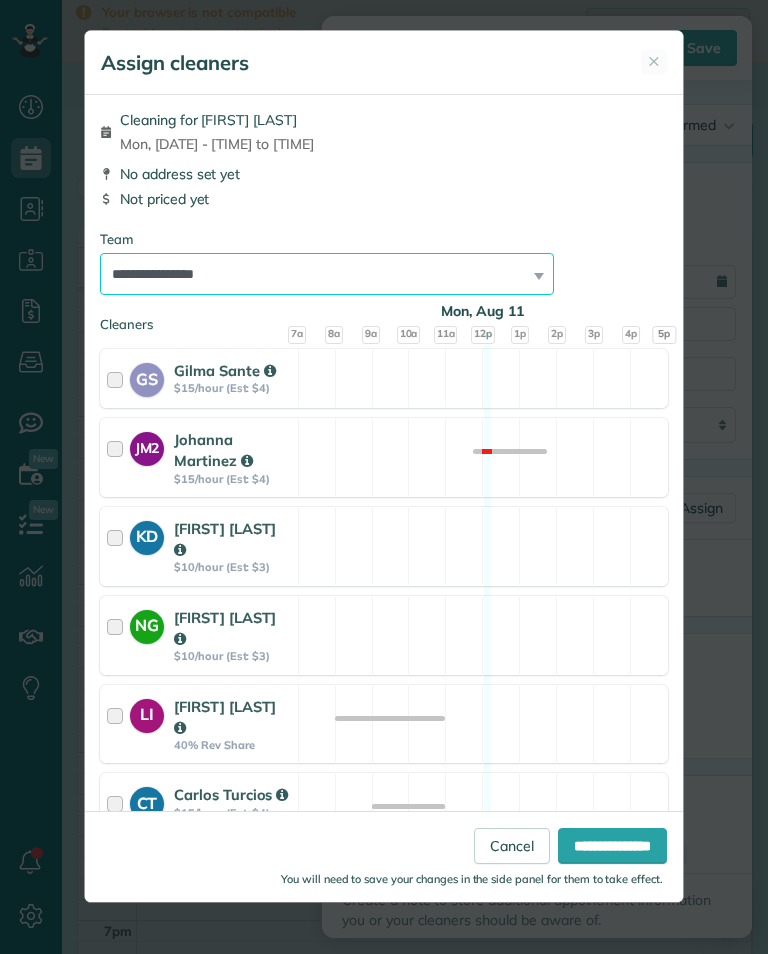 click on "**********" at bounding box center (327, 274) 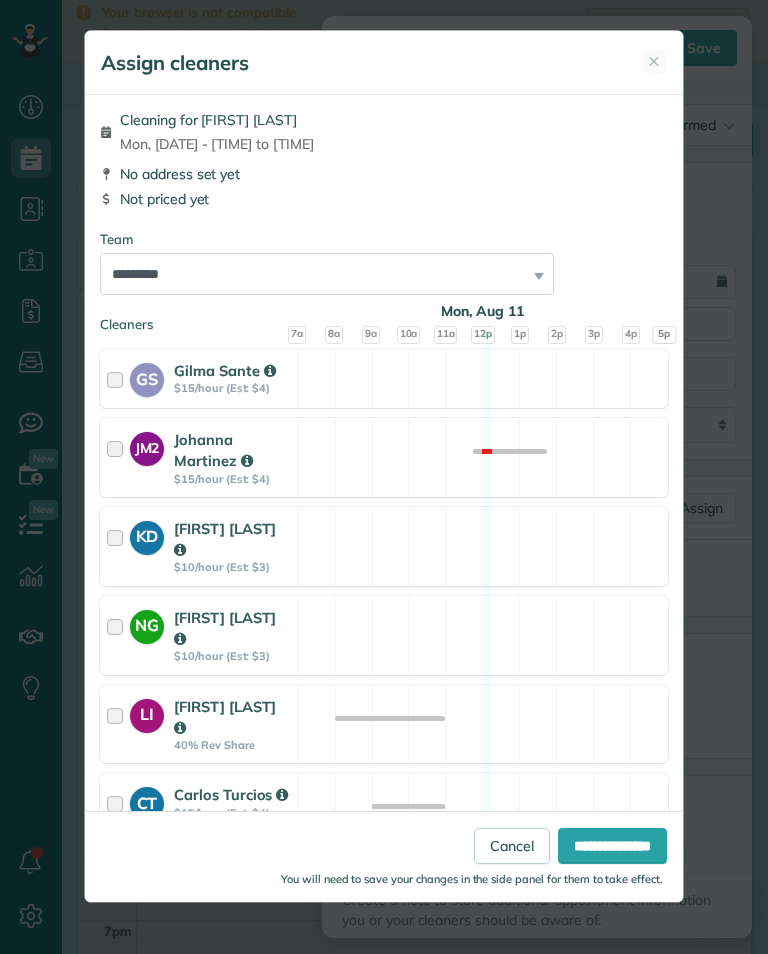 click on "**********" at bounding box center (612, 846) 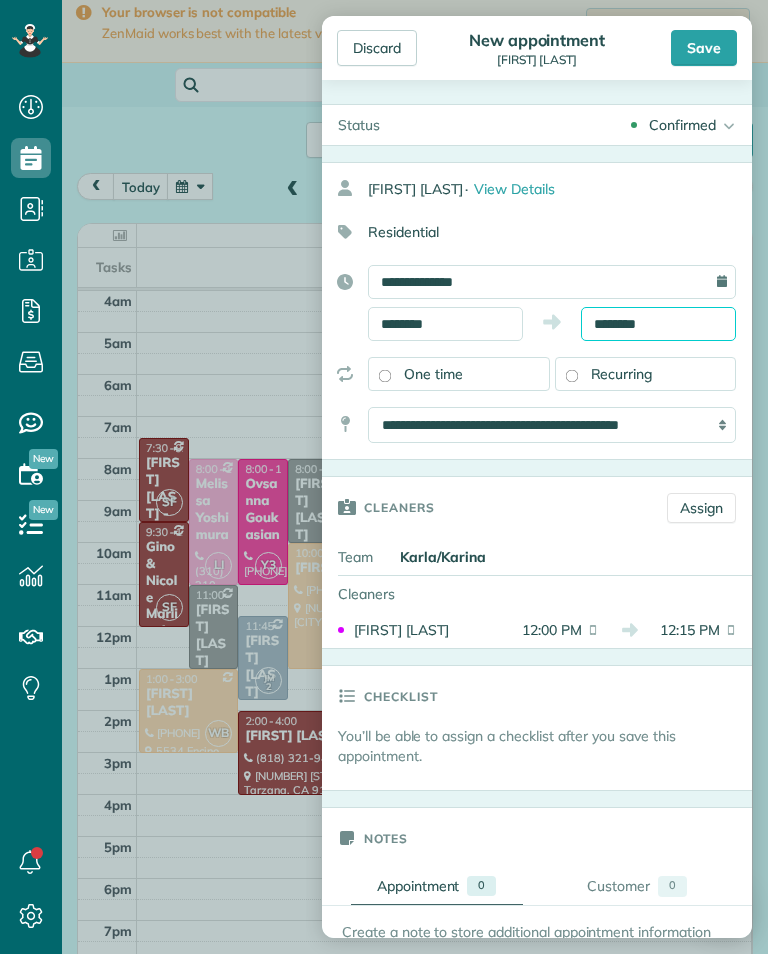 click on "********" at bounding box center [658, 324] 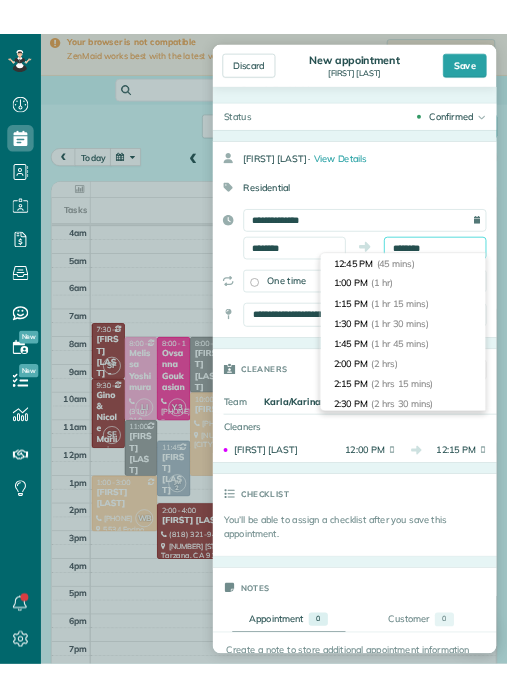 scroll, scrollTop: 112, scrollLeft: 0, axis: vertical 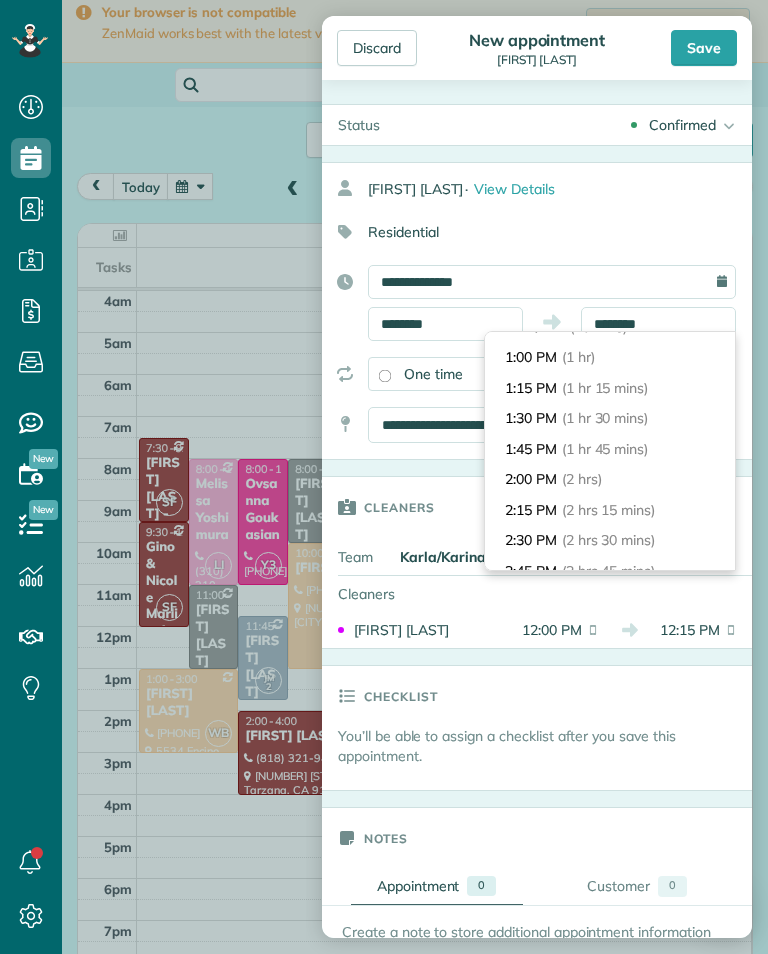 click on "2:00 PM  (2 hrs)" at bounding box center (610, 479) 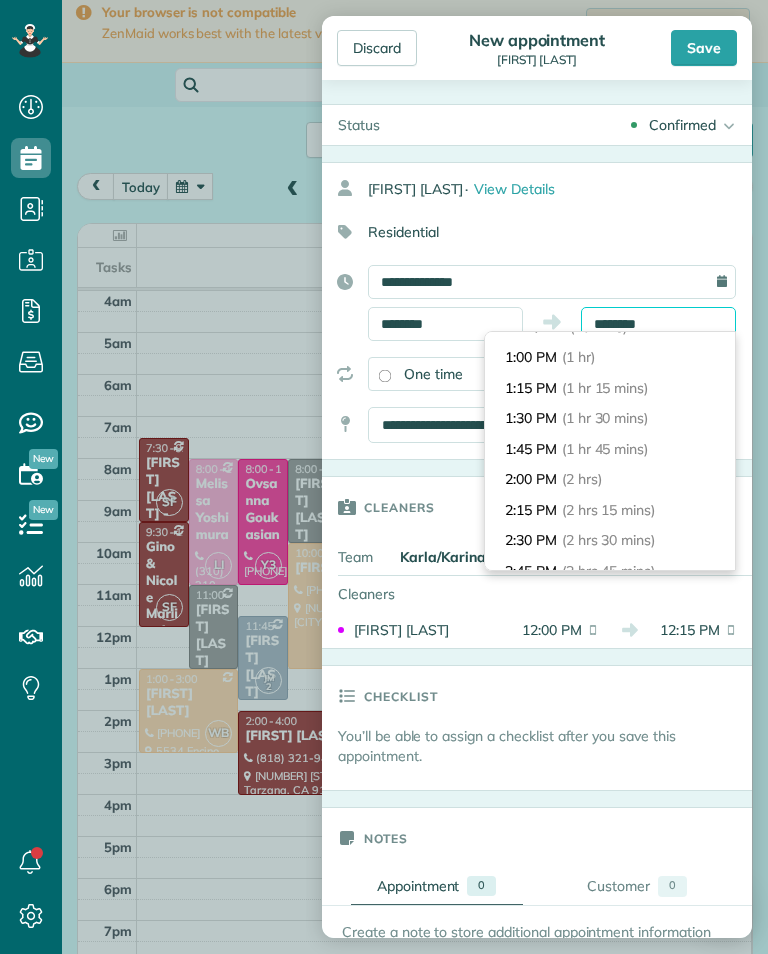 type on "*******" 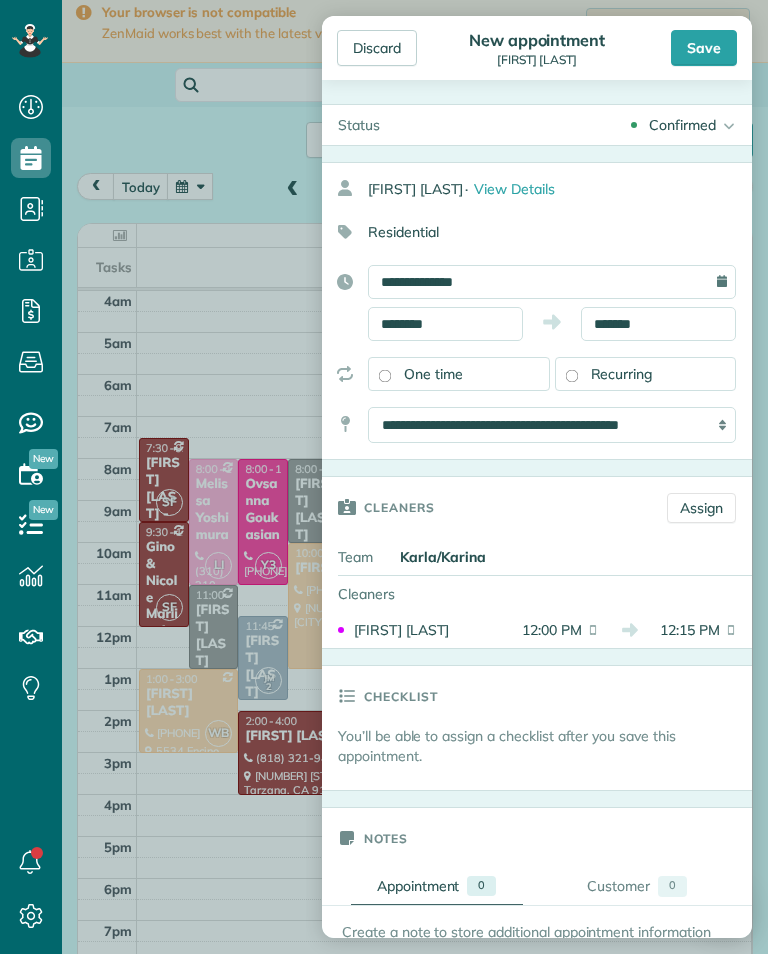 click on "Save" at bounding box center (704, 48) 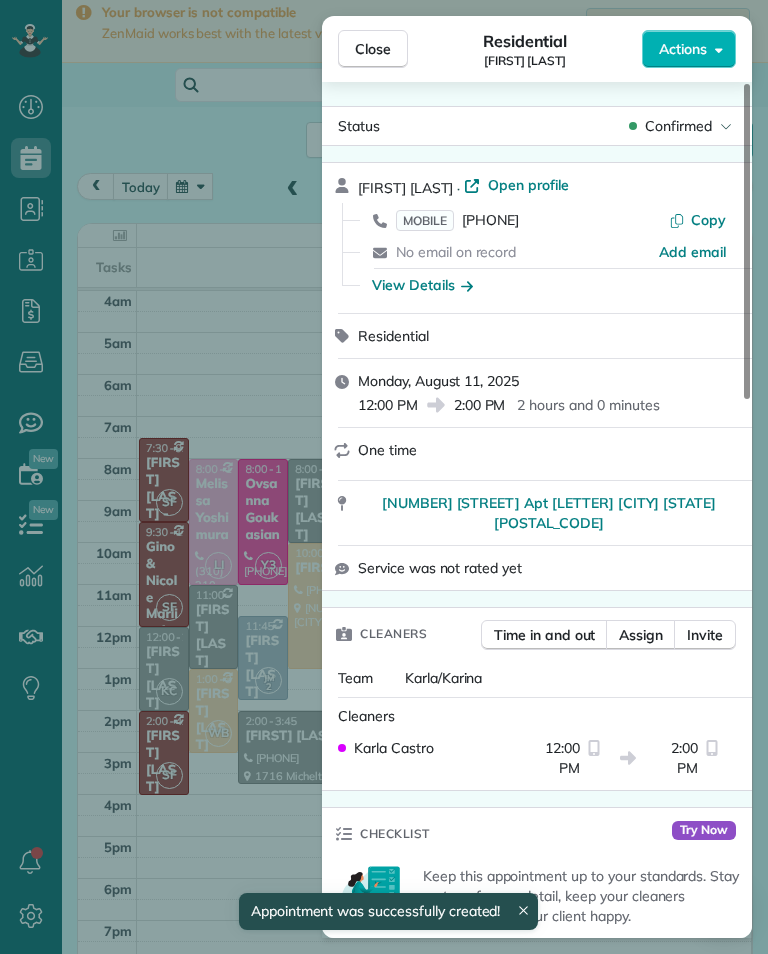 click on "Close Residential Denise Markowitz Actions Status Confirmed Denise Markowitz · Open profile MOBILE [PHONE] Copy No email on record Add email View Details Residential Monday, August 11, 2025 12:00 PM 2:00 PM 2 hours and 0 minutes One time [NUMBER] [STREET] Apt [NUMBER] [CITY] [STATE] Service was not rated yet Cleaners Time in and out Assign Invite Team Karla/Karina Cleaners Karla Castro 12:00 PM 2:00 PM Checklist Try Now Keep this appointment up to your standards. Stay on top of every detail, keep your cleaners organised, and your client happy. Assign a checklist Watch a 5 min demo Billing Billing actions Service Service Price (1x $0.00) $0.00 Add an item Overcharge $0.00 Discount $0.00 Coupon discount - Primary tax - Secondary tax - Total appointment price $0.00 Tips collected $0.00 Mark as paid Total including tip $0.00 Get paid online in no-time! Send an invoice and reward your cleaners with tips Charge customer credit card Appointment custom fields Key # - Work items No work items to display 0" at bounding box center (384, 477) 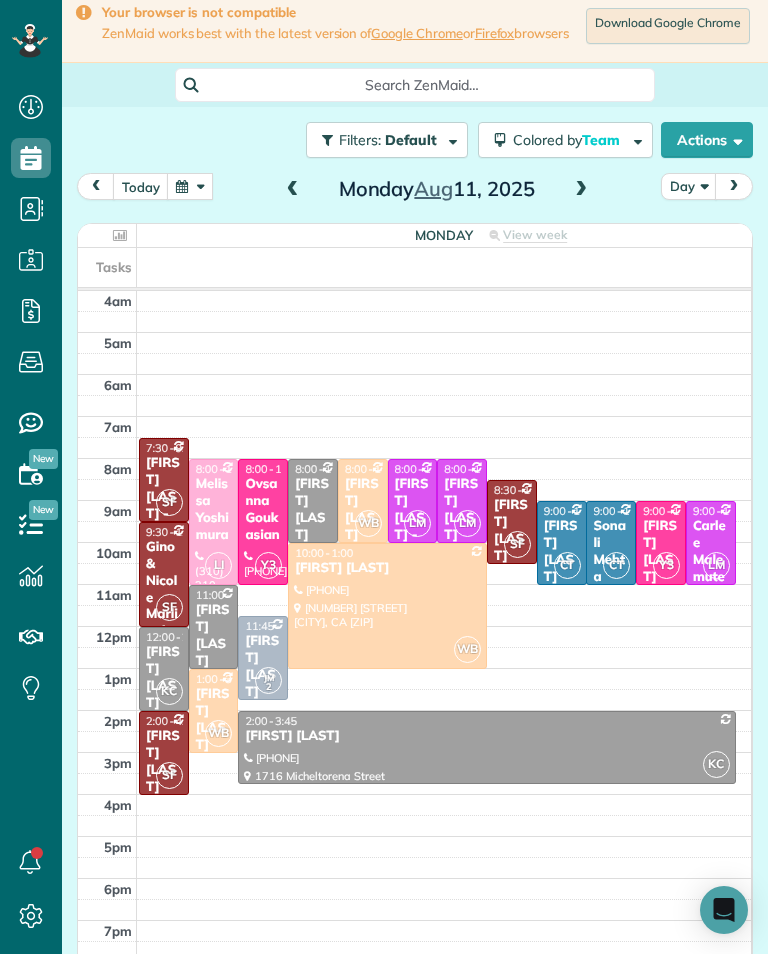 click on "[FIRST] [LAST]" at bounding box center (164, 678) 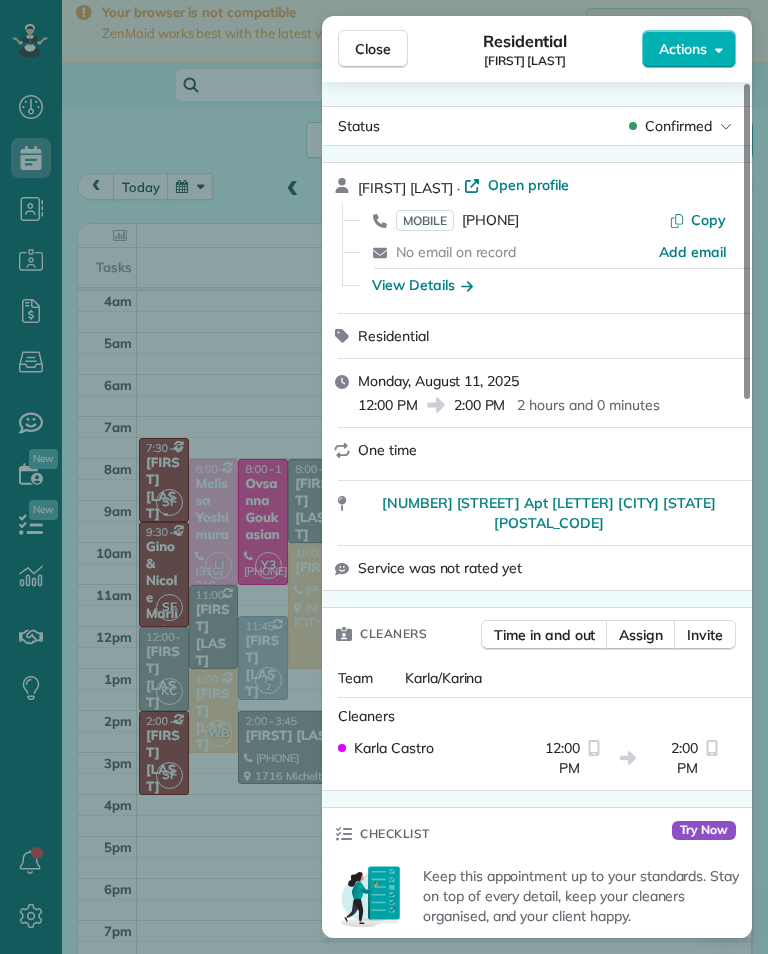 click on "Assign" at bounding box center [641, 635] 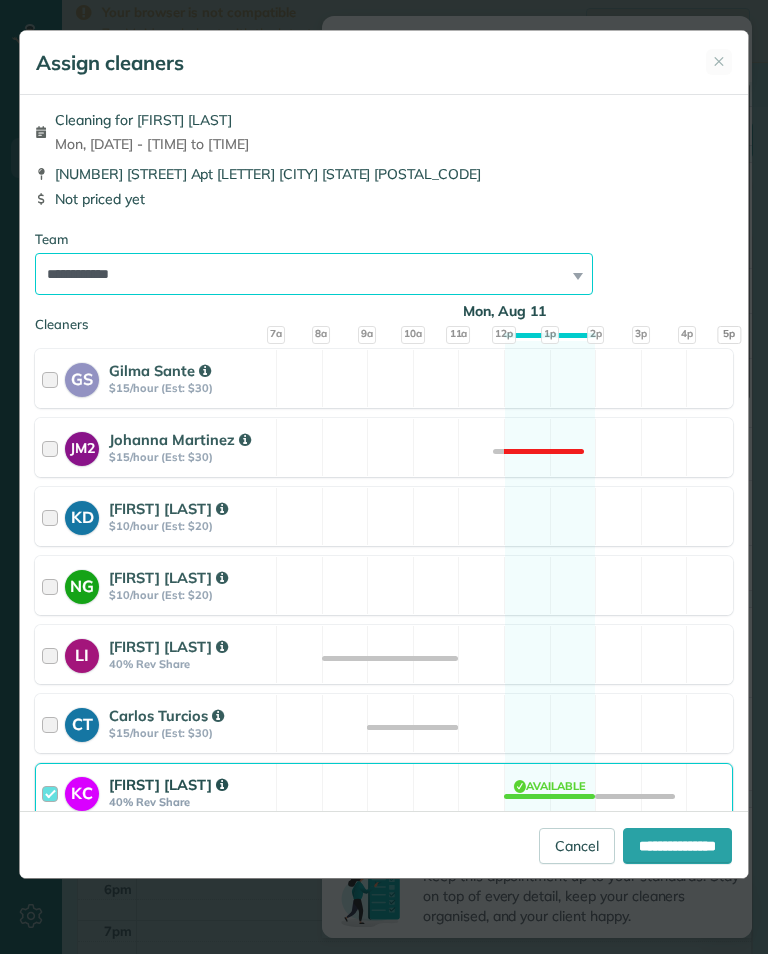 click on "**********" at bounding box center [314, 274] 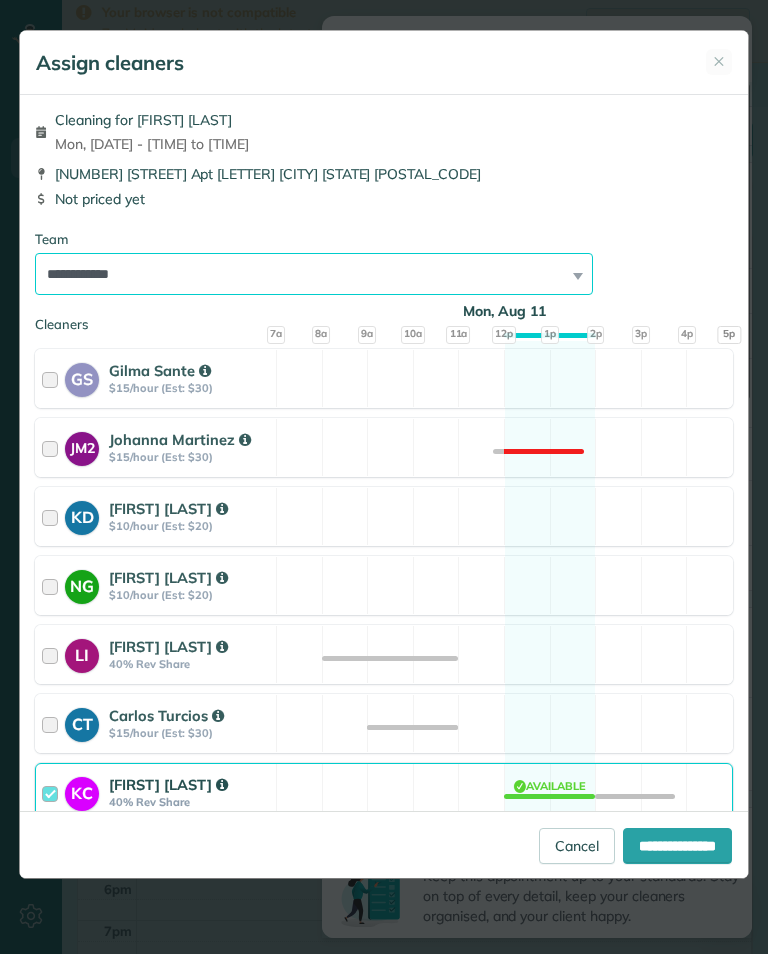 select on "**" 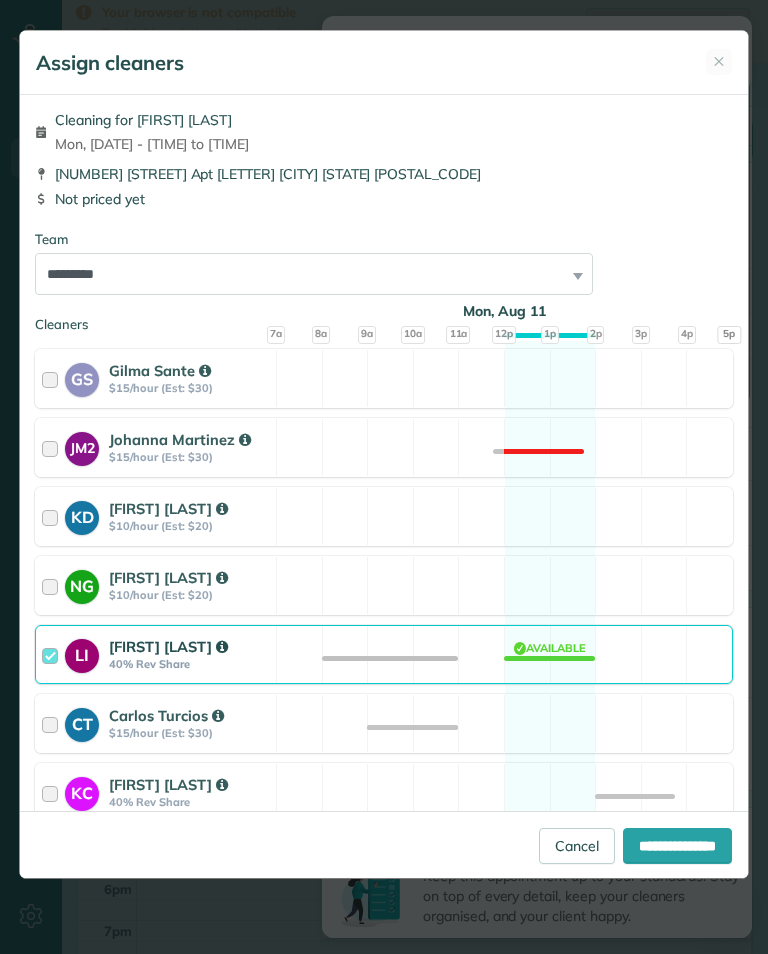 click on "**********" at bounding box center (677, 846) 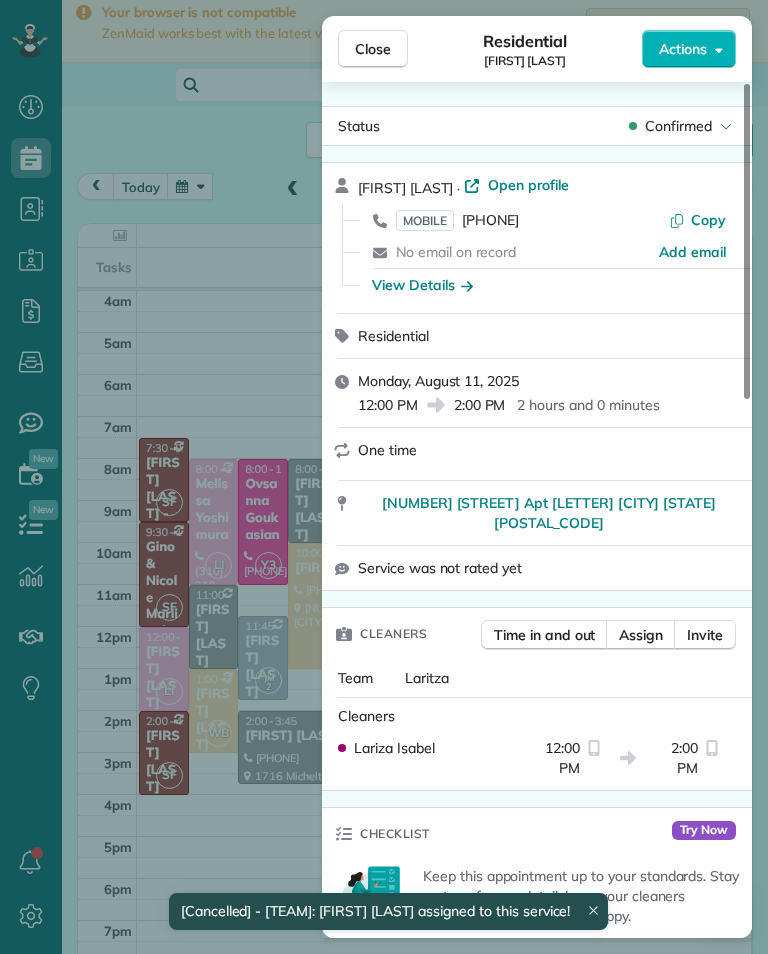 click on "Close Residential [FIRST] [LAST] Actions Status Confirmed [FIRST] [LAST] · Open profile MOBILE [PHONE] Copy No email on record Add email View Details Residential [DAY], [DATE] [TIME] [TIME] [DURATION] One time [NUMBER] [STREET] Apt [NUMBER] [CITY] [STATE] [POSTAL_CODE] Service was not rated yet Cleaners Time in and out Assign Invite Team [FIRST] Cleaners [FIRST] [LAST] [TIME] [TIME] Checklist Try Now Keep this appointment up to your standards. Stay on top of every detail, keep your cleaners organised, and your client happy. Assign a checklist Watch a 5 min demo Billing Billing actions Service Service Price ([NUMBER]x [CURRENCY]) [CURRENCY] Add an item Overcharge [CURRENCY] Discount [CURRENCY] Coupon discount - Primary tax - Secondary tax - Total appointment price [CURRENCY] Tips collected [CURRENCY] Mark as paid Total including tip [CURRENCY] Get paid online in no-time! Send an invoice and reward your cleaners with tips Charge customer credit card Appointment custom fields Key # - Work items No work items to display Notes Appointment 0 Customer 0 New note" at bounding box center (384, 477) 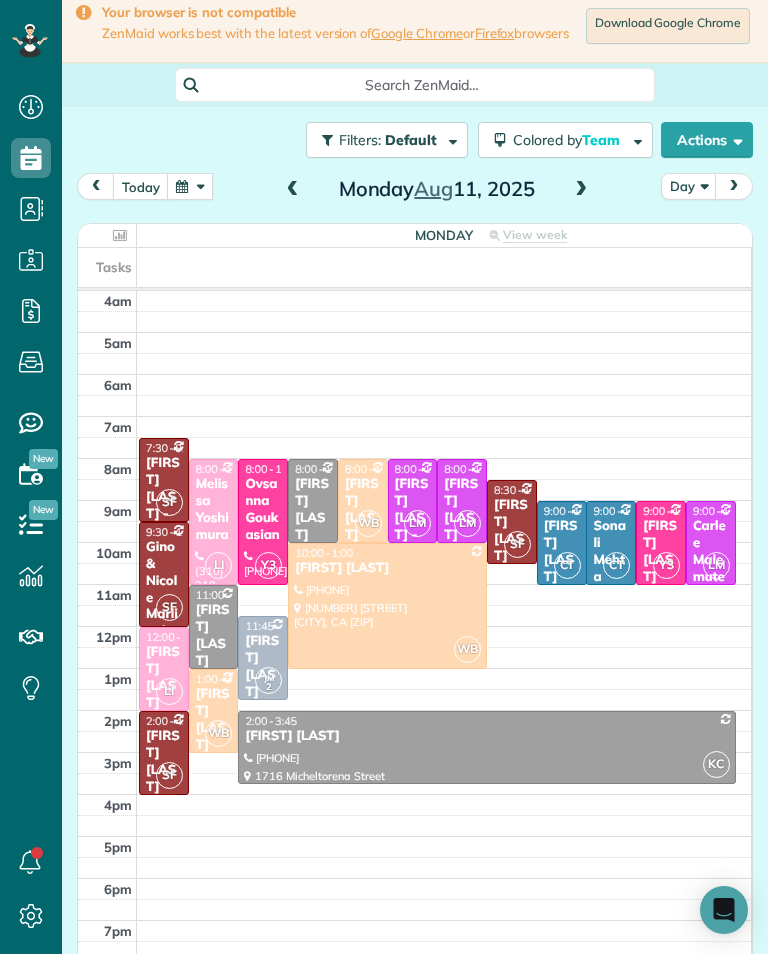 click on "Melissa Yoshimura" at bounding box center [214, 510] 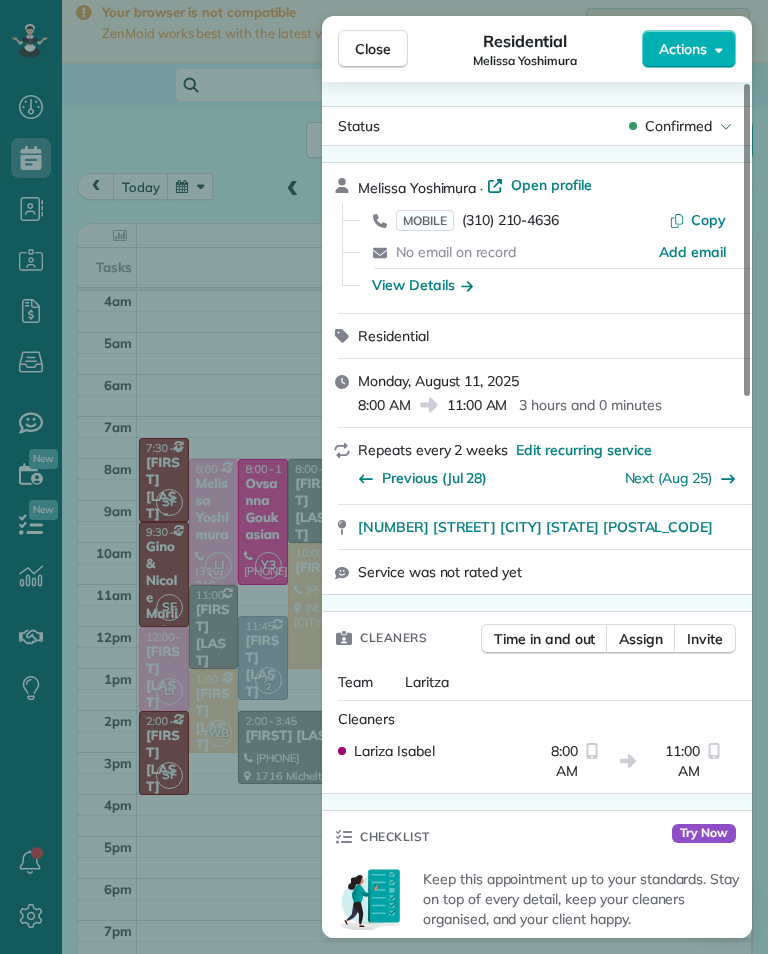 click on "Close Residential [FIRST] [LAST] Actions Status Confirmed [FIRST] [LAST] · Open profile MOBILE [PHONE] Copy No email on record Add email View Details Residential [DAY], [MONTH] [DATE], [YEAR] [TIME] [TIME] [DURATION] Repeats every [NUMBER] weeks Edit recurring service Previous ([DATE]) Next ([DATE]) [NUMBER] [STREET] [CITY] [STATE] [POSTAL_CODE] Service was not rated yet Cleaners Time in and out Assign Invite Team [FIRST] Cleaners [FIRST] [LAST] [TIME] [TIME] Checklist Try Now Keep this appointment up to your standards. Stay on top of every detail, keep your cleaners organised, and your client happy. Assign a checklist Watch a 5 min demo Billing Billing actions Service Service Price (1x $[PRICE]) $[PRICE] Add an item Overcharge $[PRICE] Discount $[PRICE] Coupon discount - Primary tax - Secondary tax - Total appointment price $[PRICE] Tips collected $[PRICE] Unpaid Mark as paid Total including tip $[PRICE] Get paid online in no-time! Send an invoice and reward your cleaners with tips Charge customer credit card" at bounding box center (384, 477) 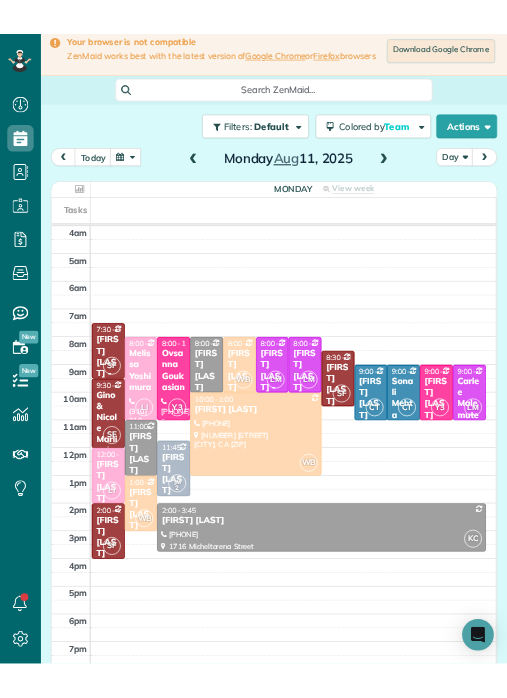 scroll, scrollTop: 985, scrollLeft: 62, axis: both 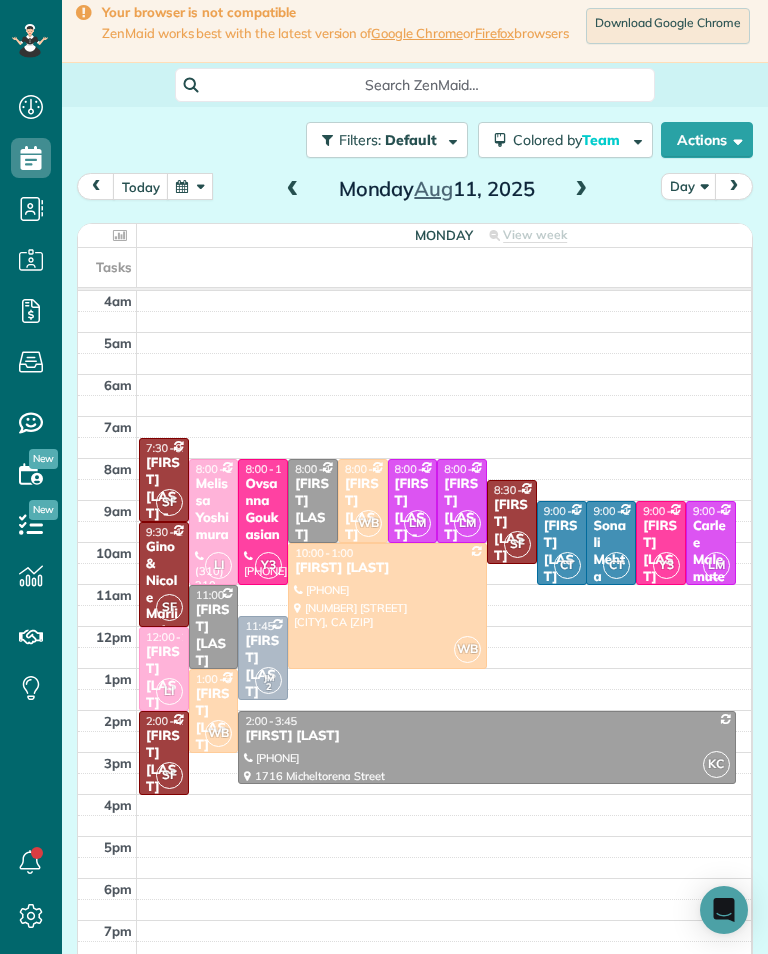 click at bounding box center (190, 186) 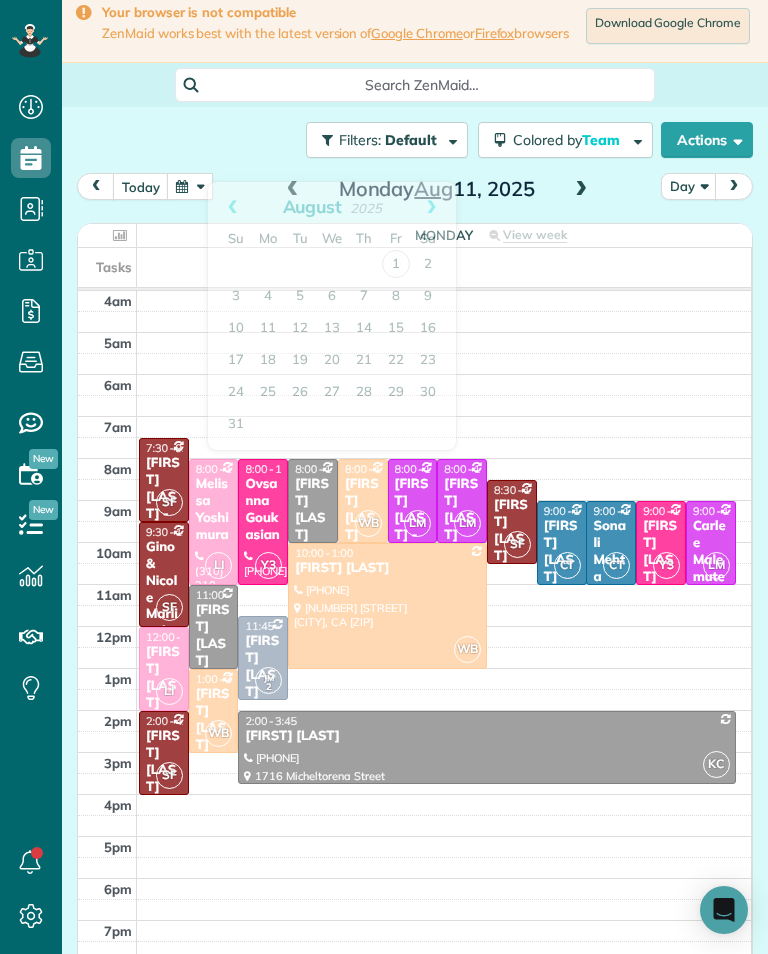 click at bounding box center [190, 186] 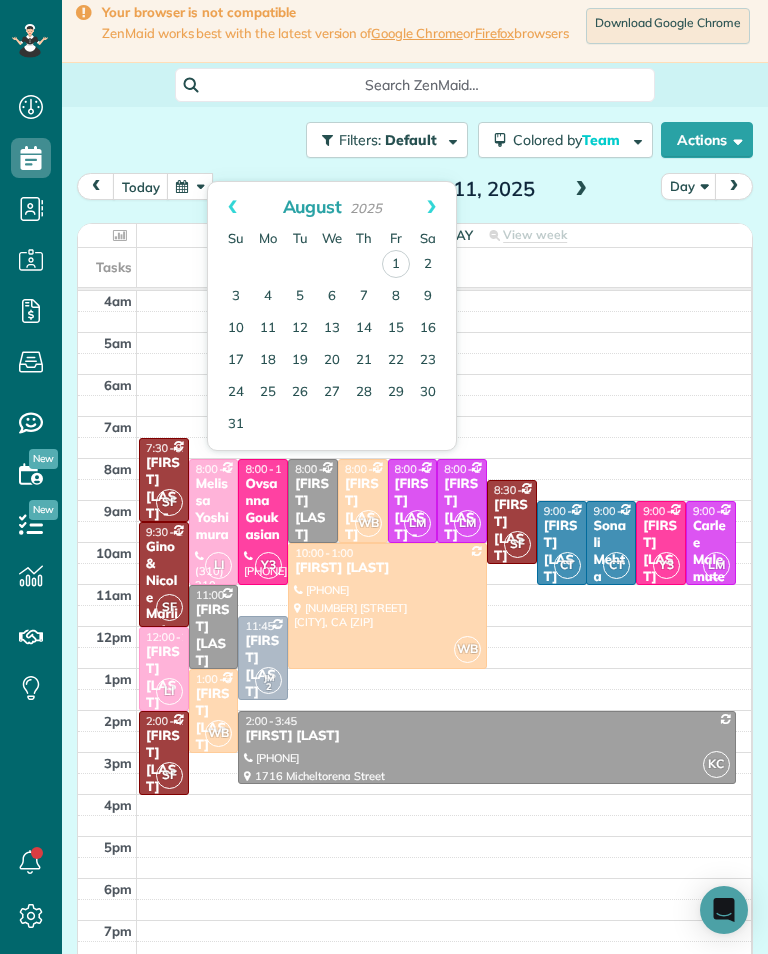 click on "2" at bounding box center (428, 265) 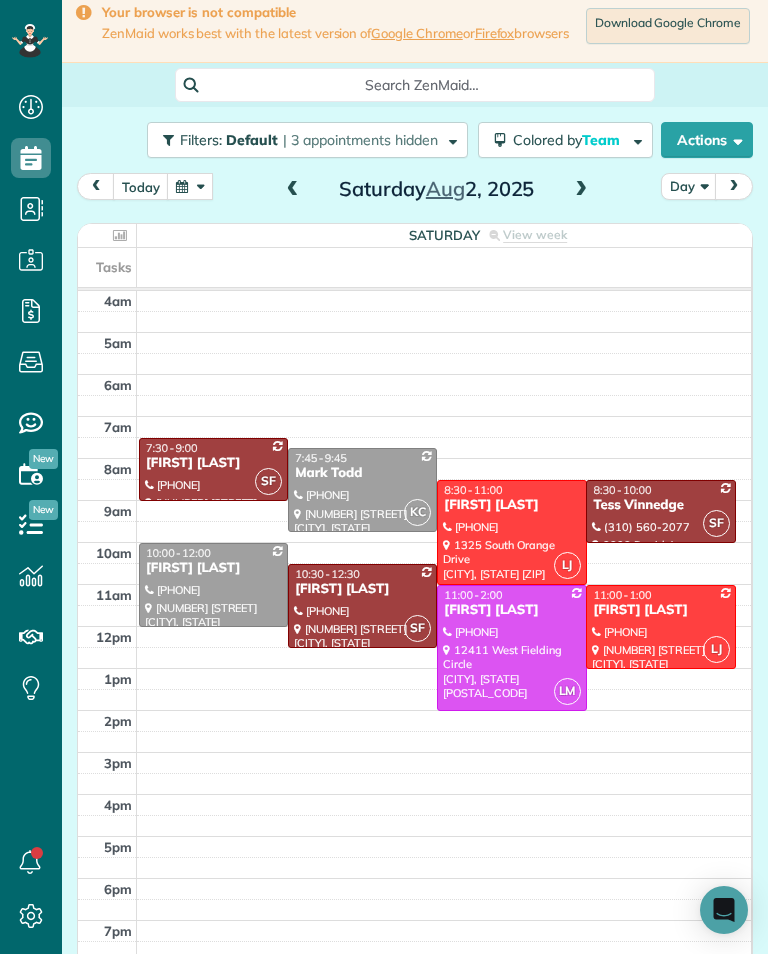 click on "[FIRST] [LAST]" at bounding box center [511, 610] 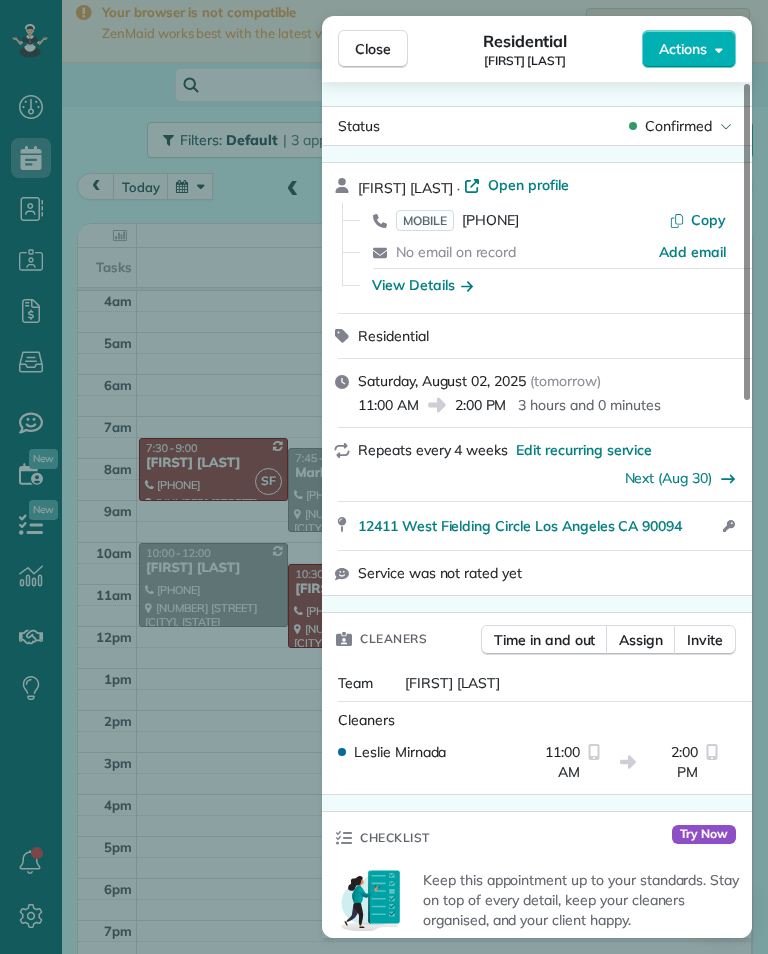 click on "[PHONE]" at bounding box center [490, 220] 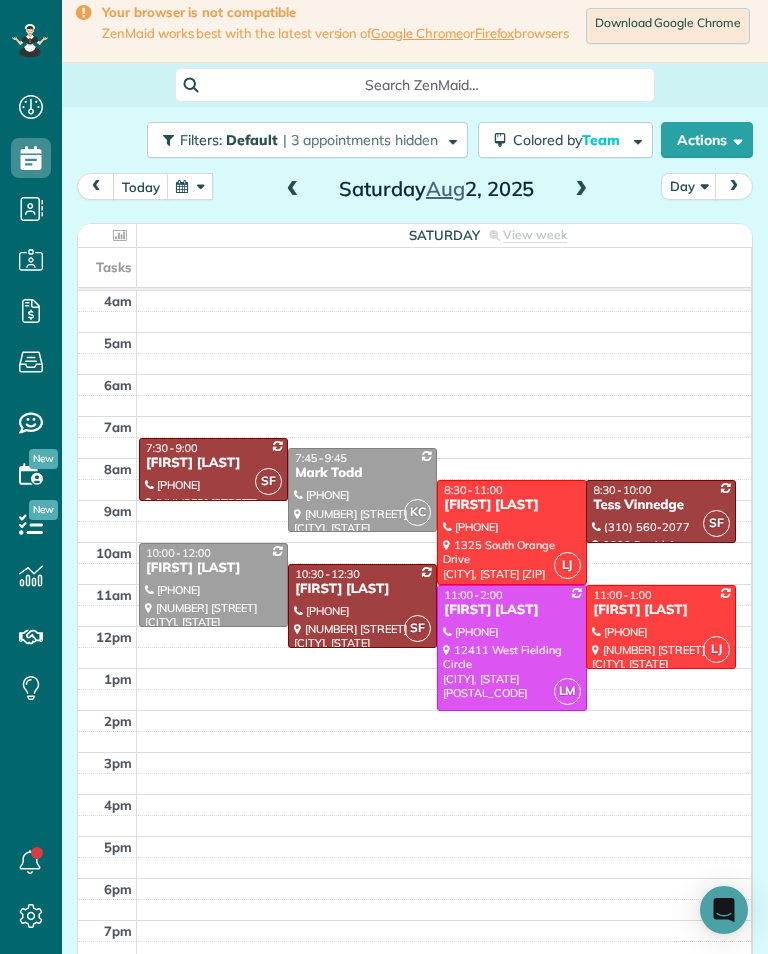 scroll, scrollTop: 985, scrollLeft: 62, axis: both 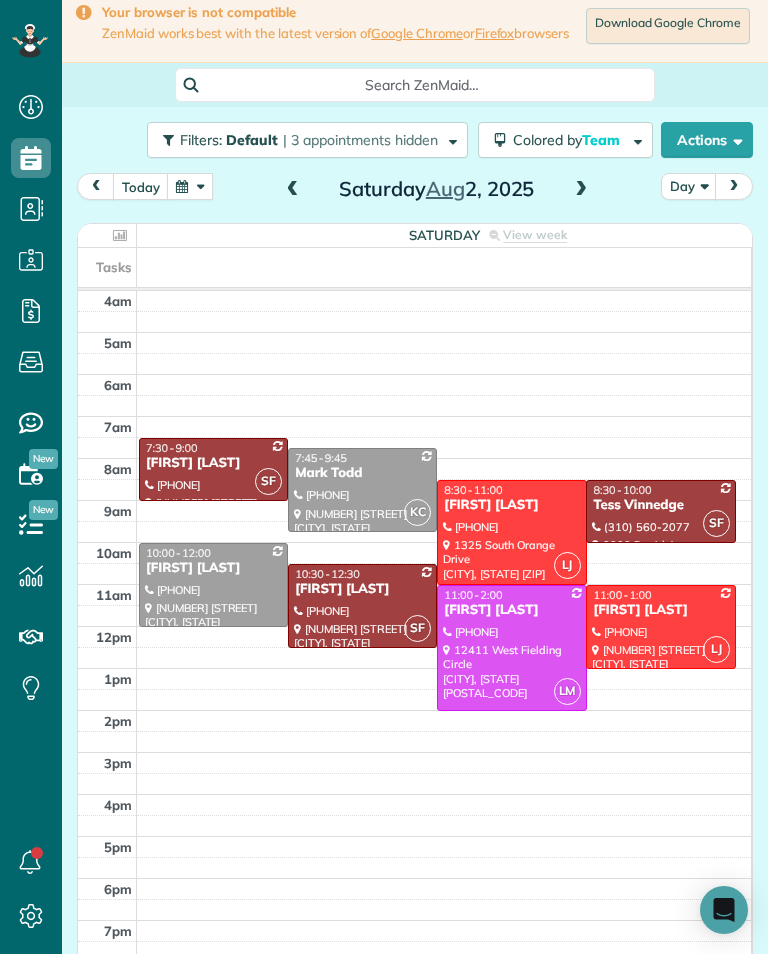 click at bounding box center (190, 186) 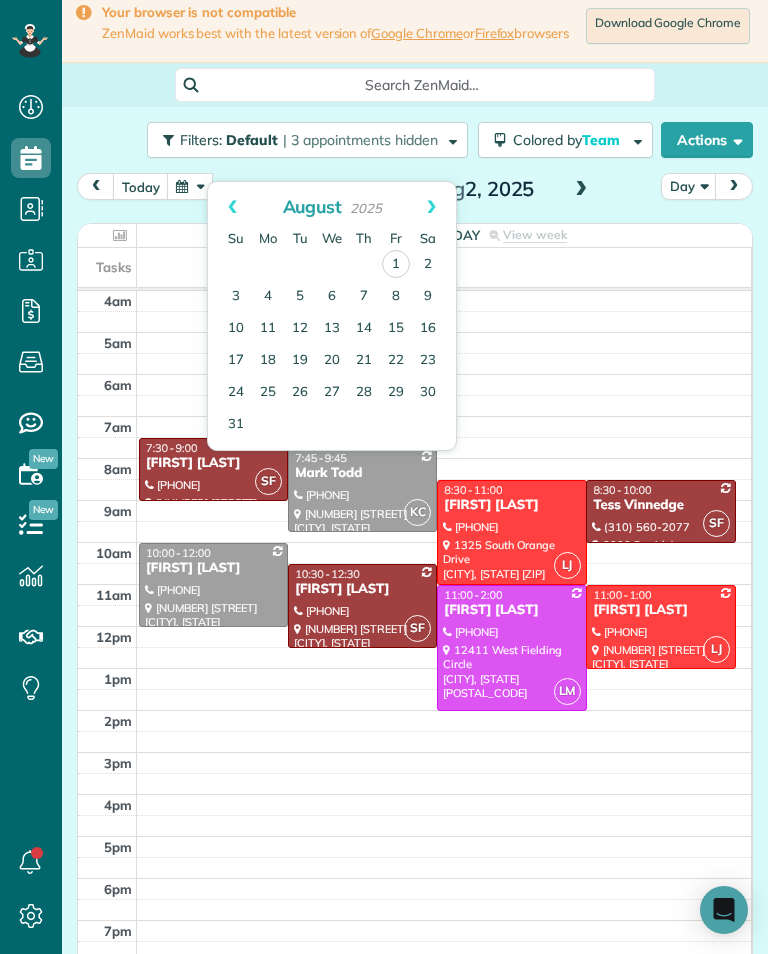 click at bounding box center [190, 186] 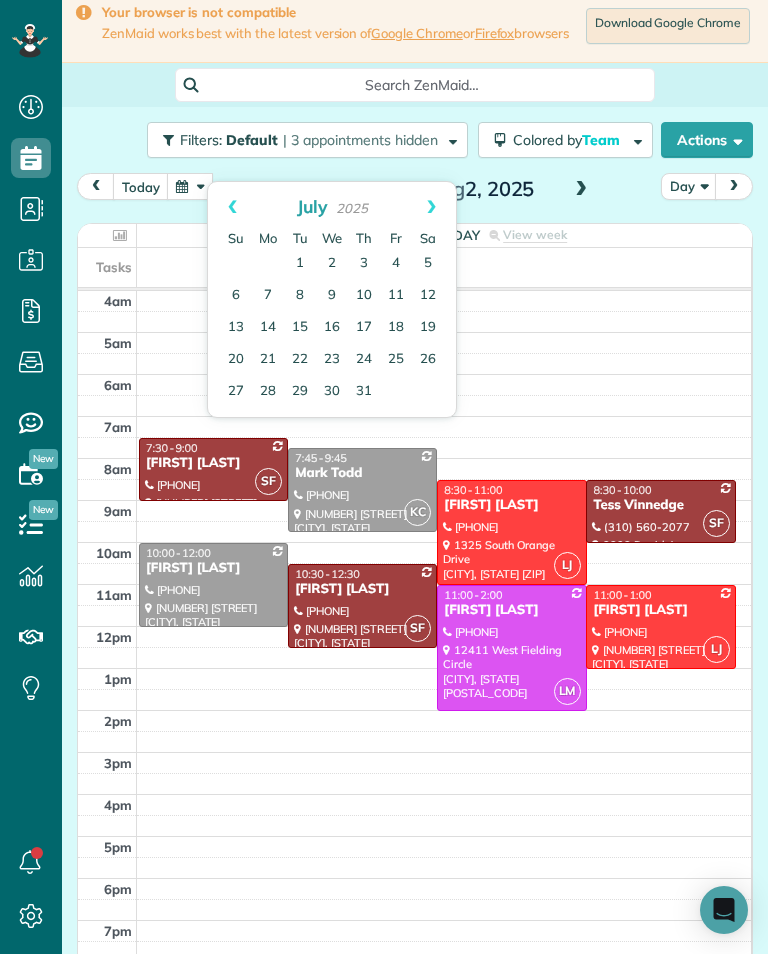 click on "Prev" at bounding box center (232, 207) 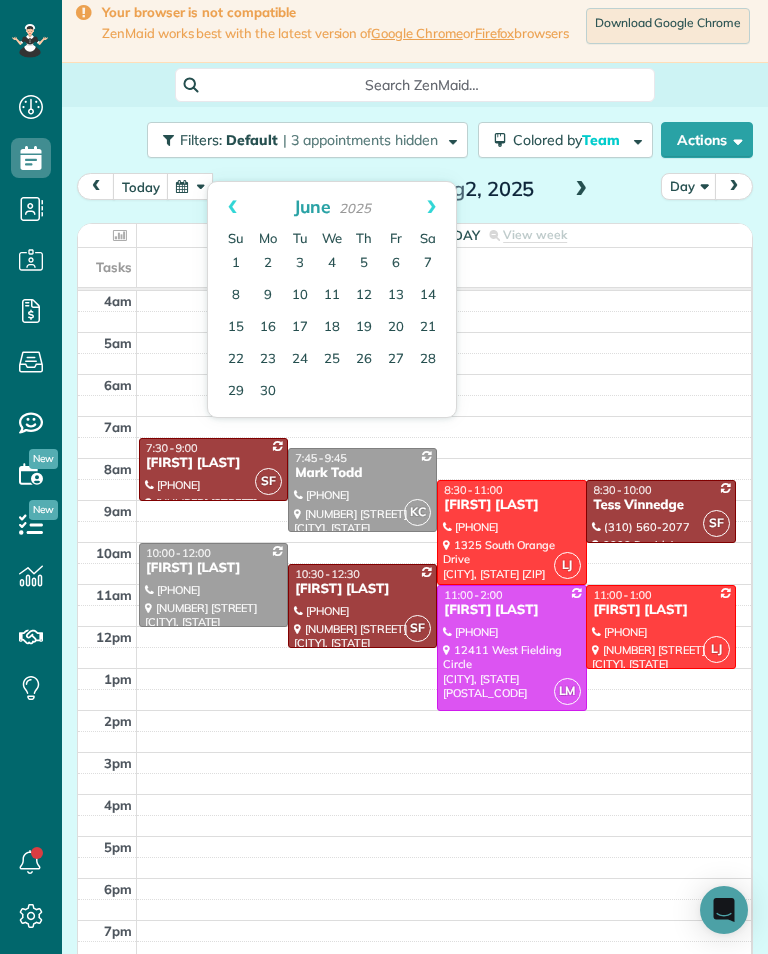 click on "Prev" at bounding box center (232, 207) 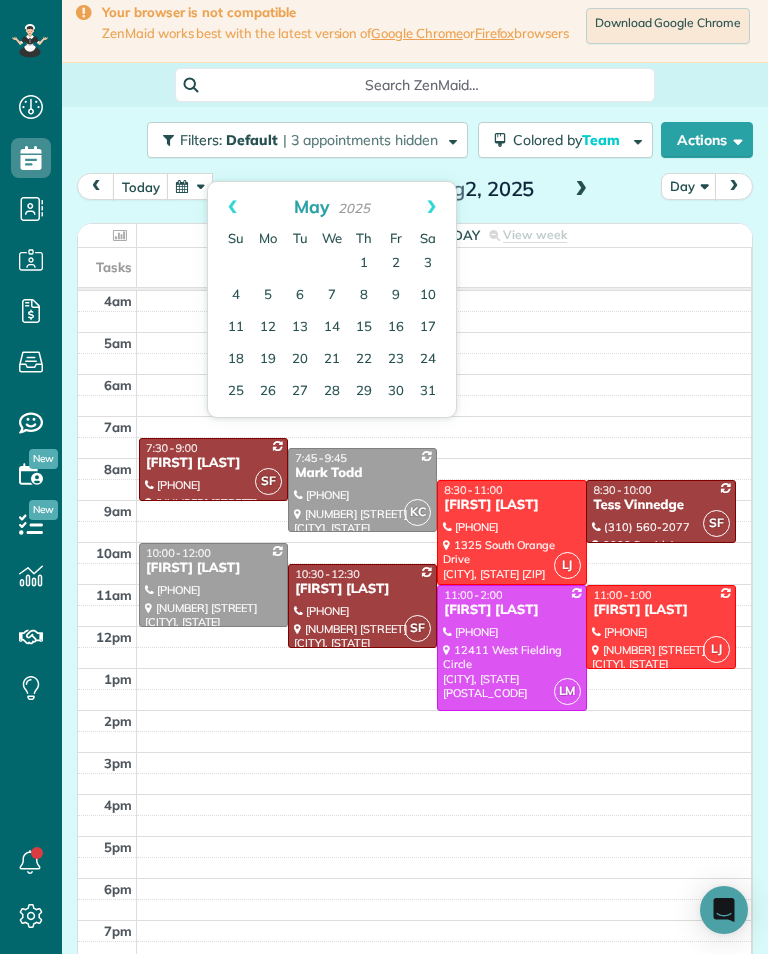 click on "Prev" at bounding box center (232, 207) 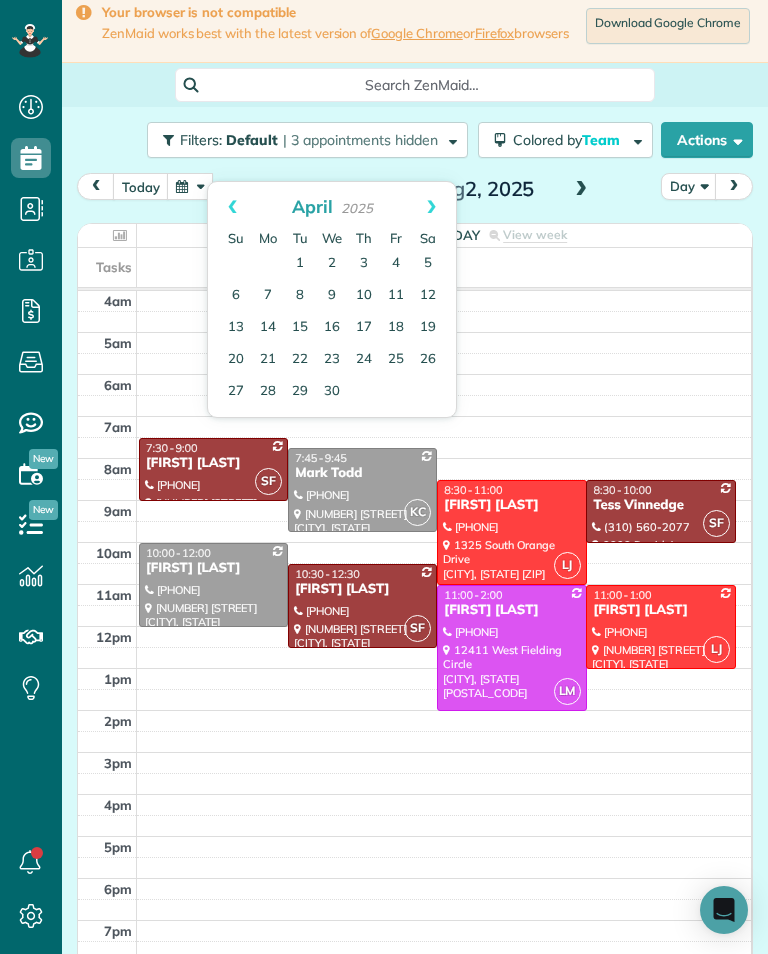 click on "Prev" at bounding box center (232, 207) 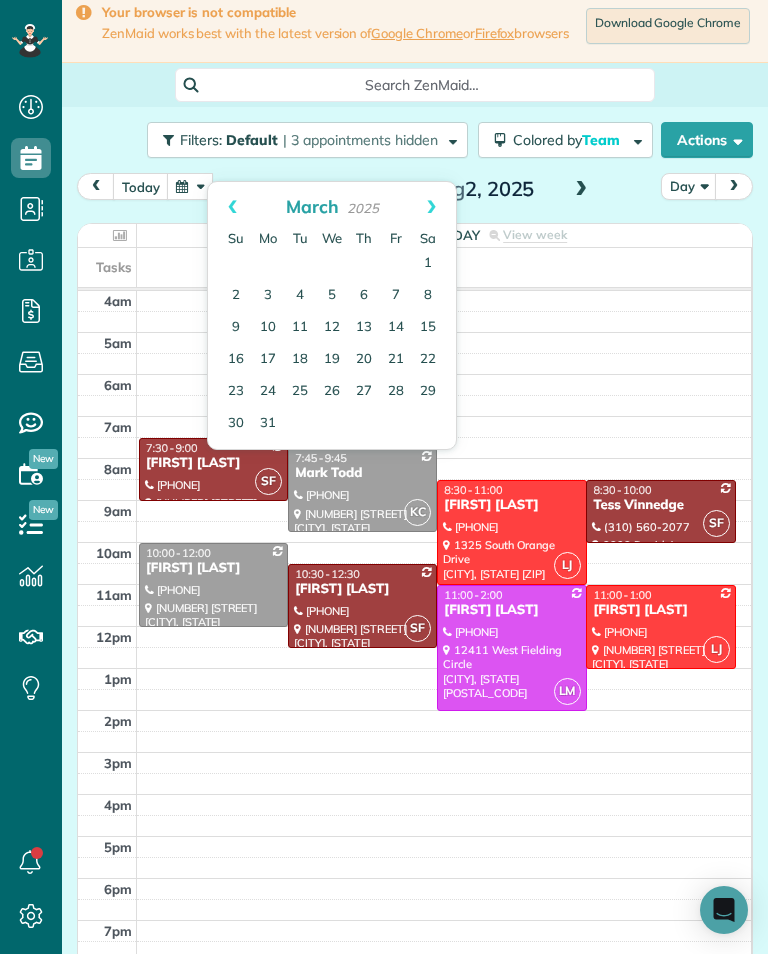 click on "Prev" at bounding box center [232, 207] 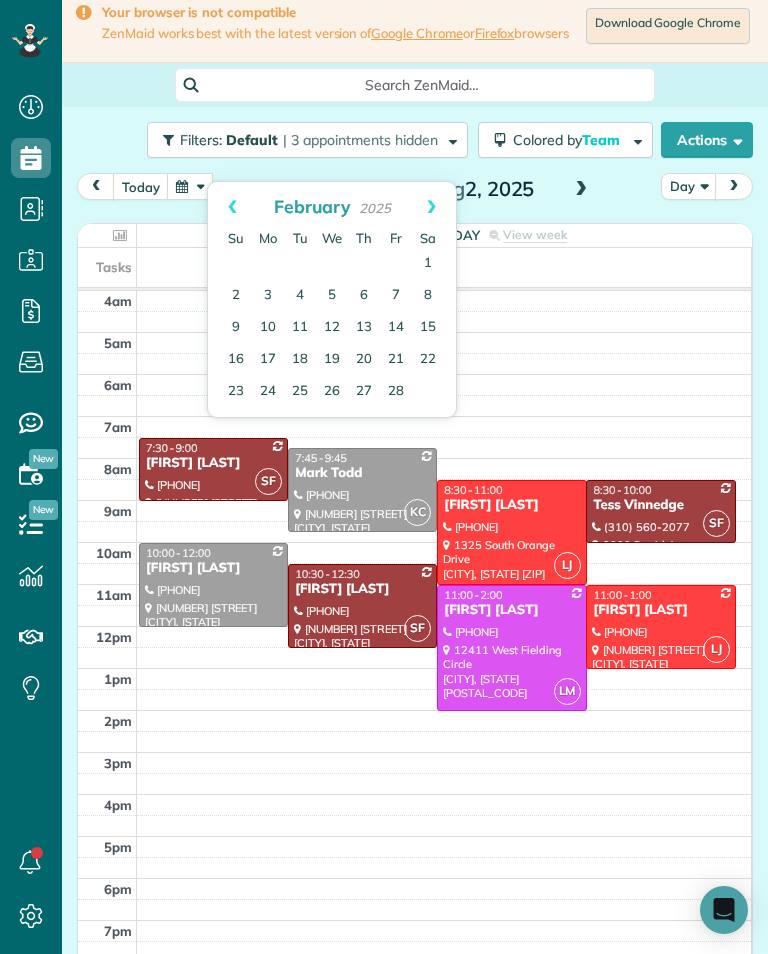 click on "Prev" at bounding box center (232, 207) 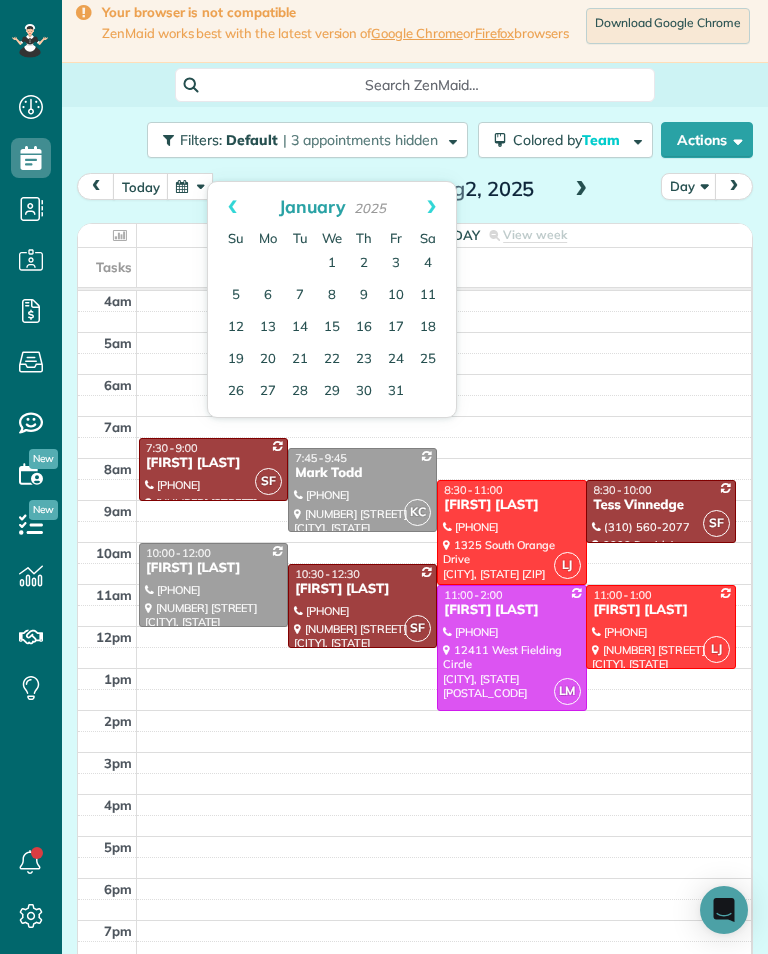 click on "Prev" at bounding box center (232, 207) 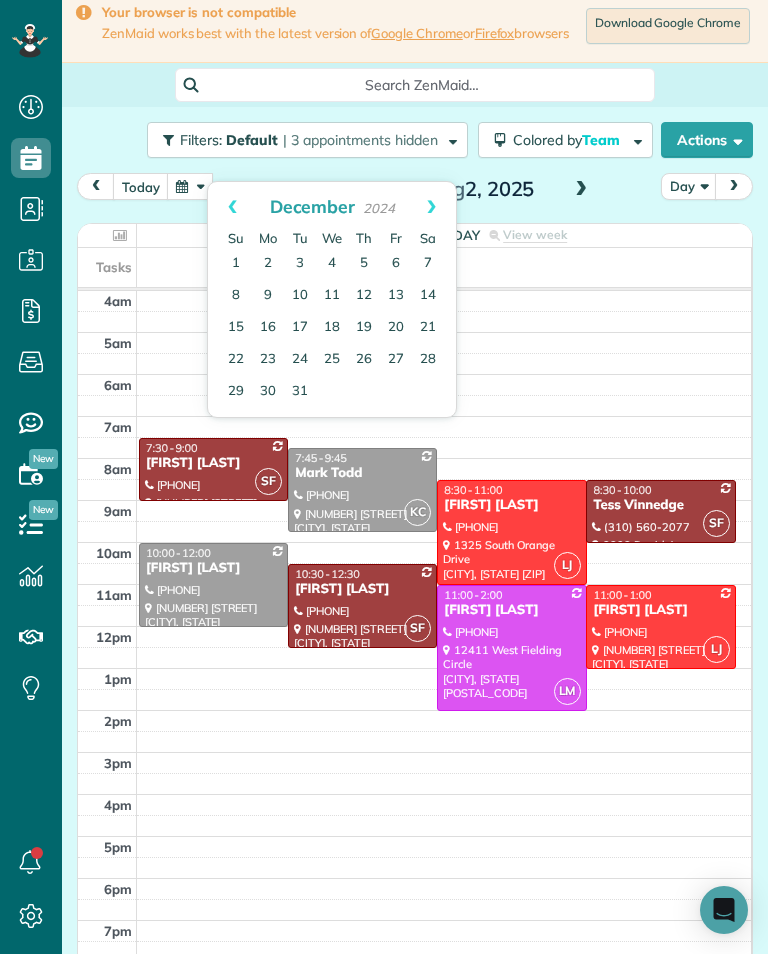 click on "Prev" at bounding box center [232, 207] 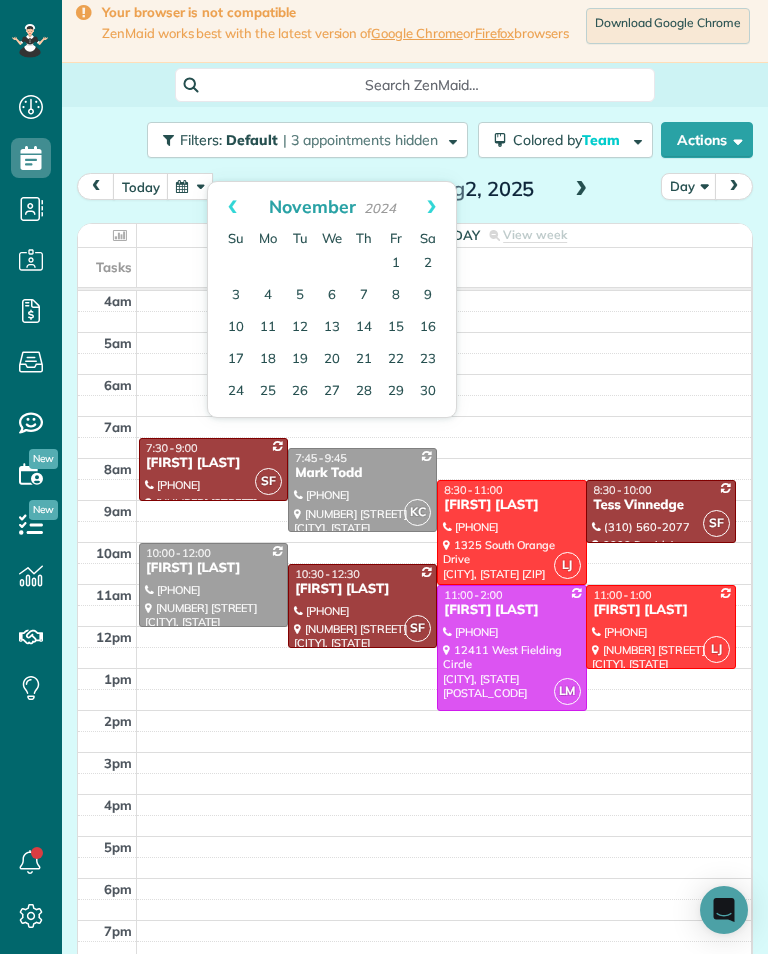 click on "26" at bounding box center [300, 392] 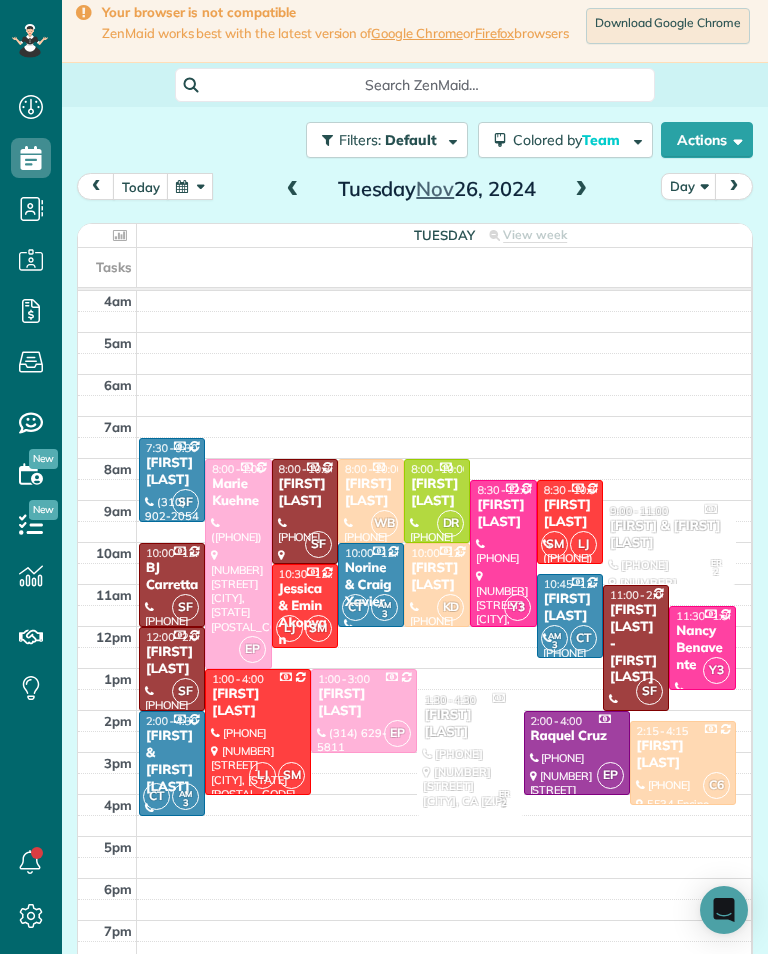 click at bounding box center (190, 186) 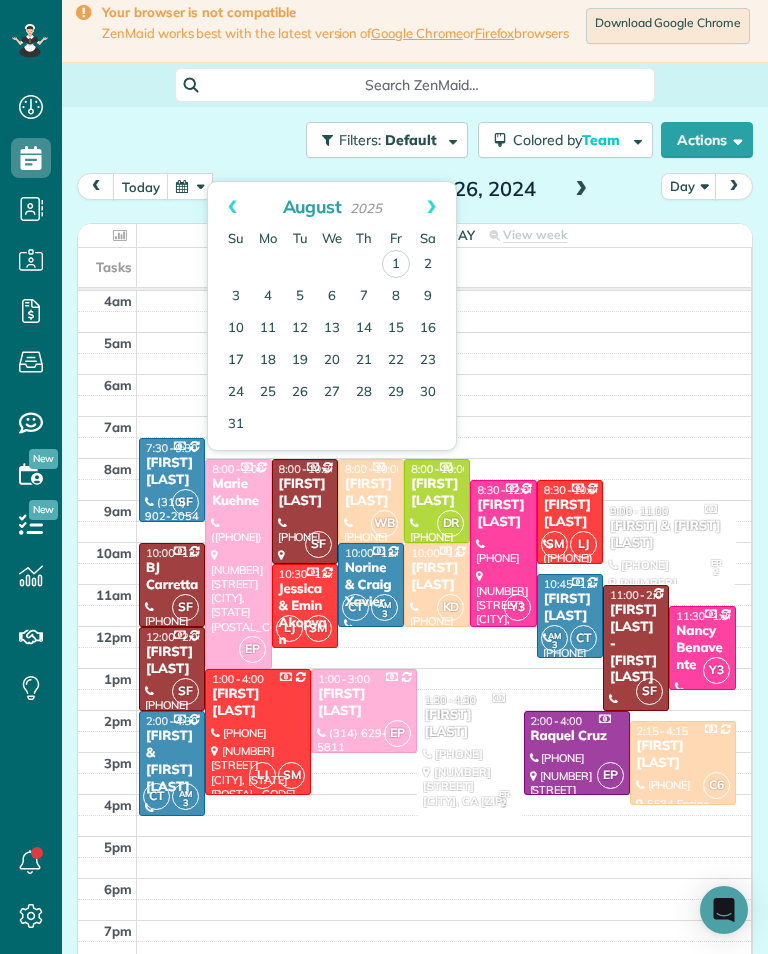 click on "11" at bounding box center [268, 329] 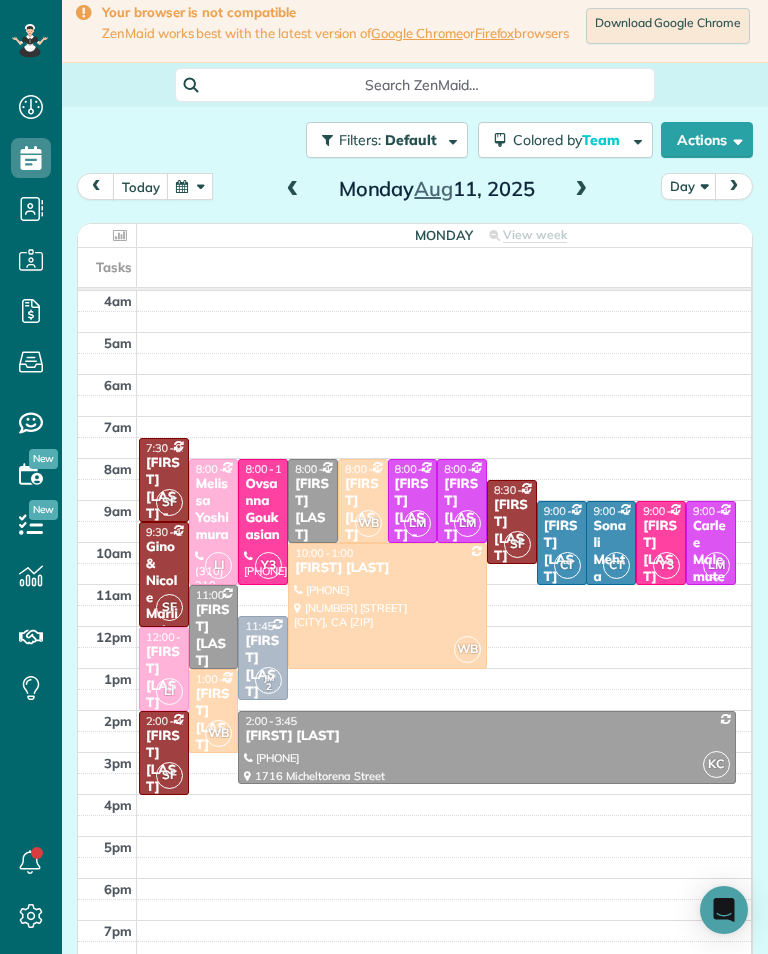 scroll, scrollTop: 985, scrollLeft: 62, axis: both 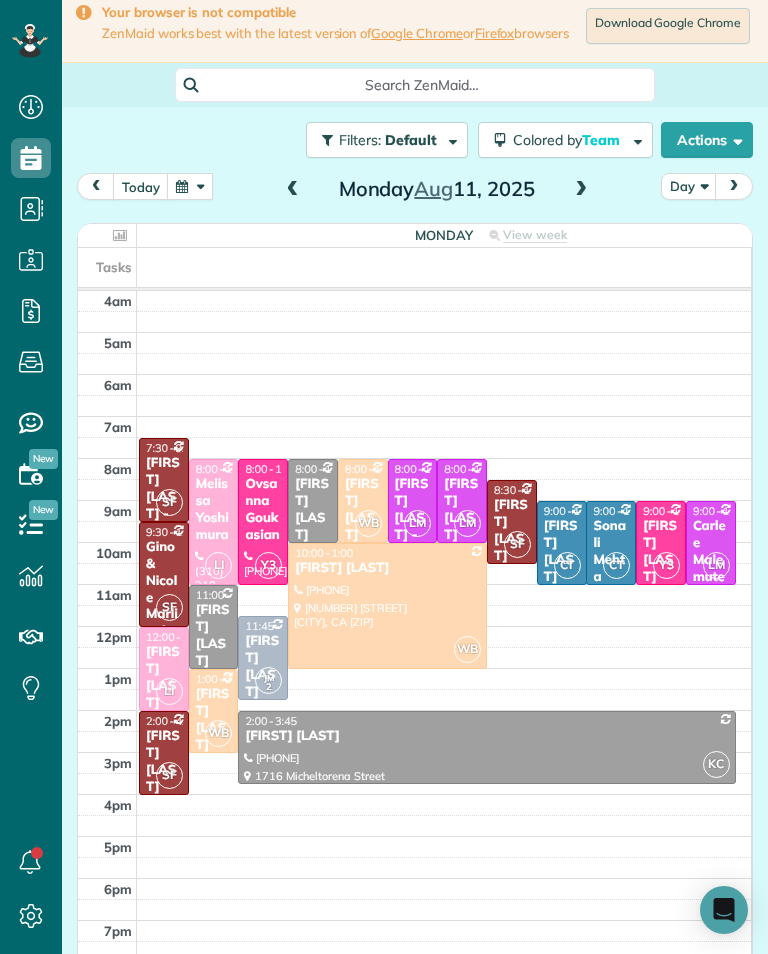 click on "LI" at bounding box center (169, 691) 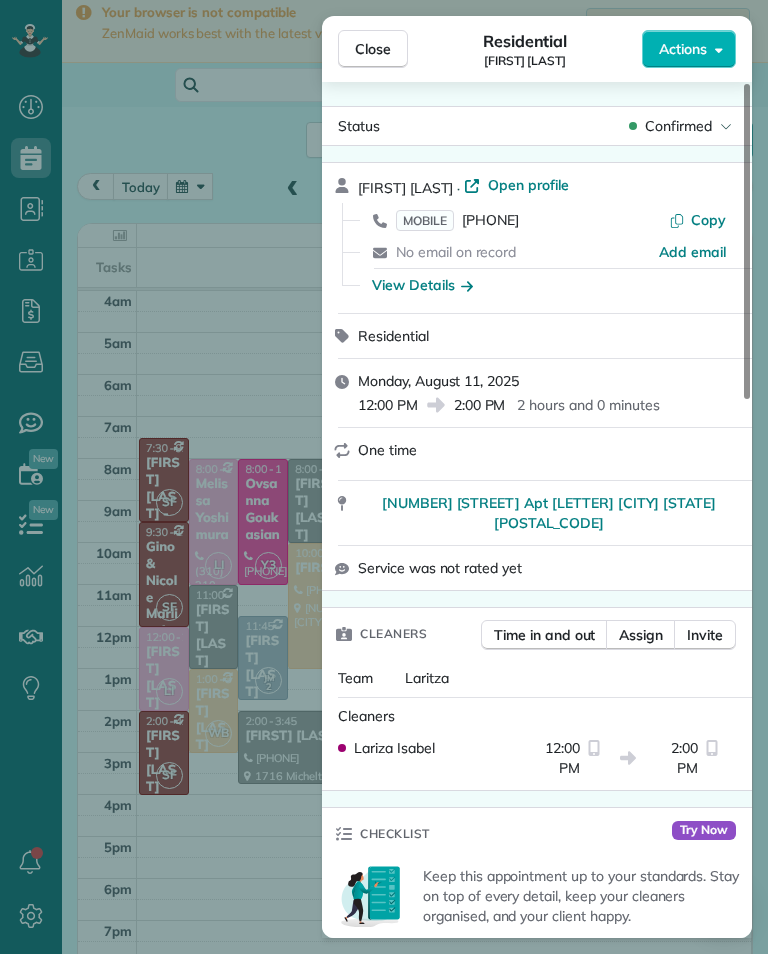 click on "View Details" at bounding box center (422, 285) 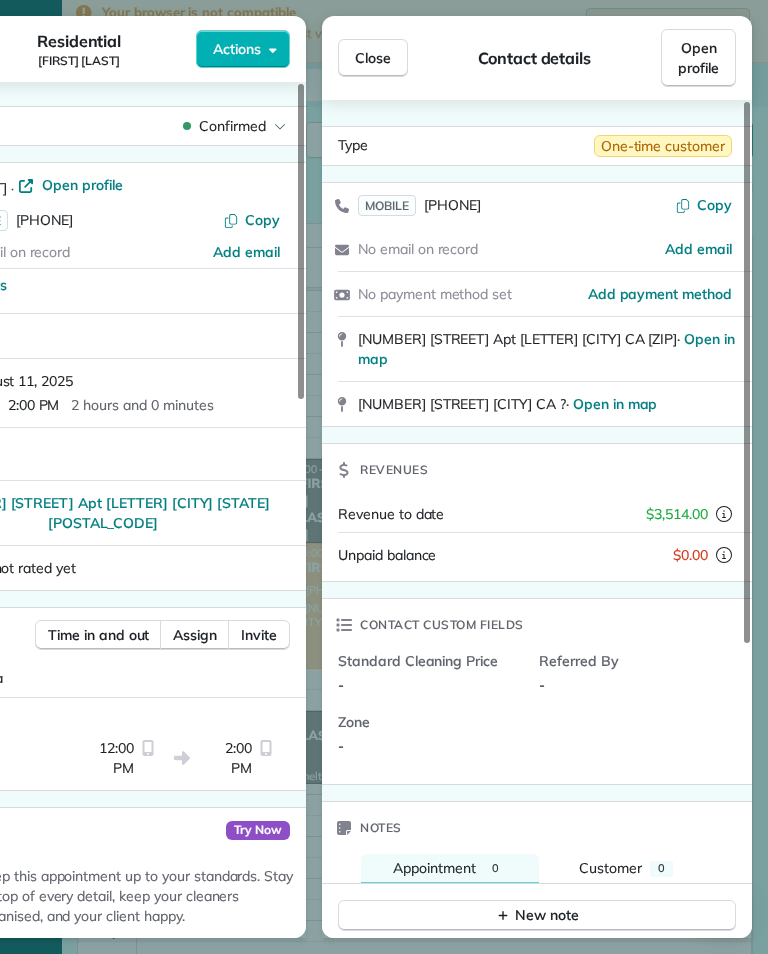 click on "Close" at bounding box center (373, 58) 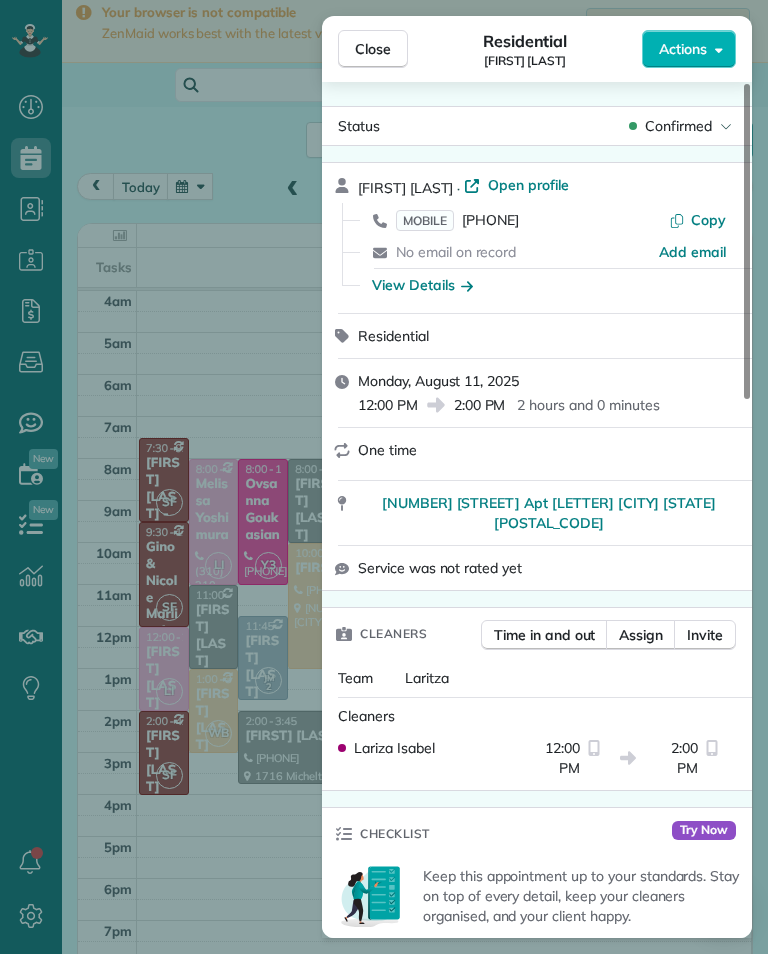 click on "Close" at bounding box center [373, 49] 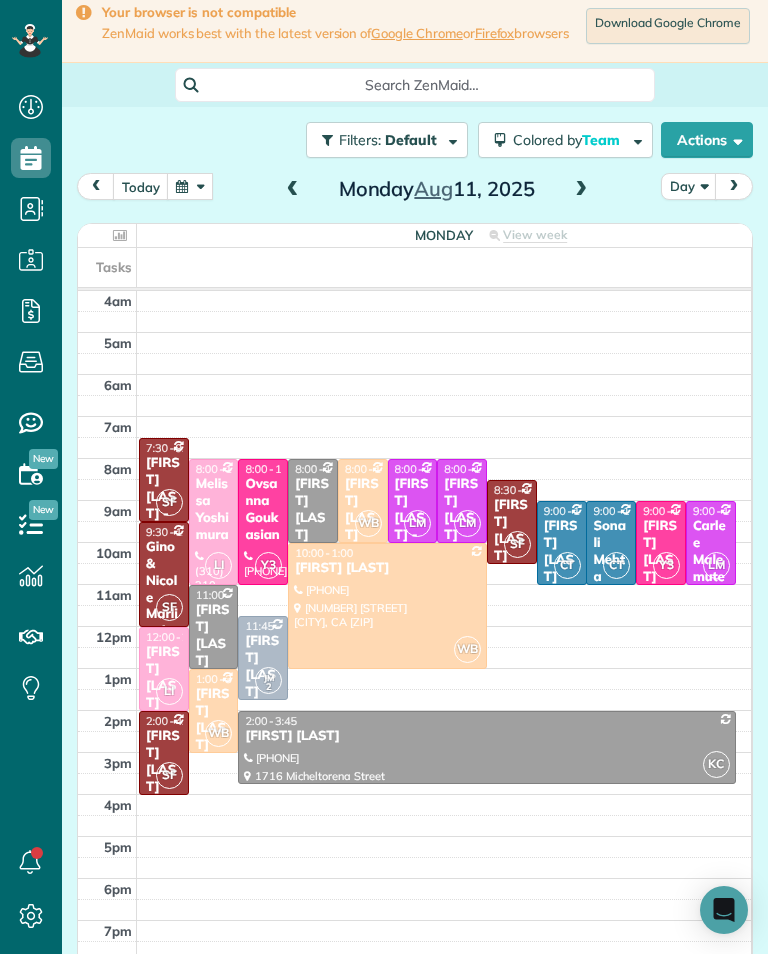 click at bounding box center (190, 186) 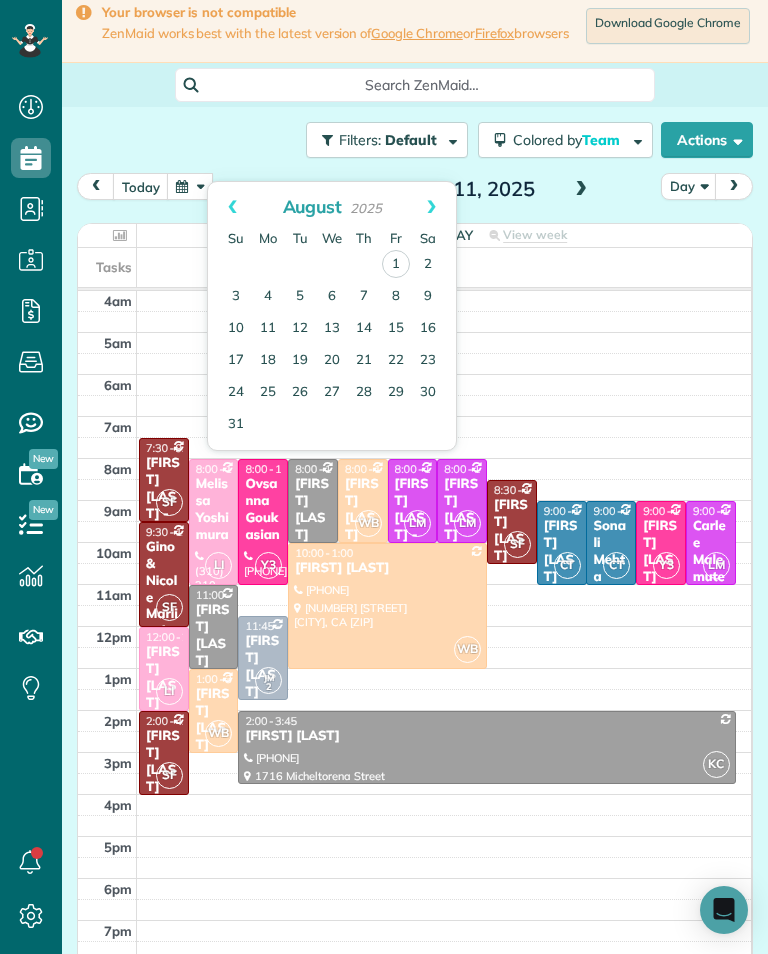 click on "today" at bounding box center (141, 186) 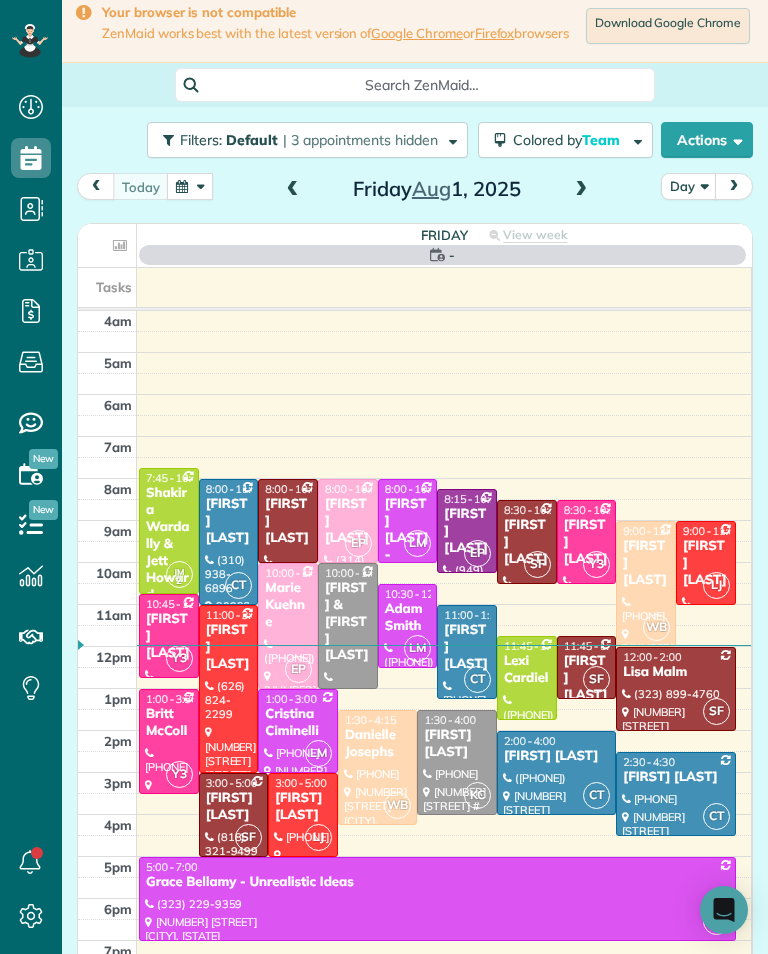 click at bounding box center [581, 190] 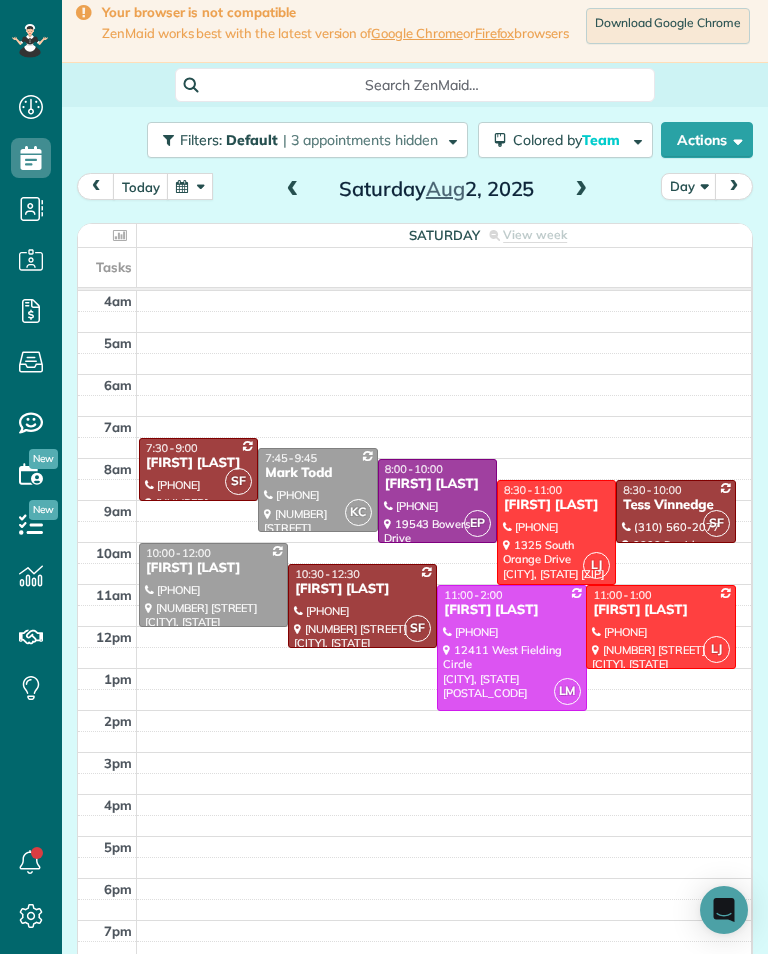 click at bounding box center (437, 501) 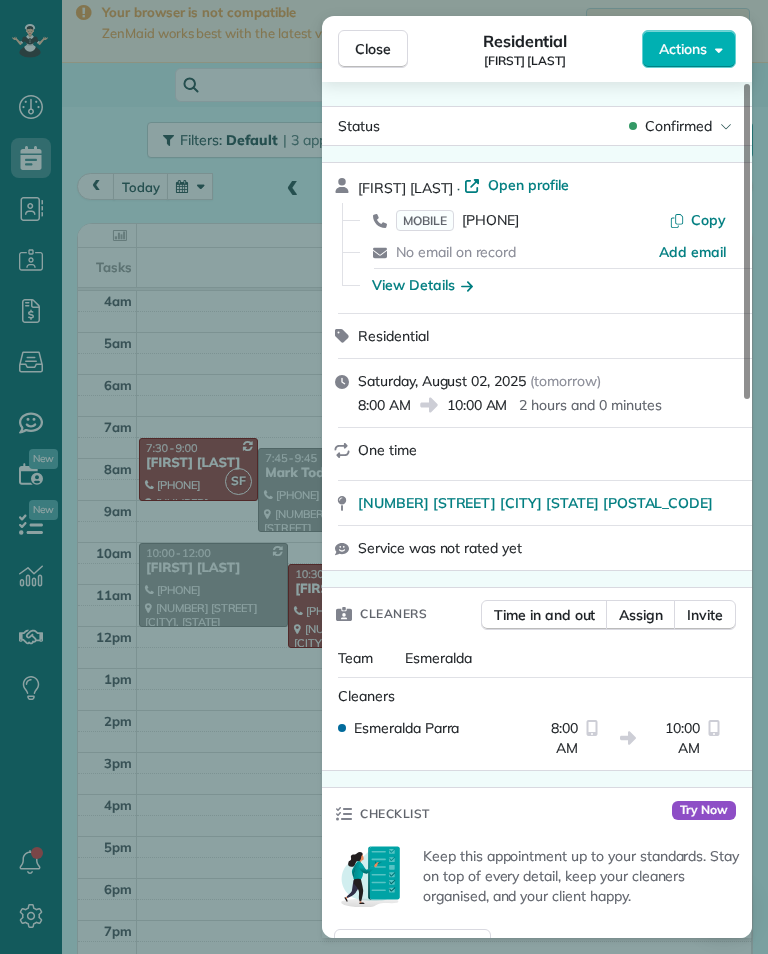 click on "MOBILE [PHONE]" at bounding box center [457, 220] 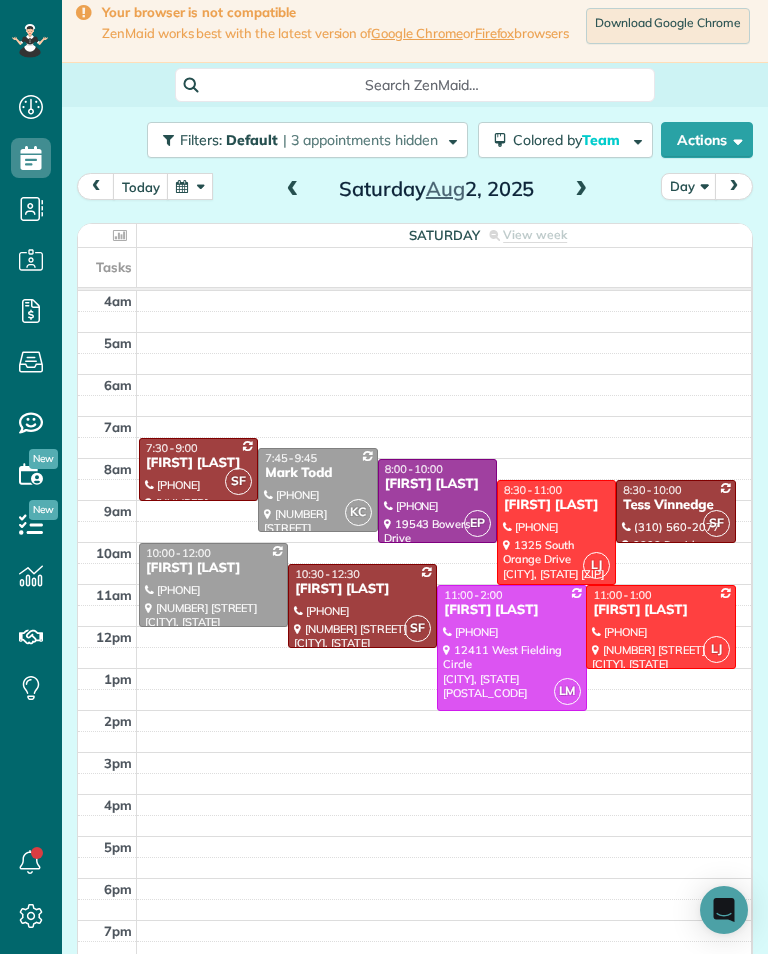 scroll, scrollTop: 985, scrollLeft: 62, axis: both 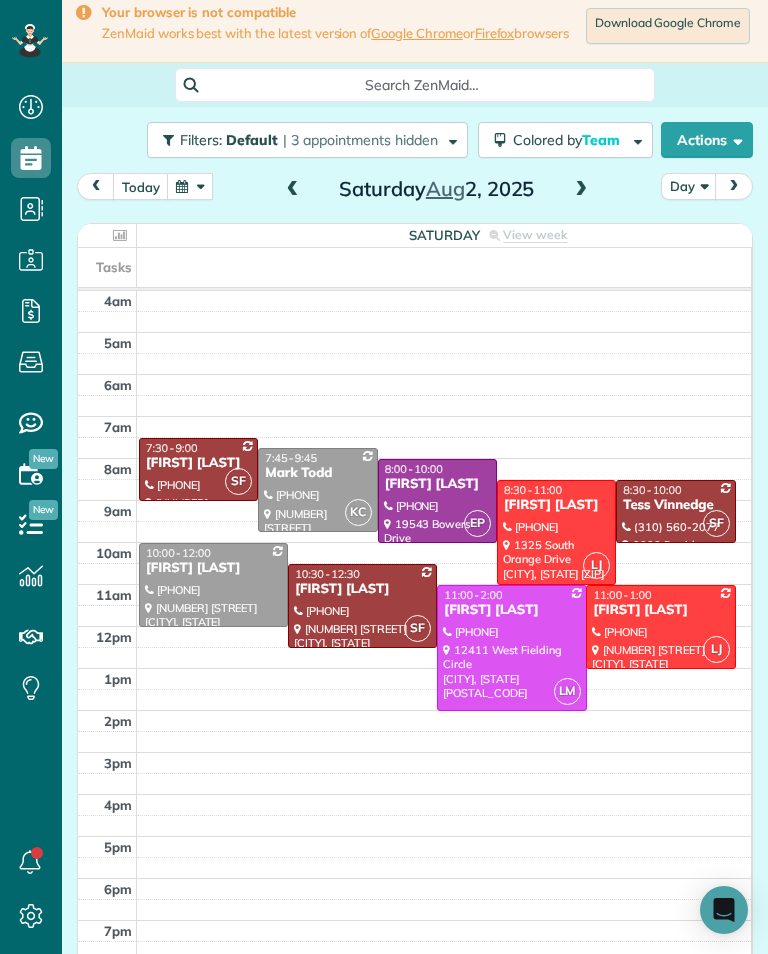 click at bounding box center [190, 186] 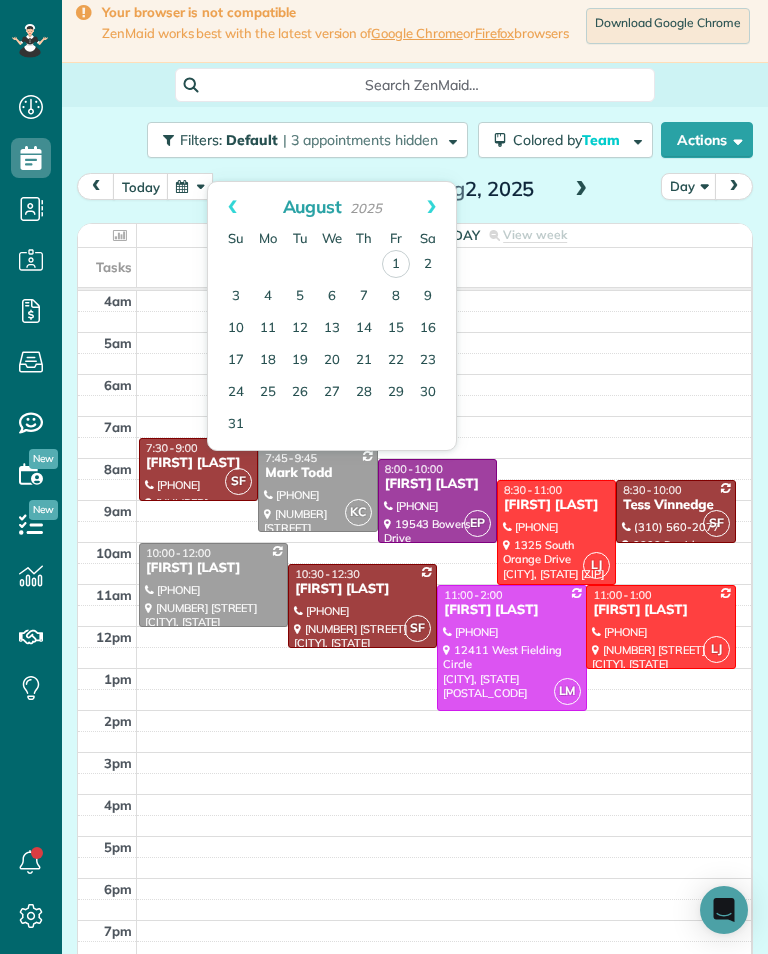 click on "8" at bounding box center (396, 297) 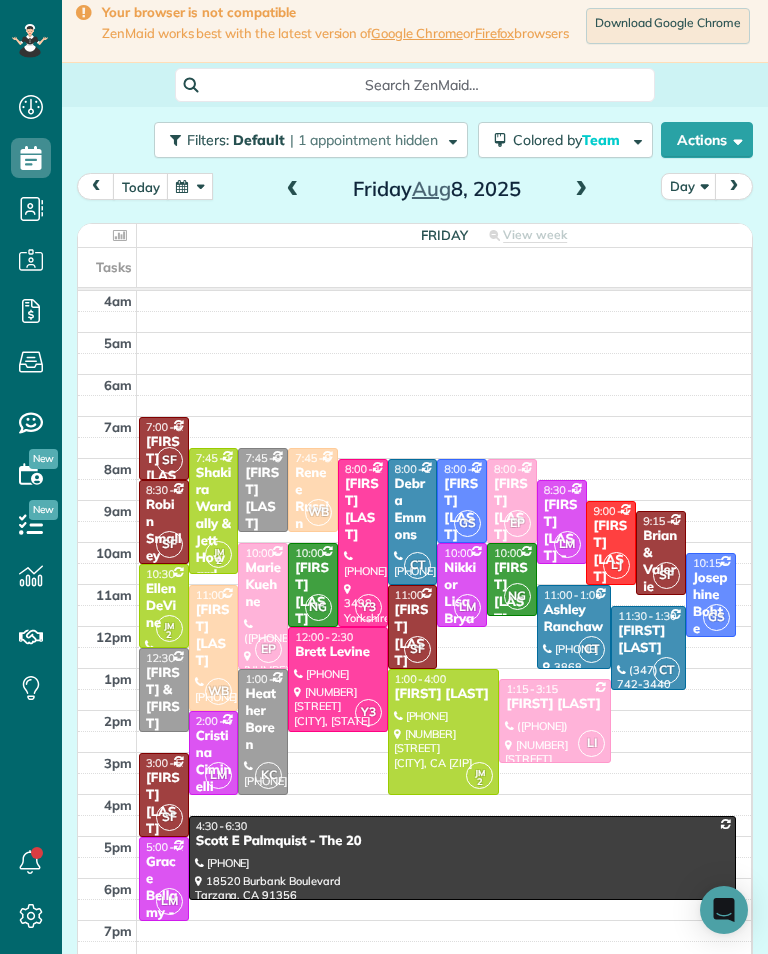 click at bounding box center (581, 190) 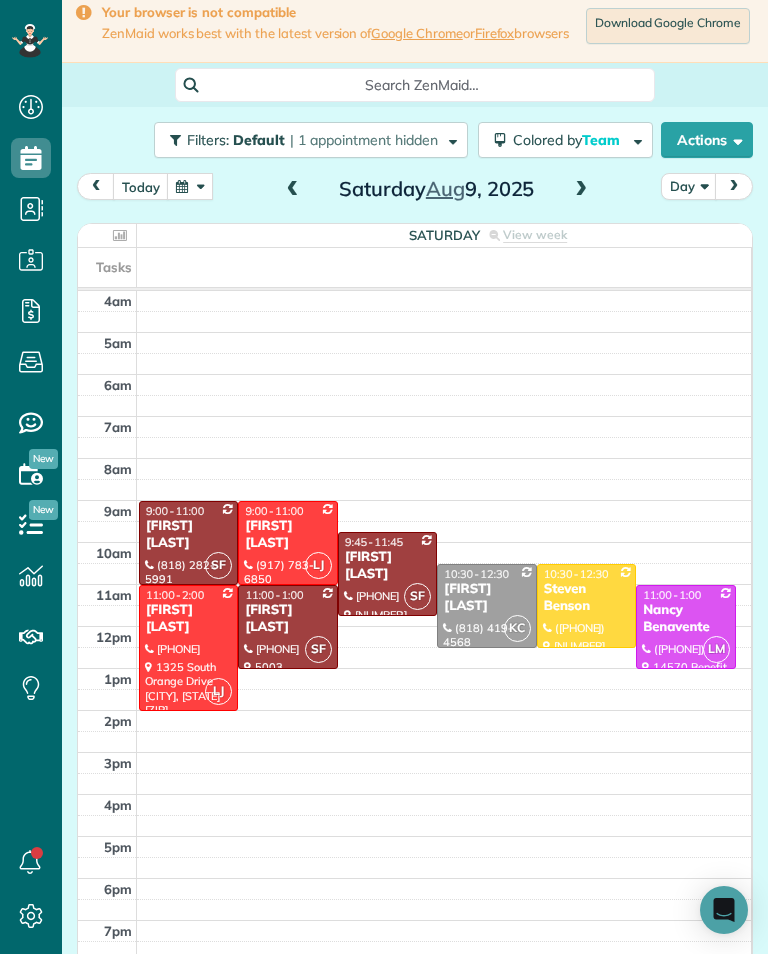 click at bounding box center (190, 186) 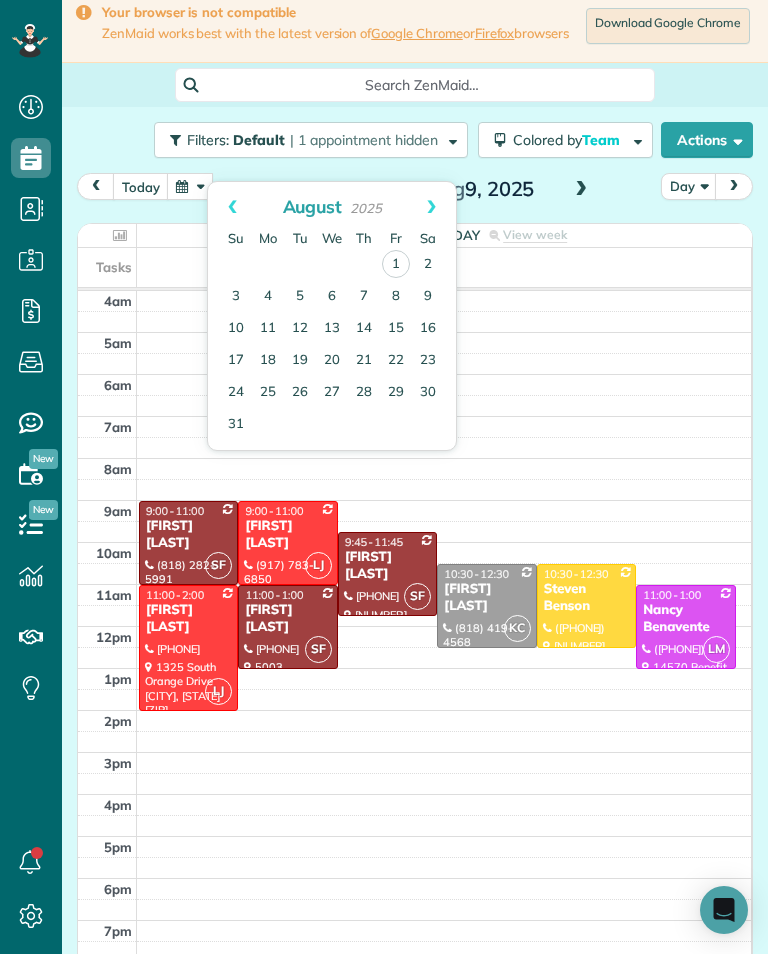 click on "2" at bounding box center [428, 265] 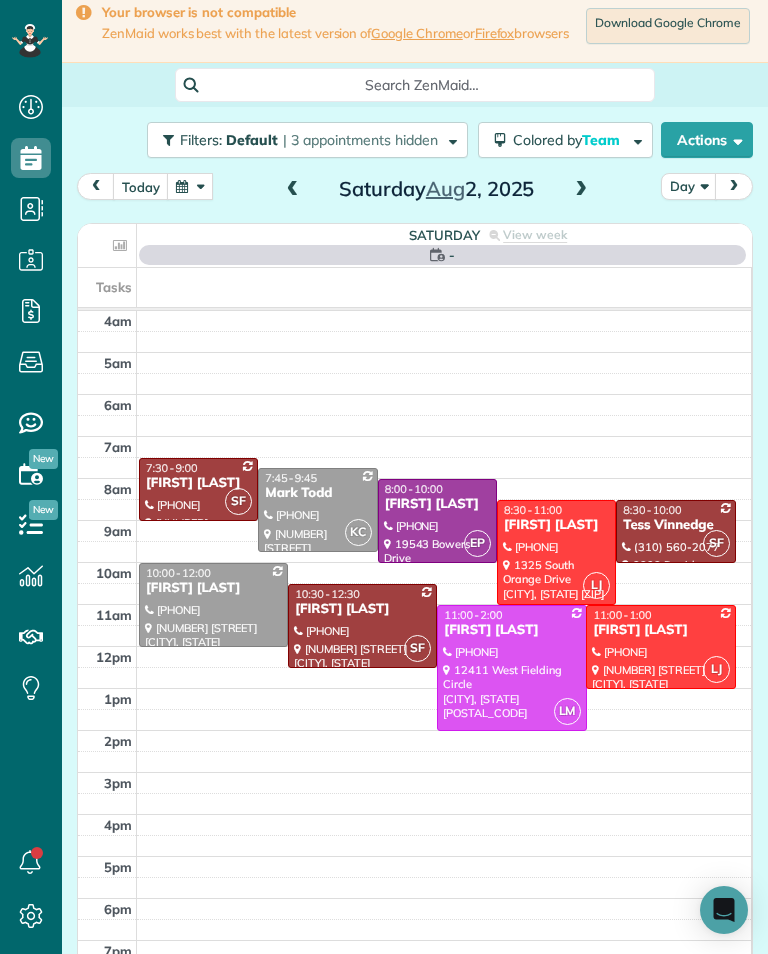 click at bounding box center [293, 190] 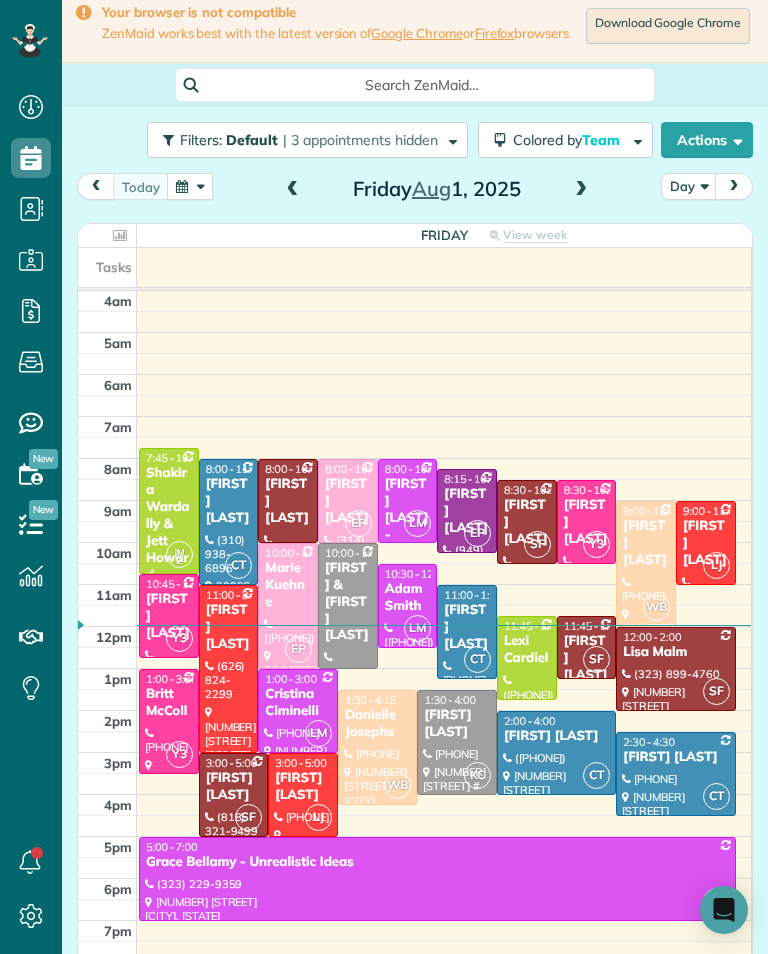 click at bounding box center [581, 190] 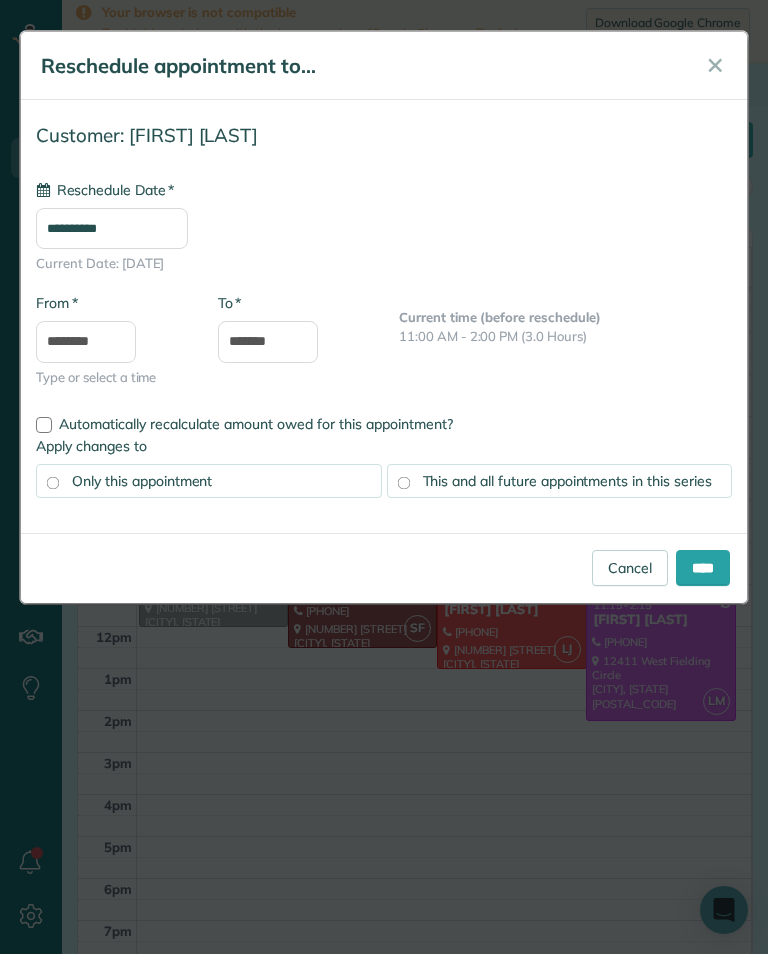 click on "**********" at bounding box center (112, 228) 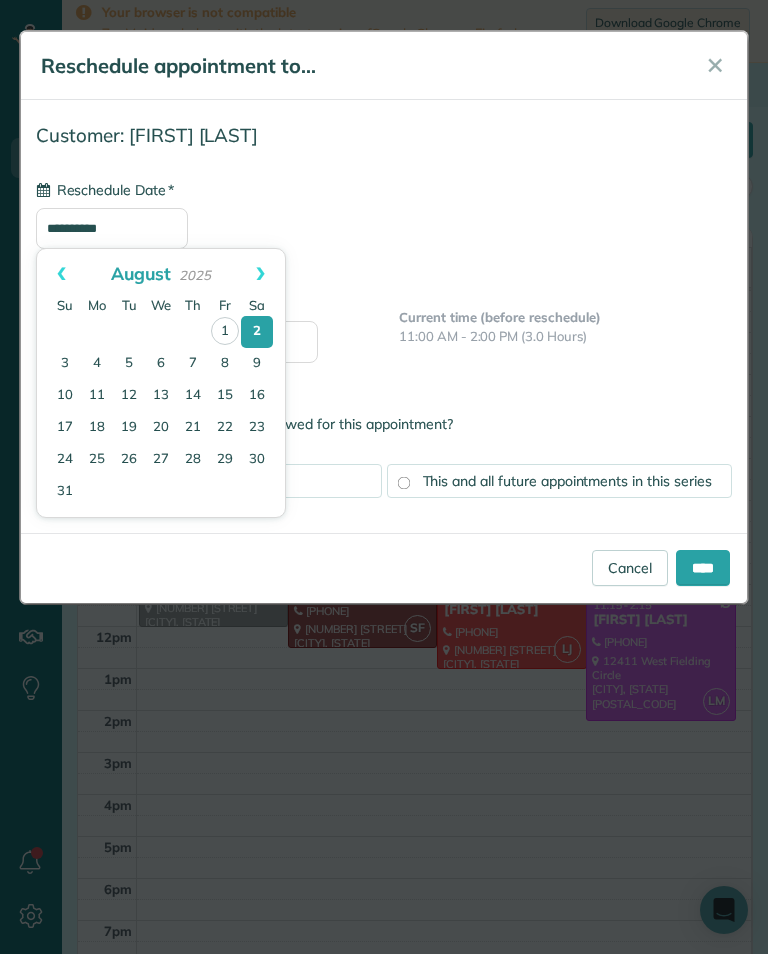 click on "9" at bounding box center (257, 364) 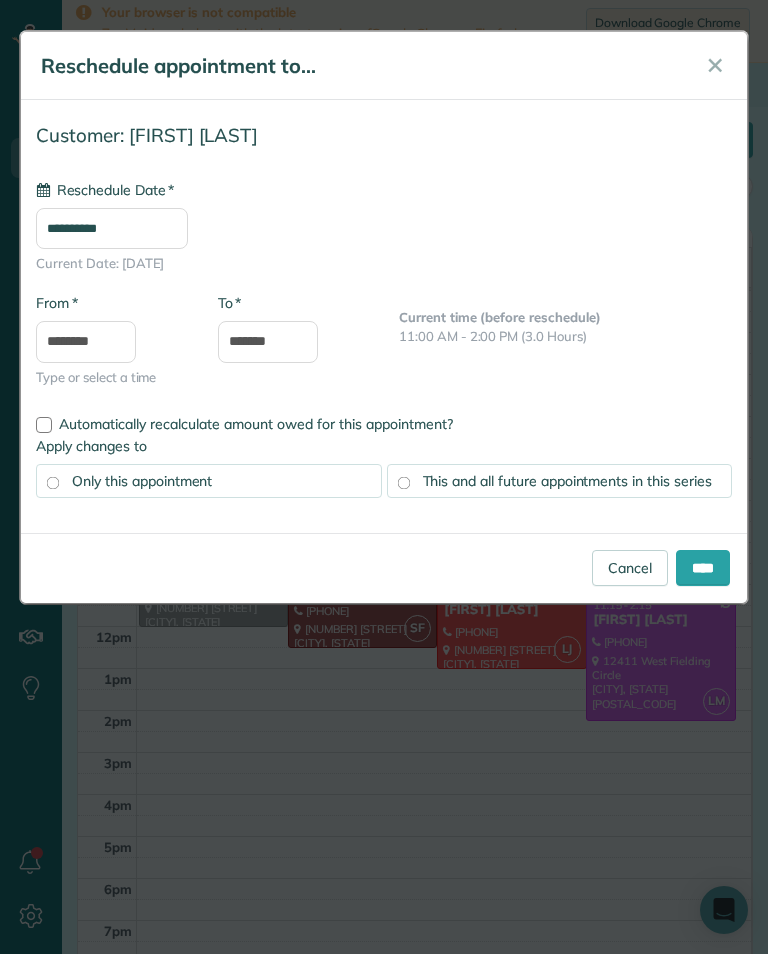 click on "This and all future appointments in this series" at bounding box center (567, 481) 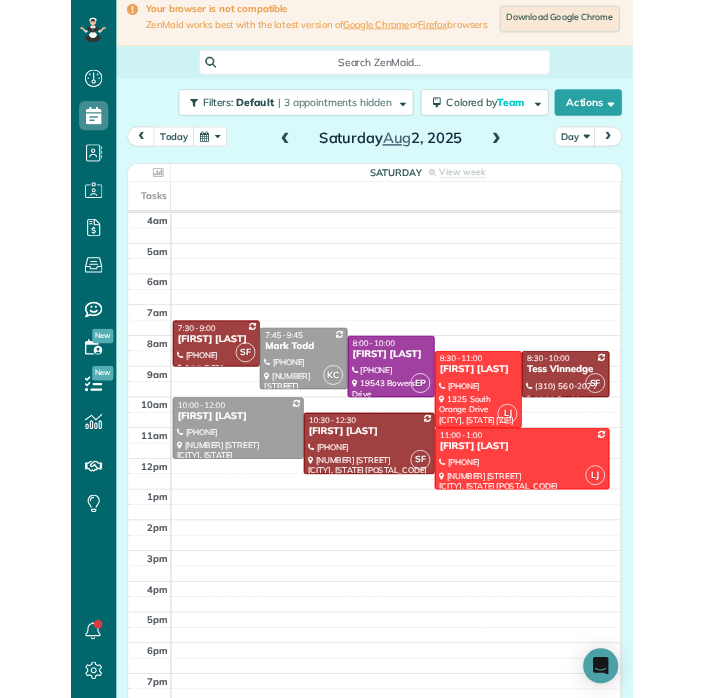scroll, scrollTop: 985, scrollLeft: 62, axis: both 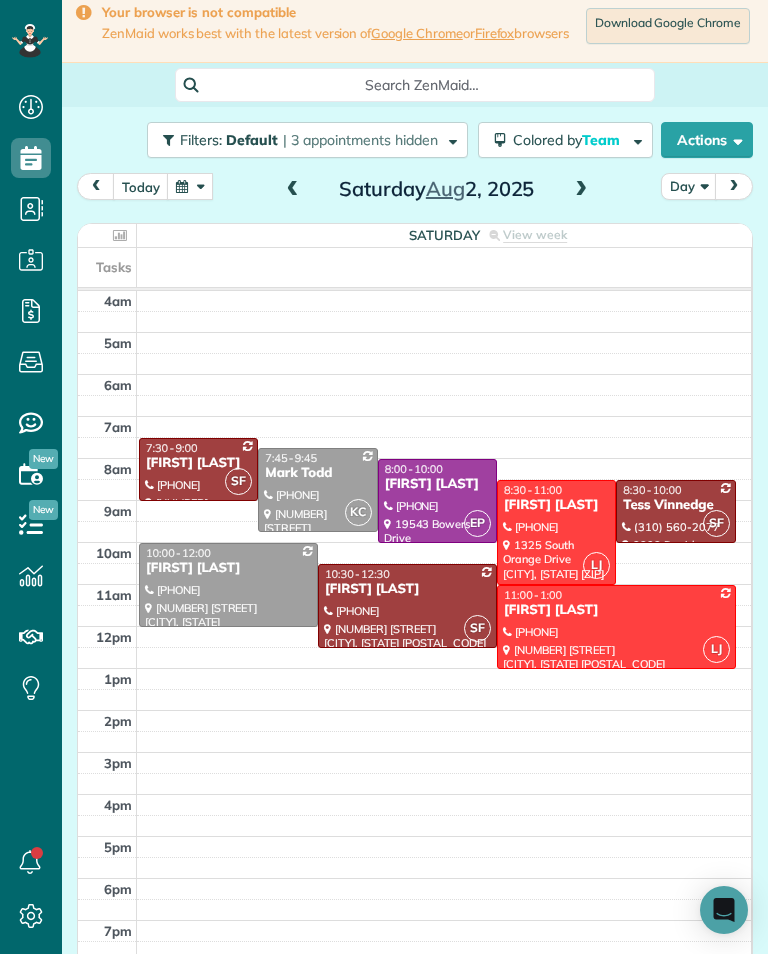 click on "7:45 - 9:45" at bounding box center [291, 458] 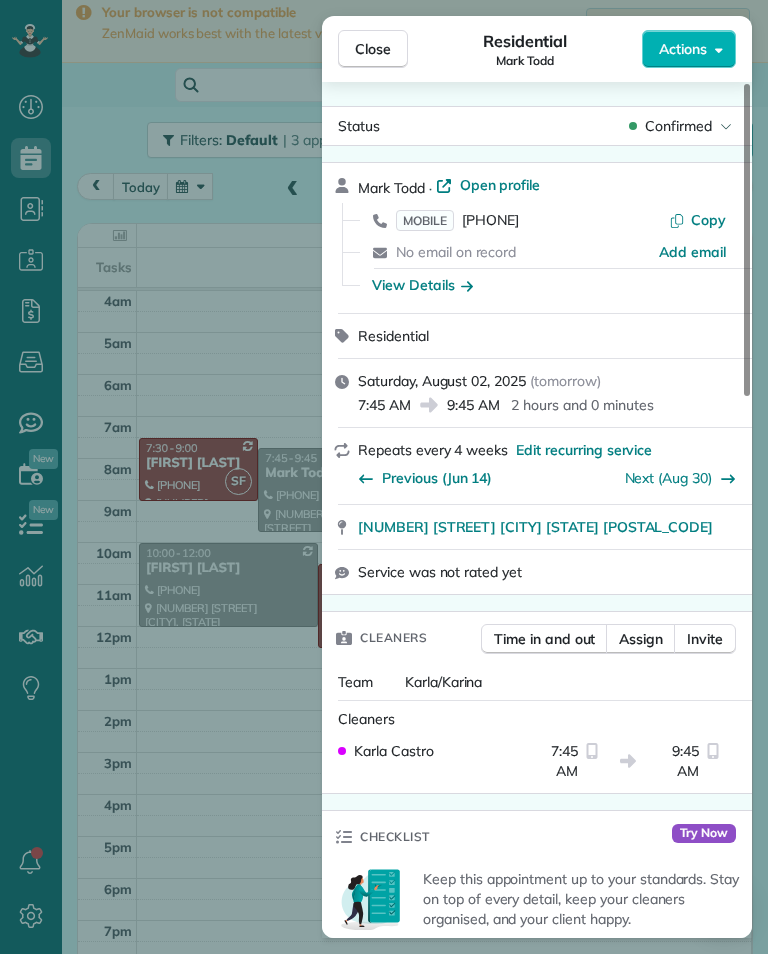 click on "View Details" at bounding box center [422, 285] 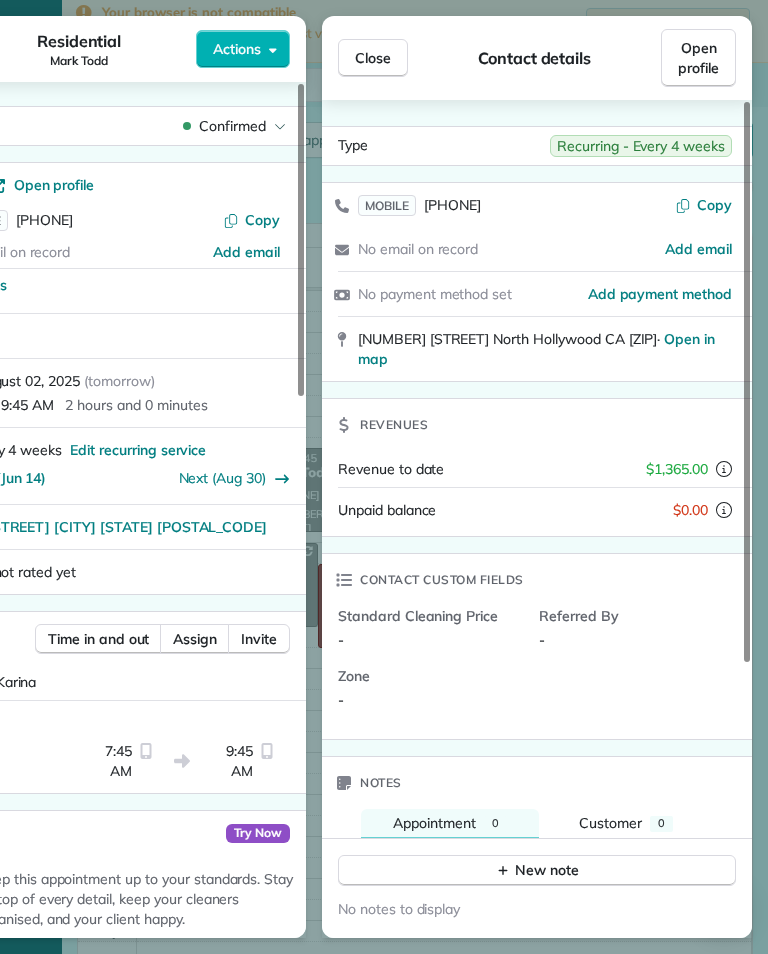 click on "Close" at bounding box center (373, 58) 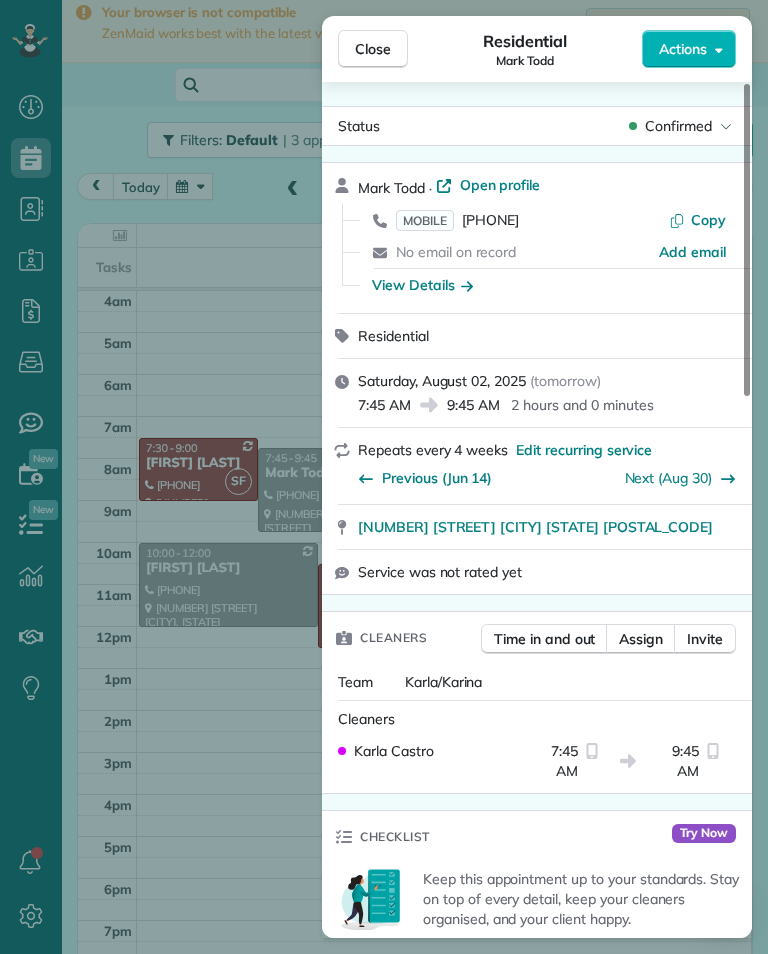 click on "[PHONE]" at bounding box center [490, 220] 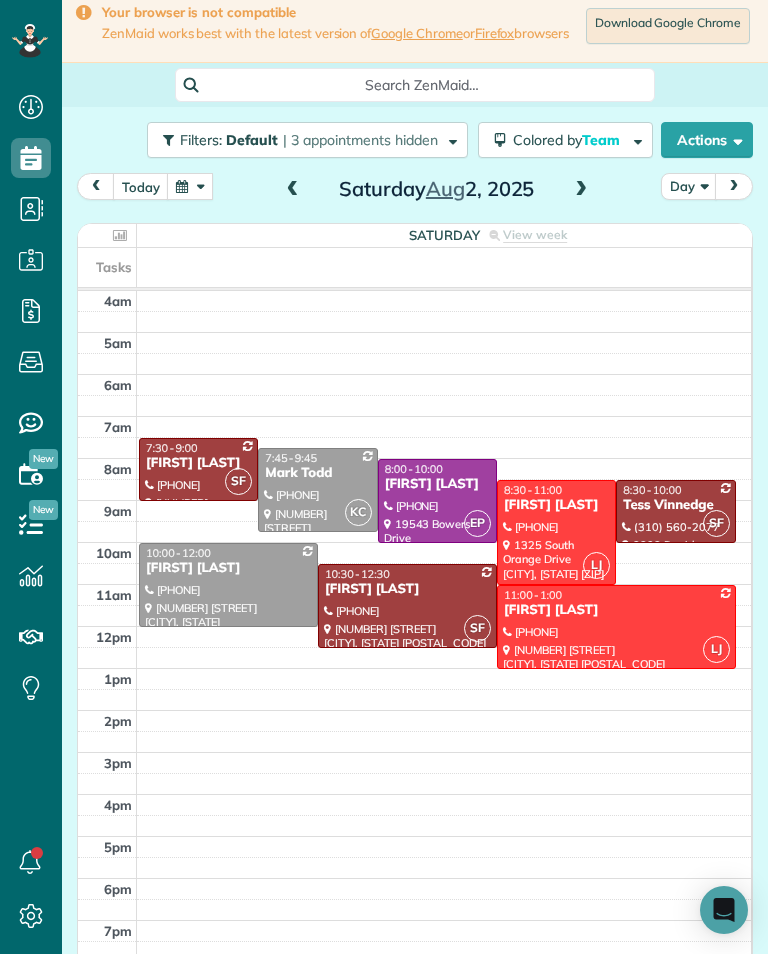 click at bounding box center [228, 585] 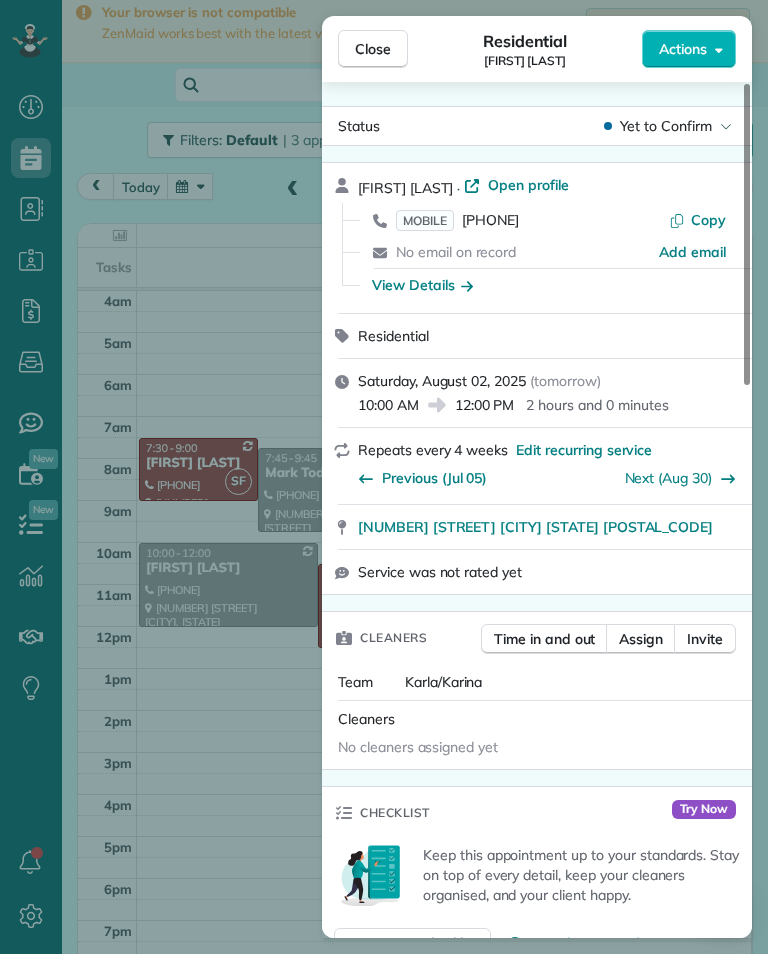 click on "View Details" at bounding box center (422, 285) 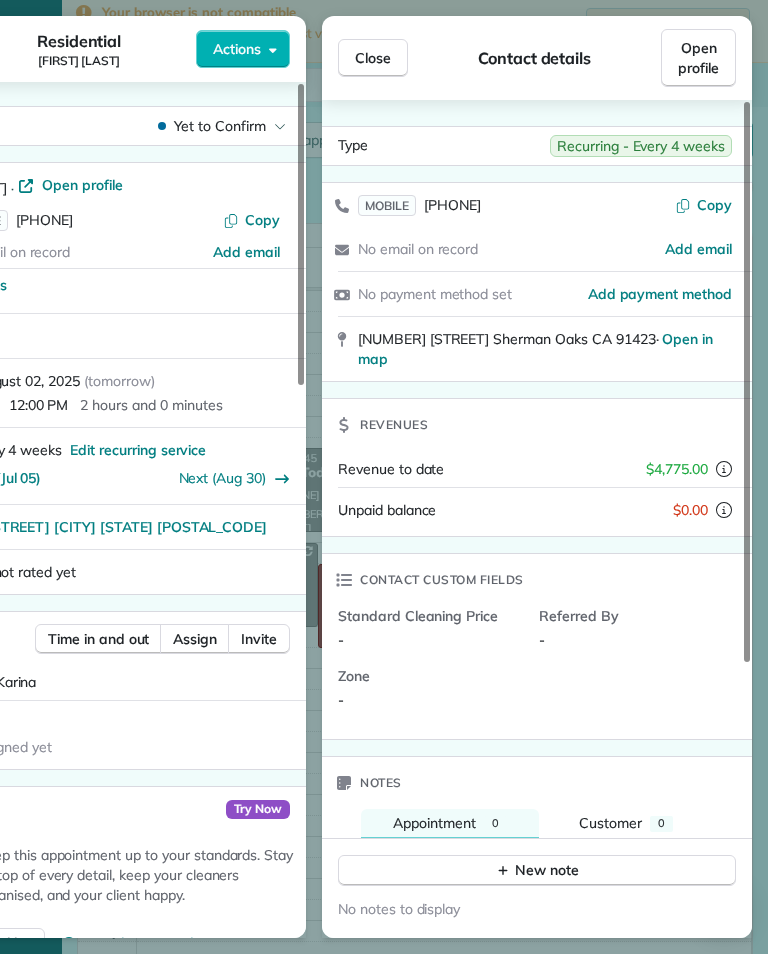 click on "Close" at bounding box center [373, 58] 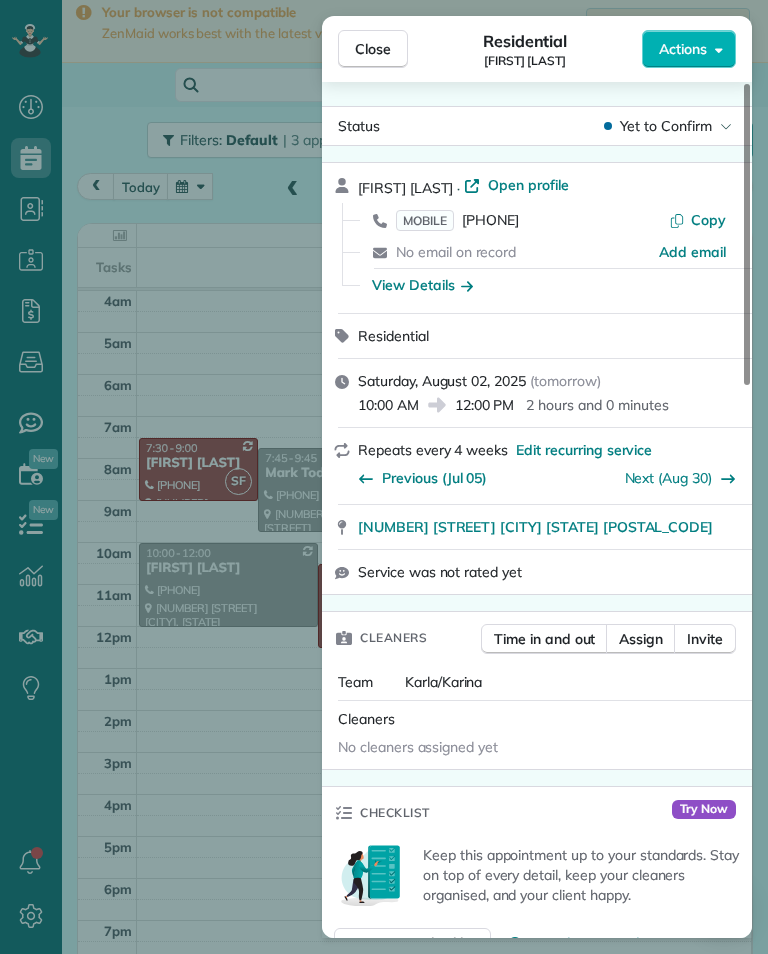 click on "MOBILE ([PHONE])" at bounding box center (457, 220) 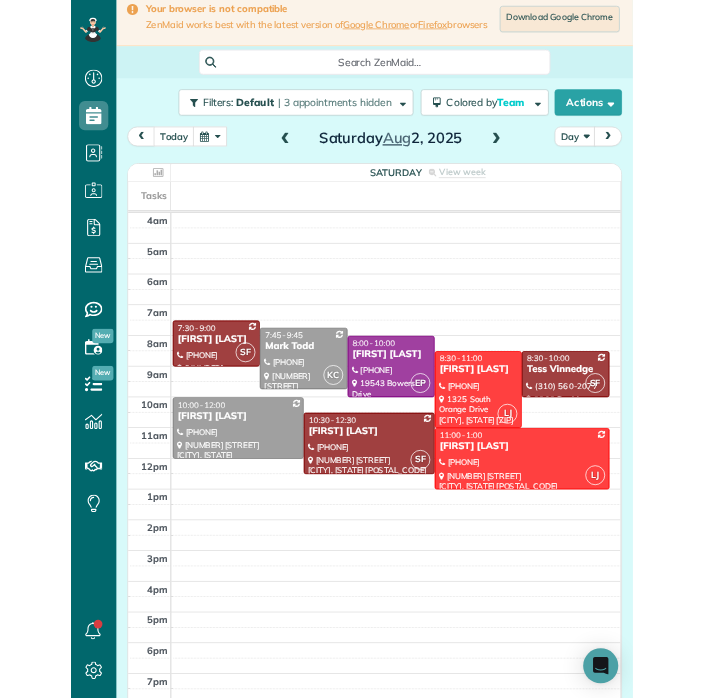 scroll, scrollTop: 985, scrollLeft: 62, axis: both 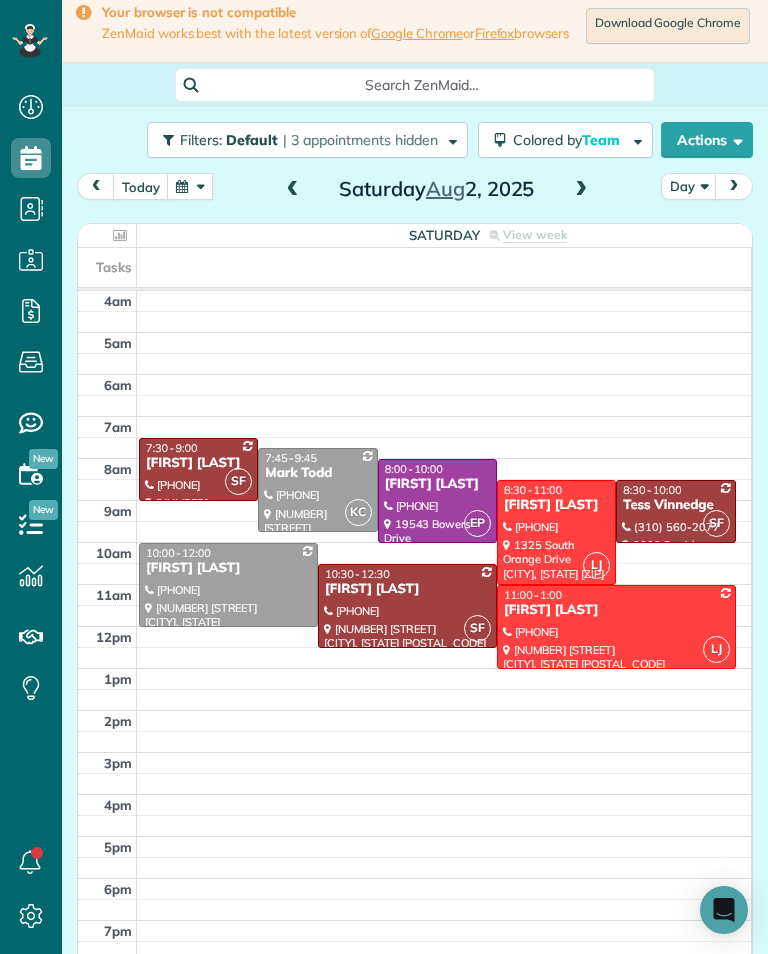 click at bounding box center (293, 190) 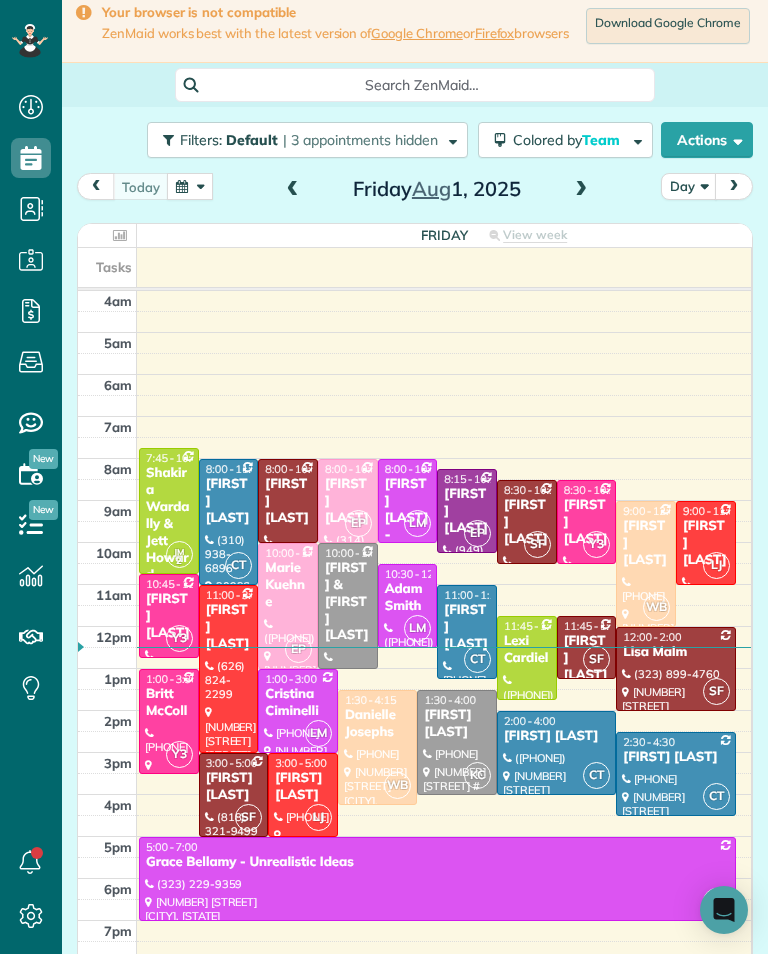 scroll, scrollTop: 985, scrollLeft: 62, axis: both 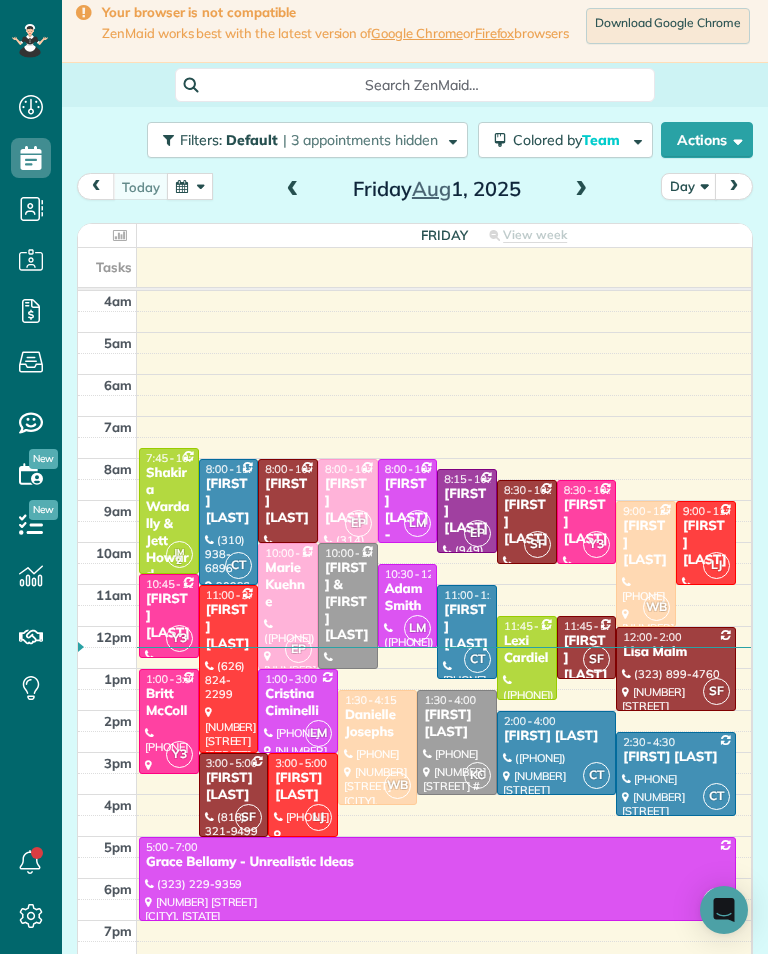 click at bounding box center [190, 186] 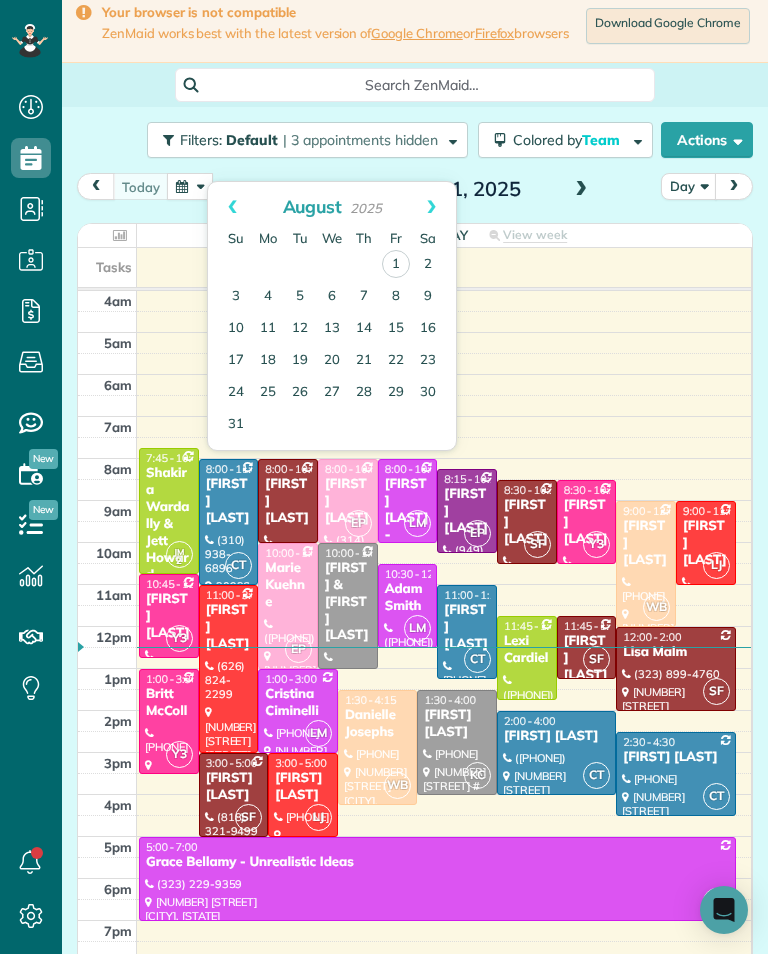 click on "4" at bounding box center [268, 297] 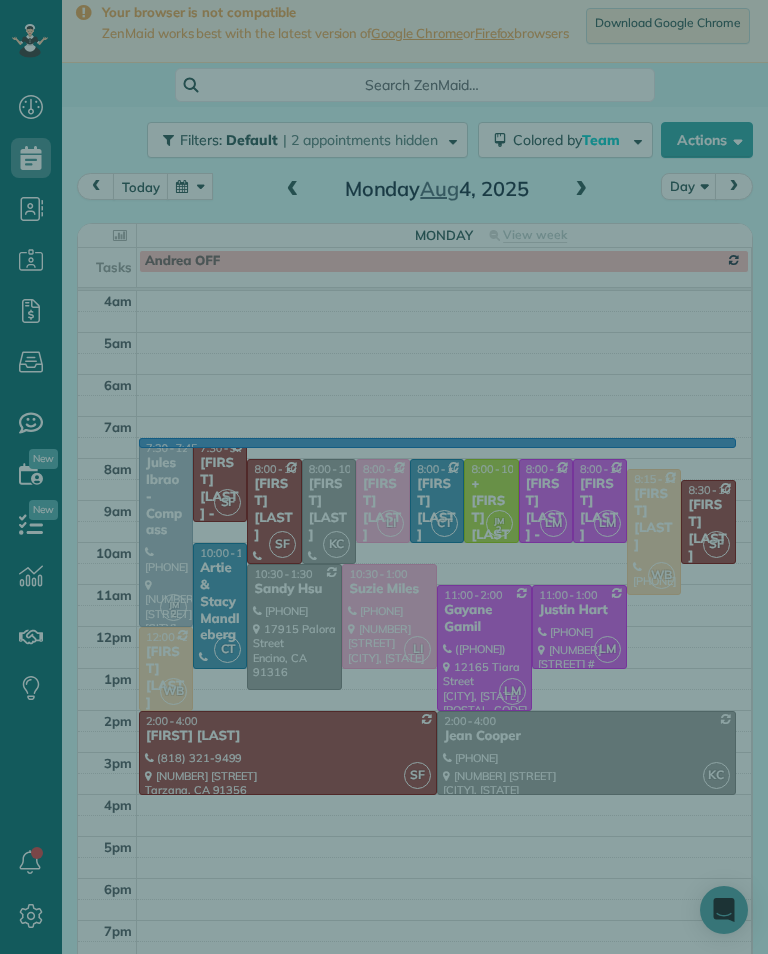 click at bounding box center (384, 477) 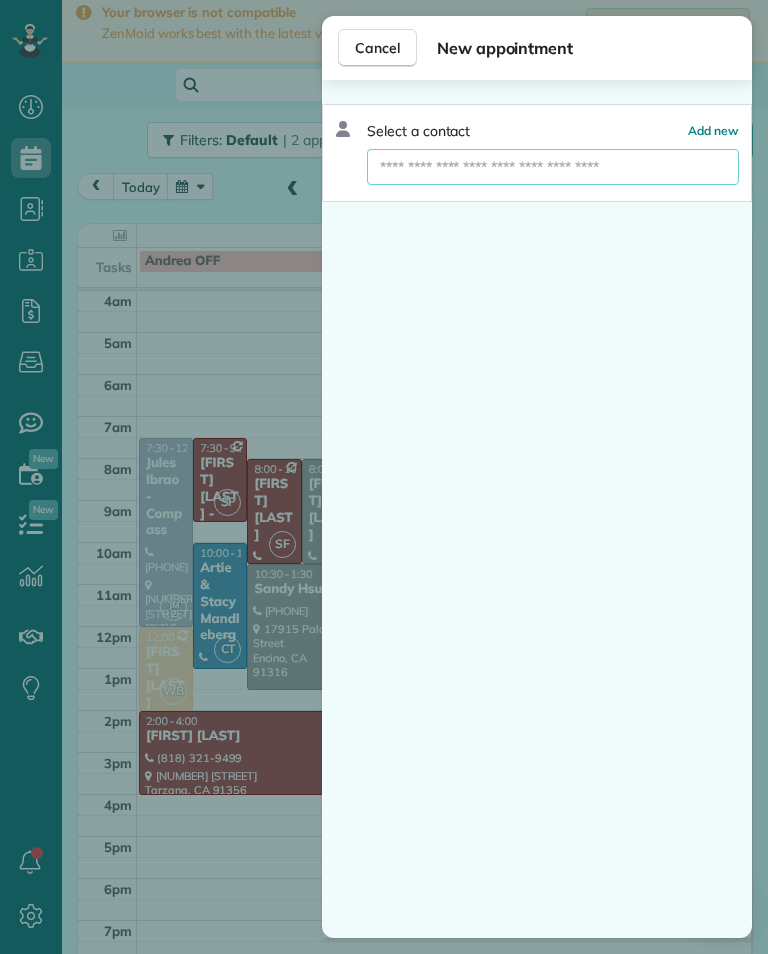 click at bounding box center (553, 167) 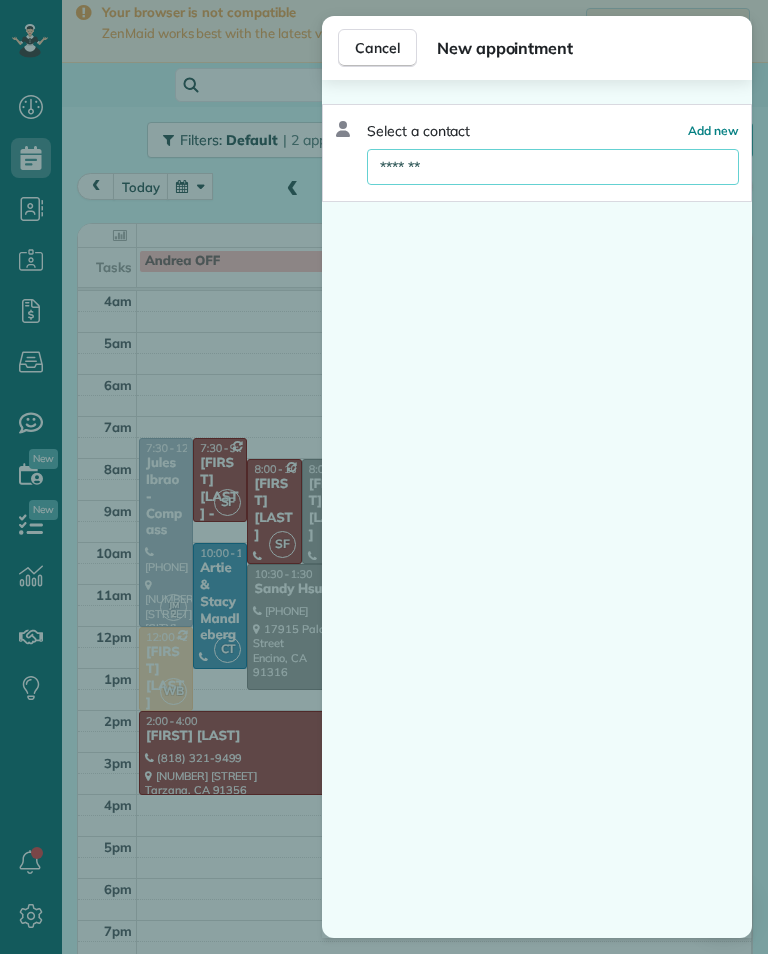 type on "*******" 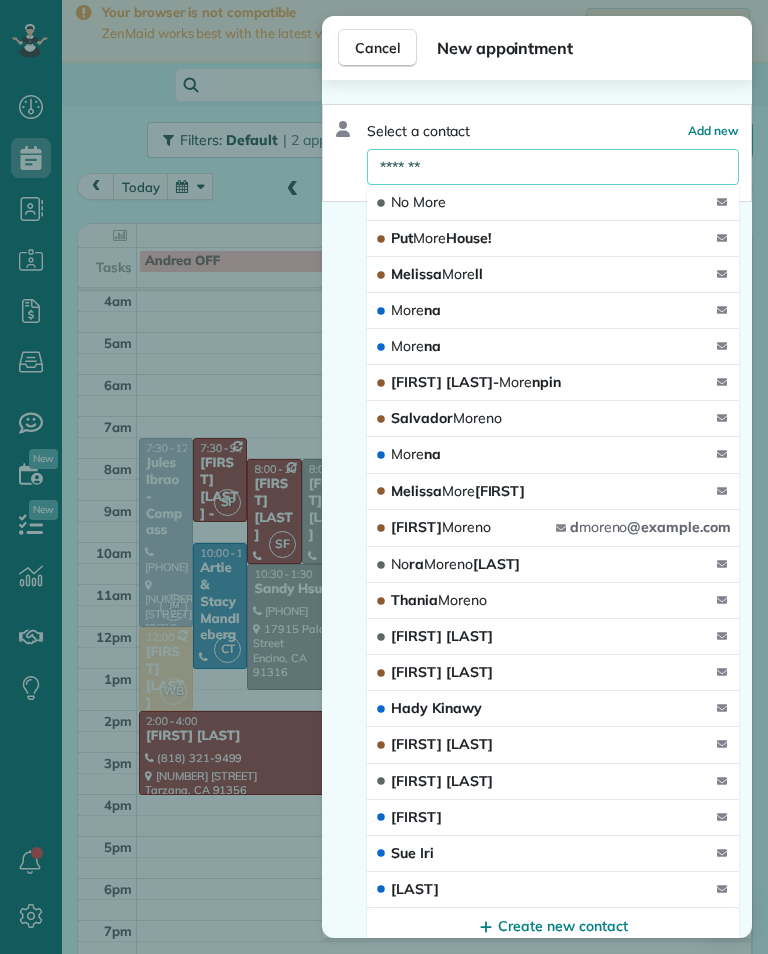 click on "No   More" at bounding box center (553, 203) 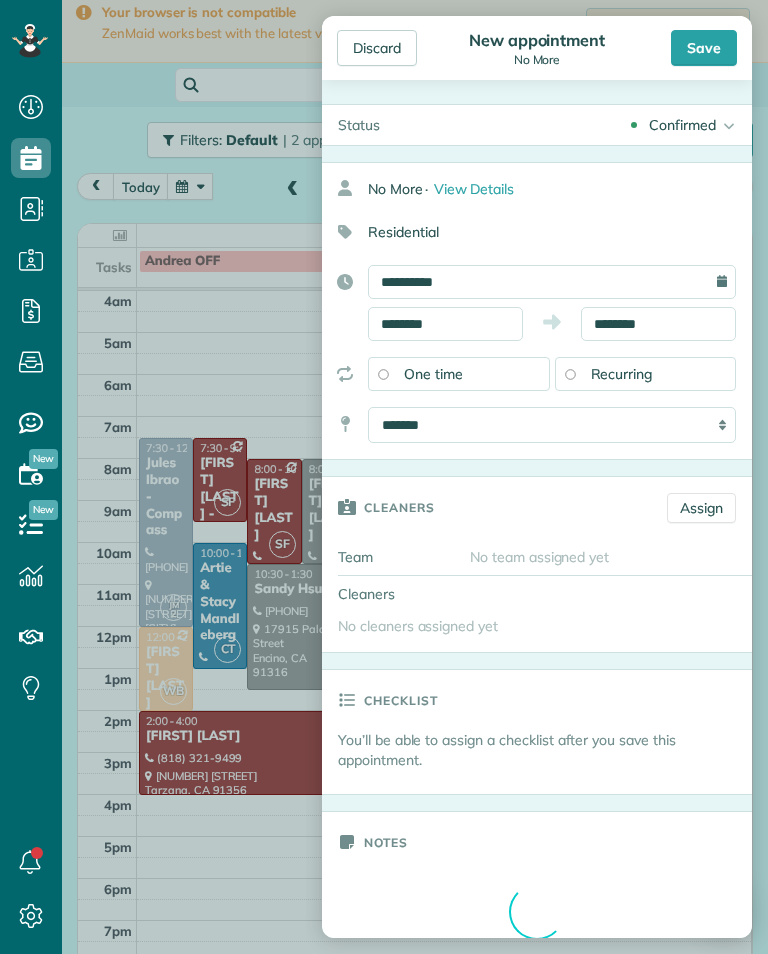 type on "**********" 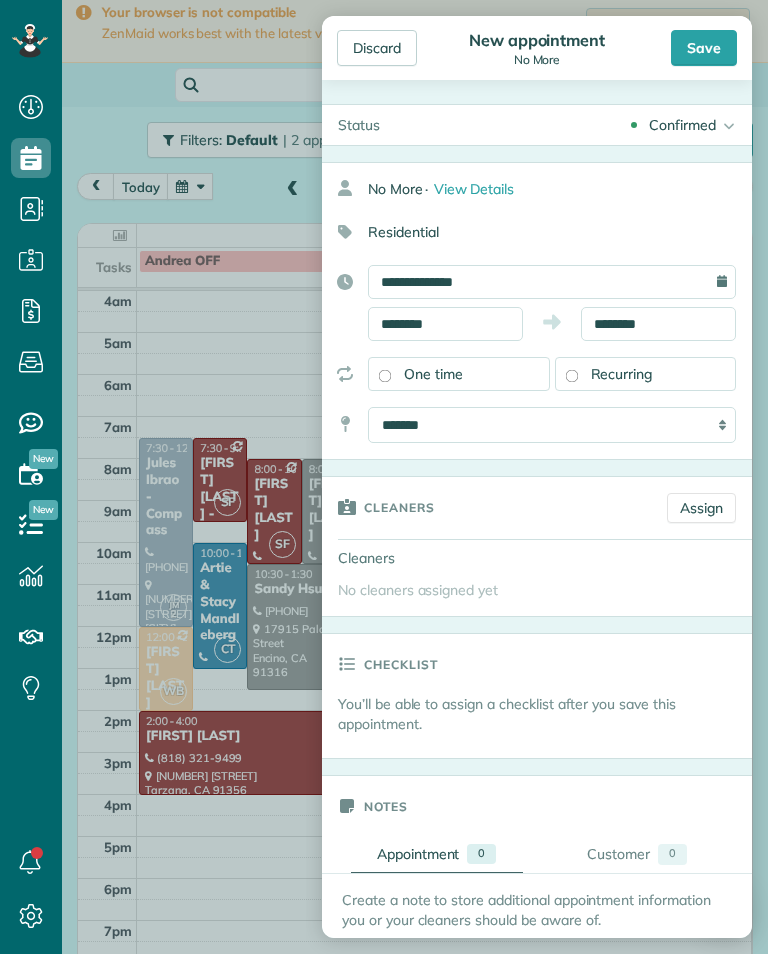 click on "Assign" at bounding box center (701, 508) 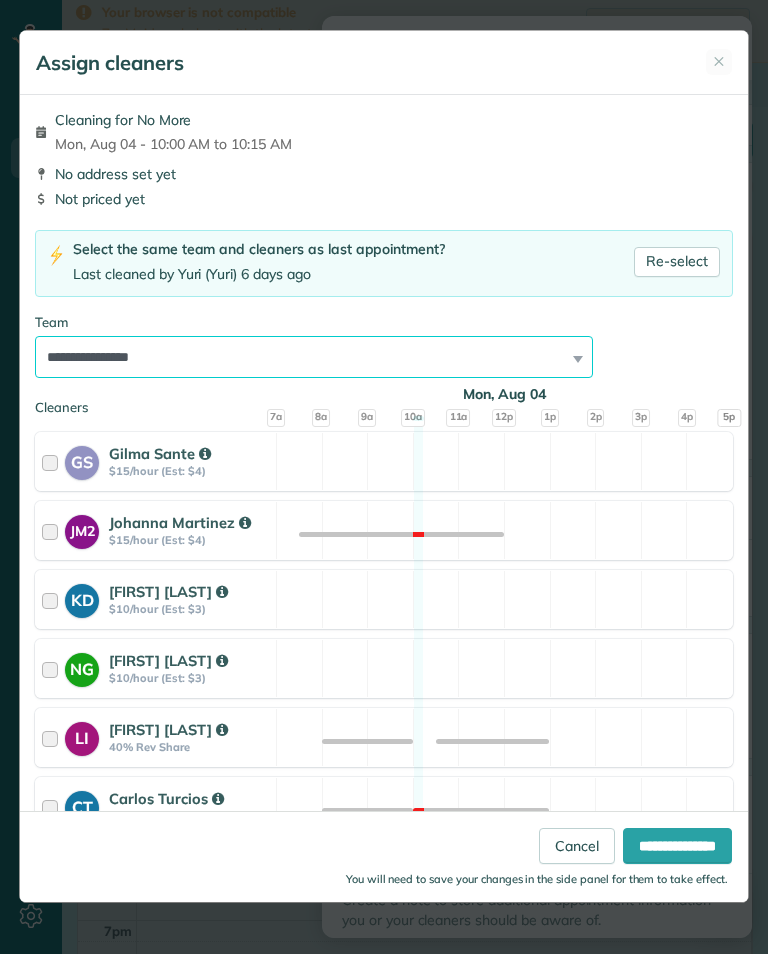 click on "**********" at bounding box center (314, 357) 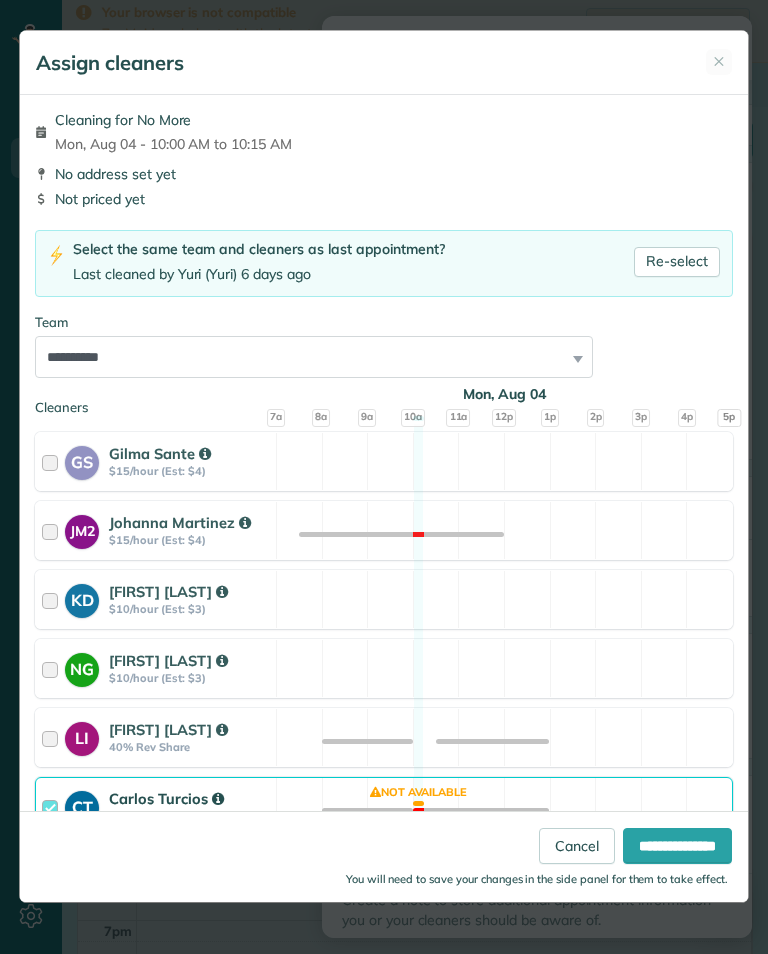 click on "**********" at bounding box center (677, 846) 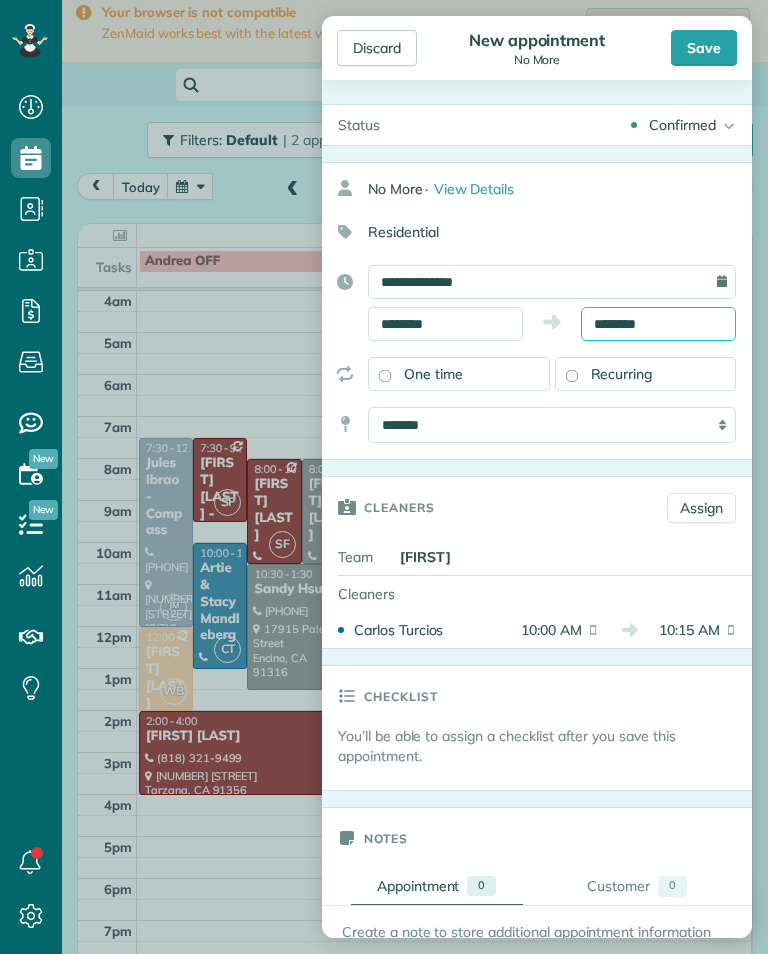 click on "********" at bounding box center [658, 324] 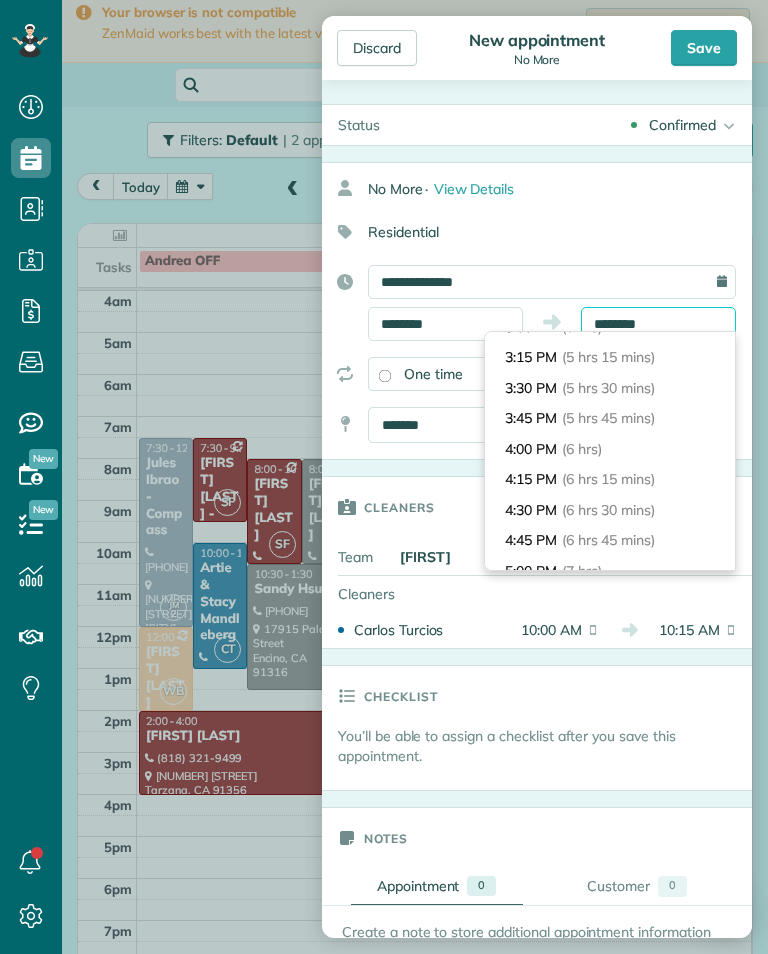 scroll, scrollTop: 632, scrollLeft: 0, axis: vertical 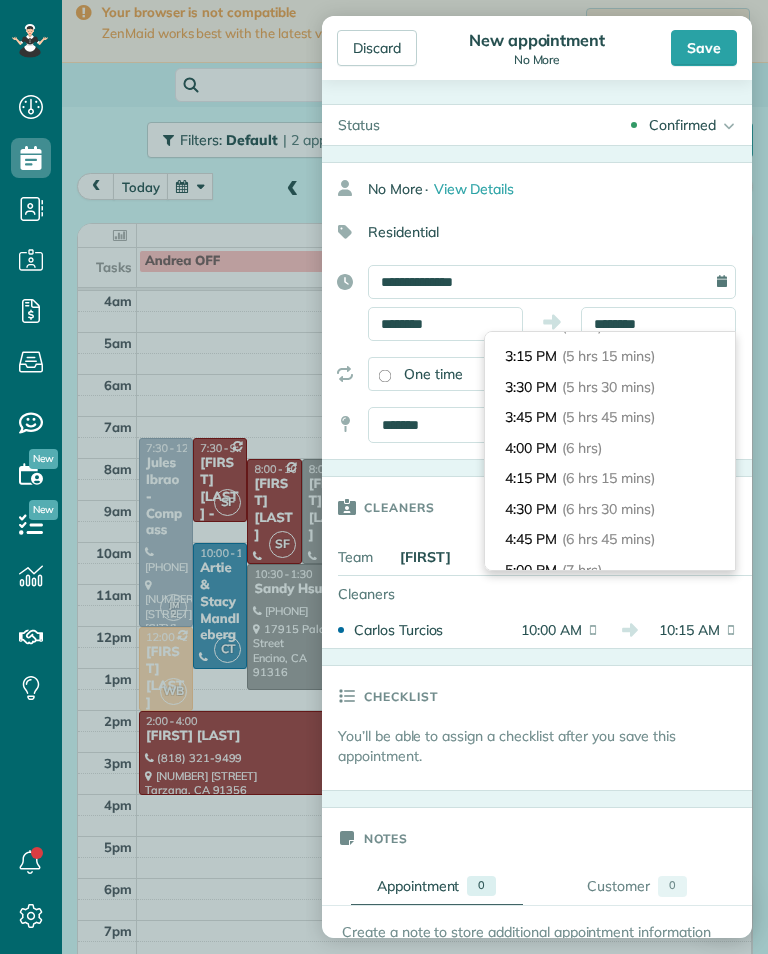click on "4:00 PM  (6 hrs)" at bounding box center (610, 448) 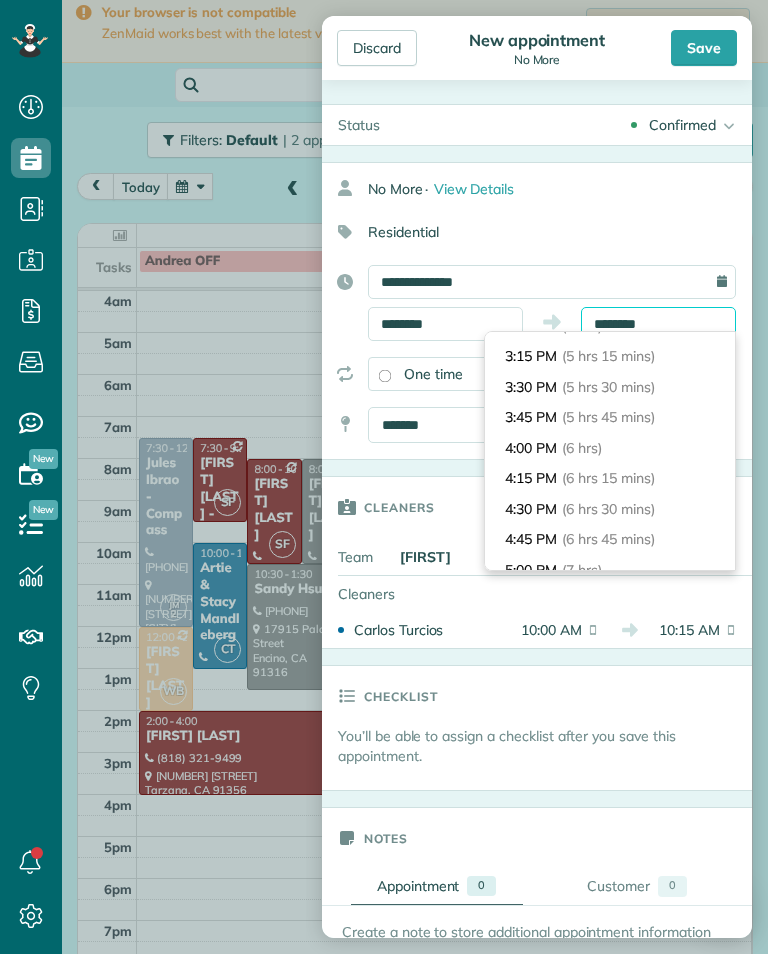 type on "*******" 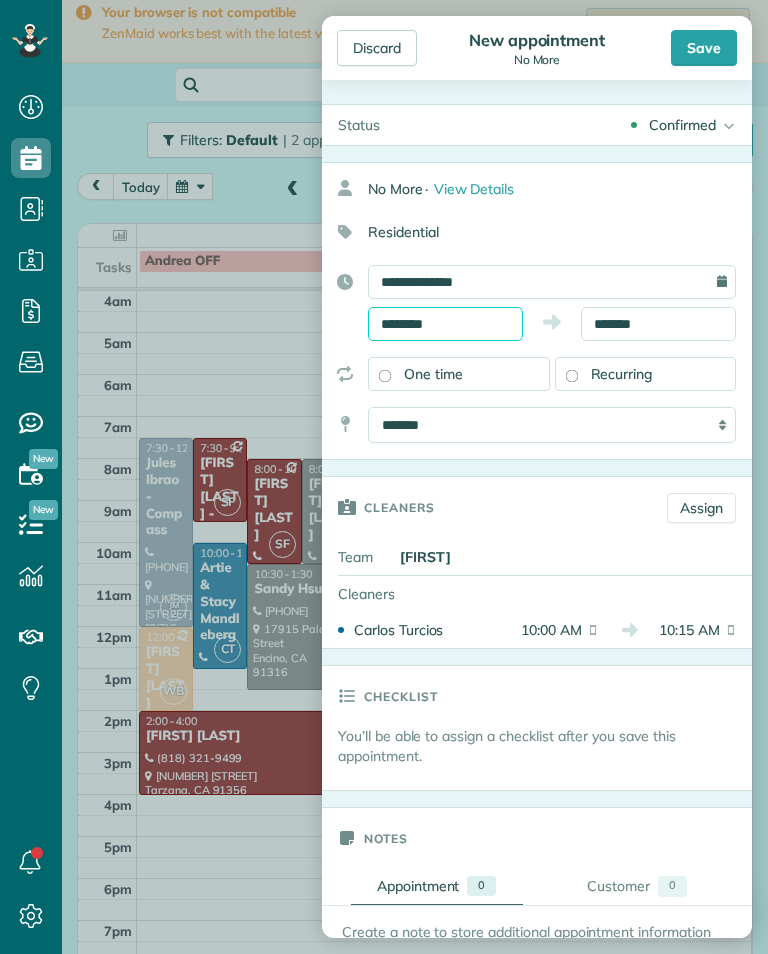 click on "********" at bounding box center (445, 324) 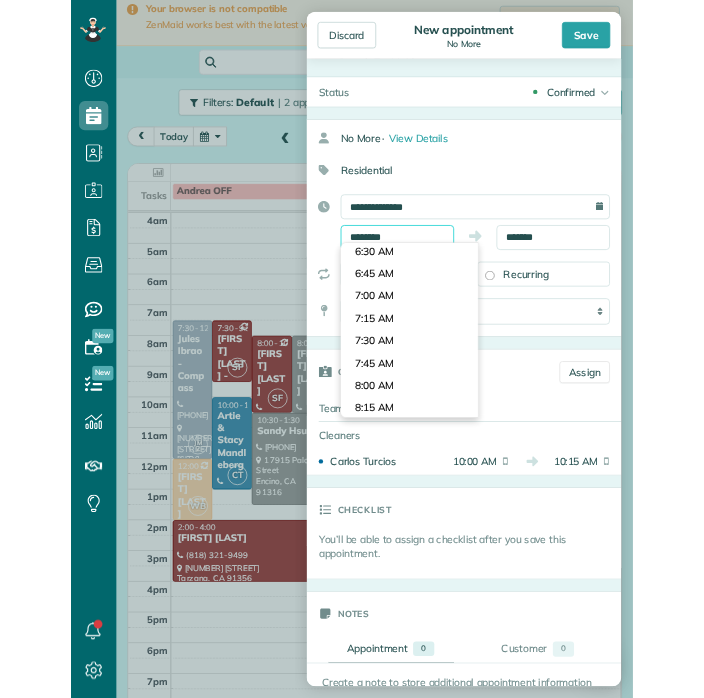 scroll, scrollTop: 775, scrollLeft: 0, axis: vertical 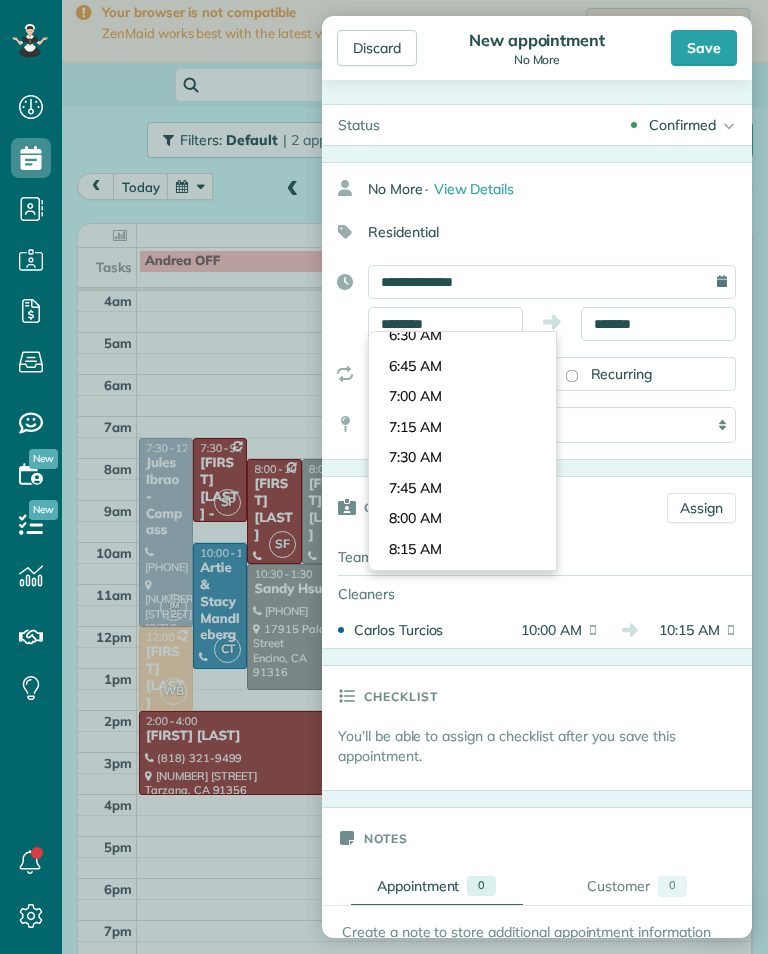 click on "Dashboard
Scheduling
Calendar View
List View
Dispatch View - Weekly scheduling (Beta)" at bounding box center [384, 477] 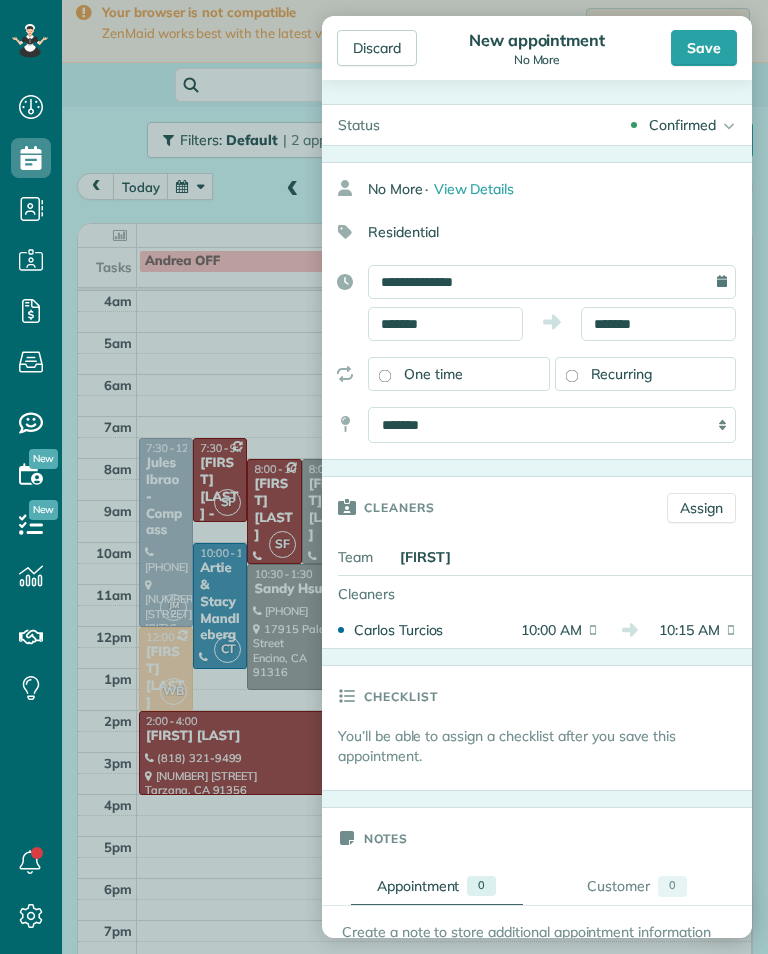 click on "Save" at bounding box center [704, 48] 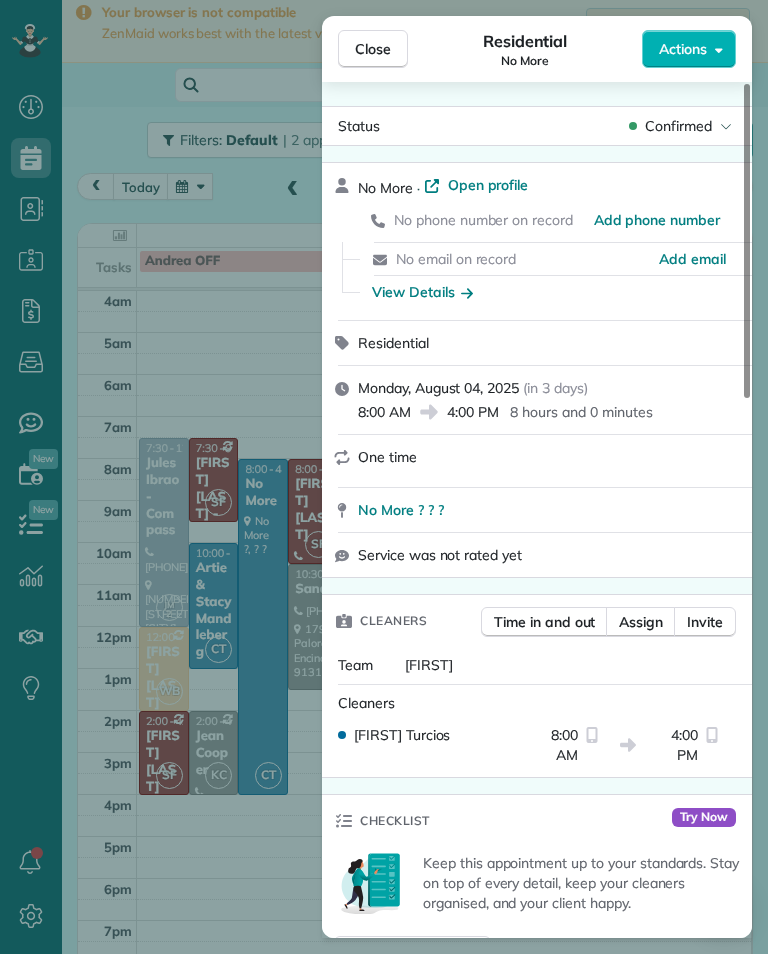 click on "Close Residential No More Actions Status Confirmed [LAST] (Unrealistic Ideas) · Open profile No phone number on record Add phone number No email on record Add email View Details Residential [DAY], [MONTH] [DATE], [YEAR] ( in [NUMBER] days ) [TIME] [TIME] [DURATION] One time No More ? ? ? Service was not rated yet Cleaners Time in and out Assign Invite Team [FIRST] Cleaners [FIRST] [TIME] [TIME] Checklist Try Now Keep this appointment up to your standards. Stay on top of every detail, keep your cleaners organised, and your client happy. Assign a checklist Watch a 5 min demo Billing Billing actions Service Service Price (1x $[PRICE]) $[PRICE] Add an item Overcharge $[PRICE] Discount $[PRICE] Coupon discount - Primary tax - Secondary tax - Total appointment price $[PRICE] Tips collected $[PRICE] Mark as paid Total including tip $[PRICE] Get paid online in no-time! Send an invoice and reward your cleaners with tips Charge customer credit card Appointment custom fields Key # - Work items No work items to display Notes Appointment 0 Customer 0" at bounding box center (384, 477) 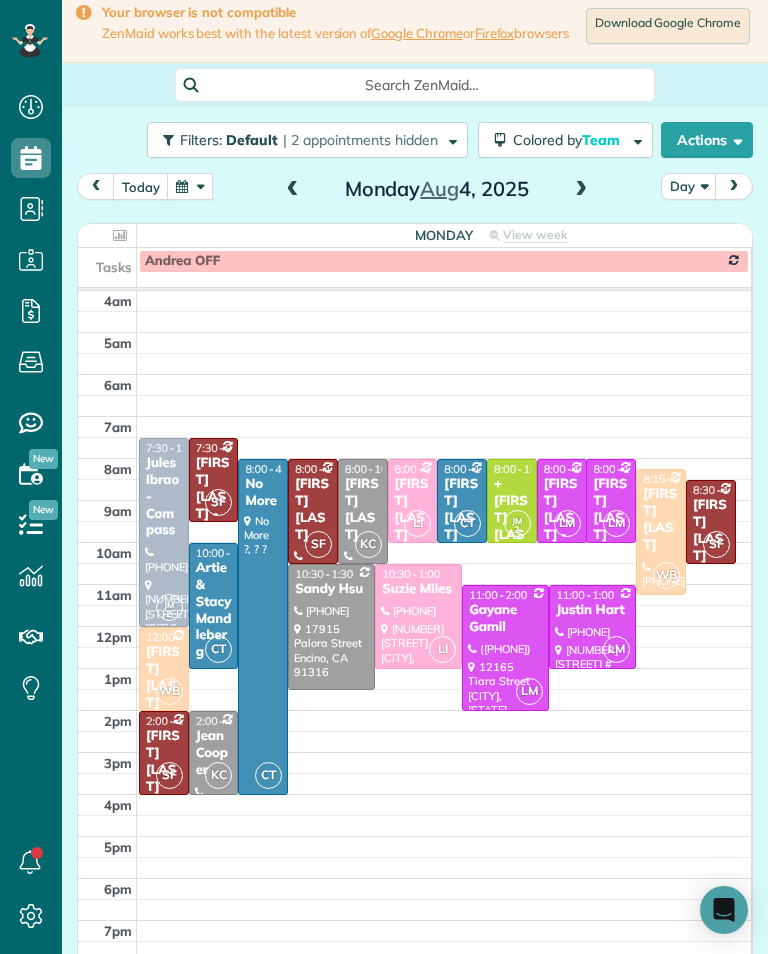 click at bounding box center (581, 190) 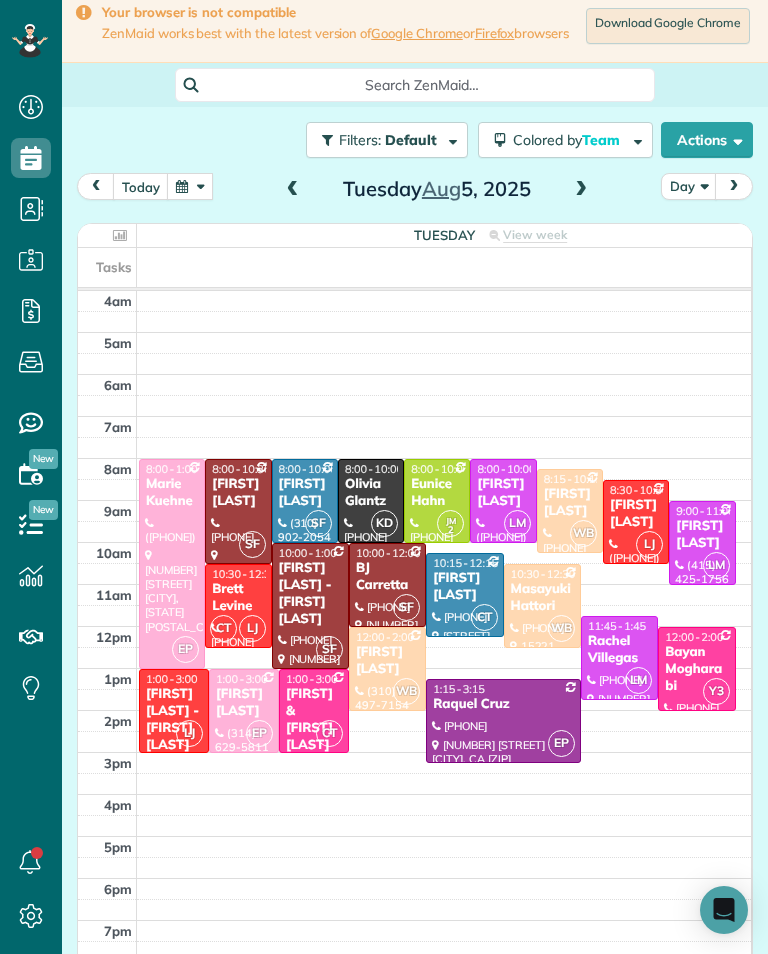 click at bounding box center (293, 190) 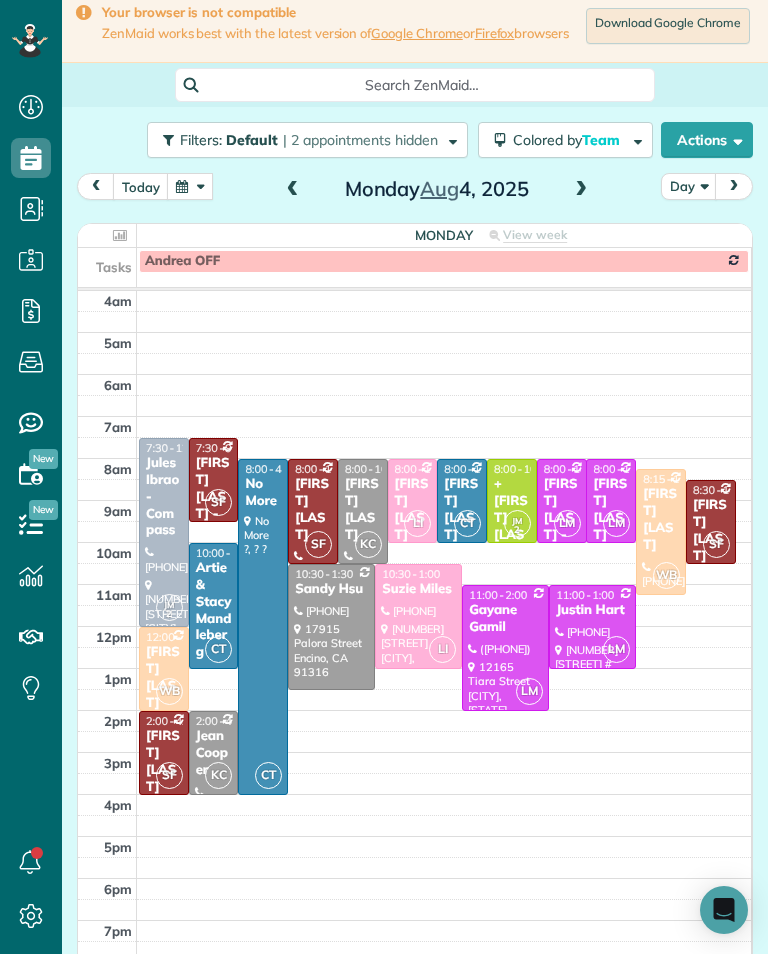 click on "[FIRST] [LAST]" at bounding box center (462, 510) 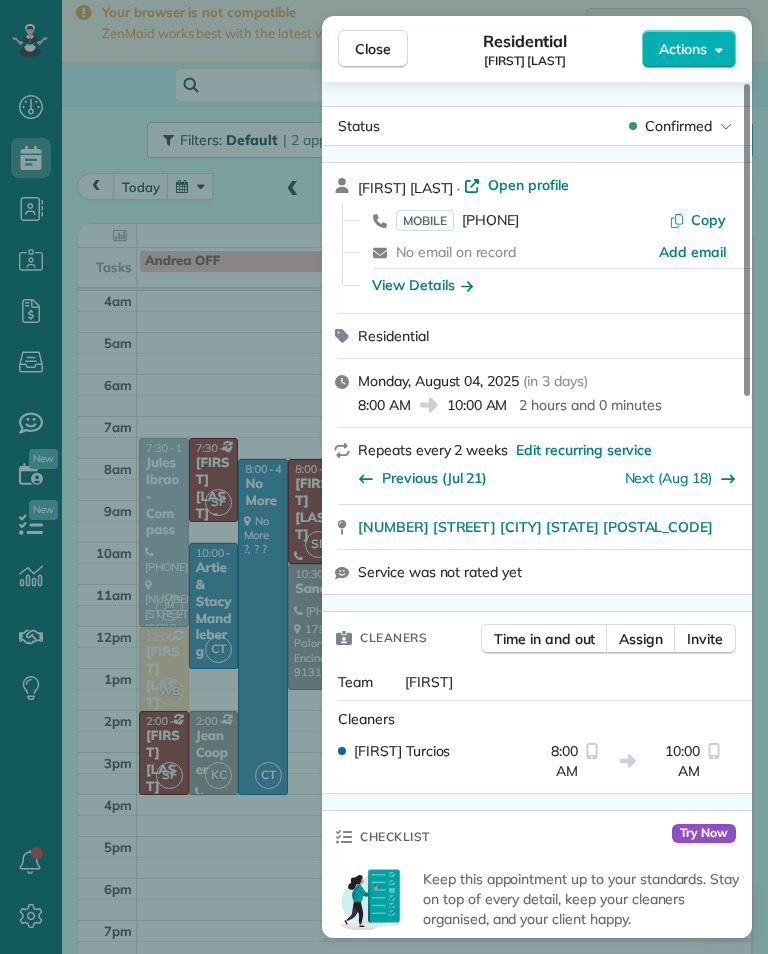 click on "[PHONE]" at bounding box center [490, 220] 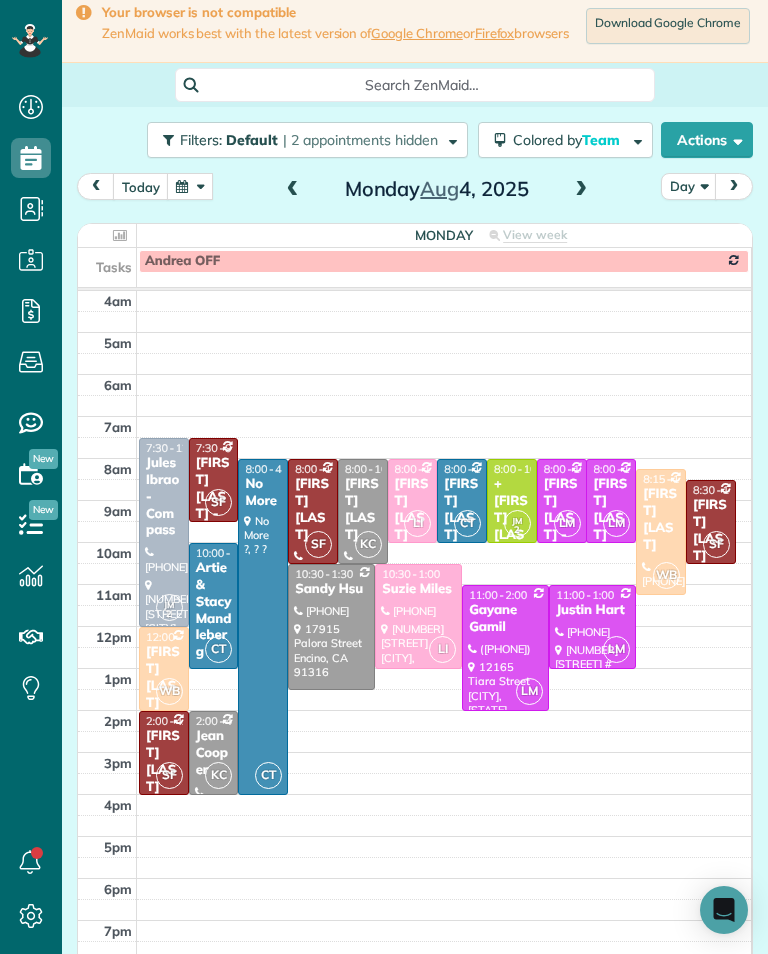 click at bounding box center (581, 190) 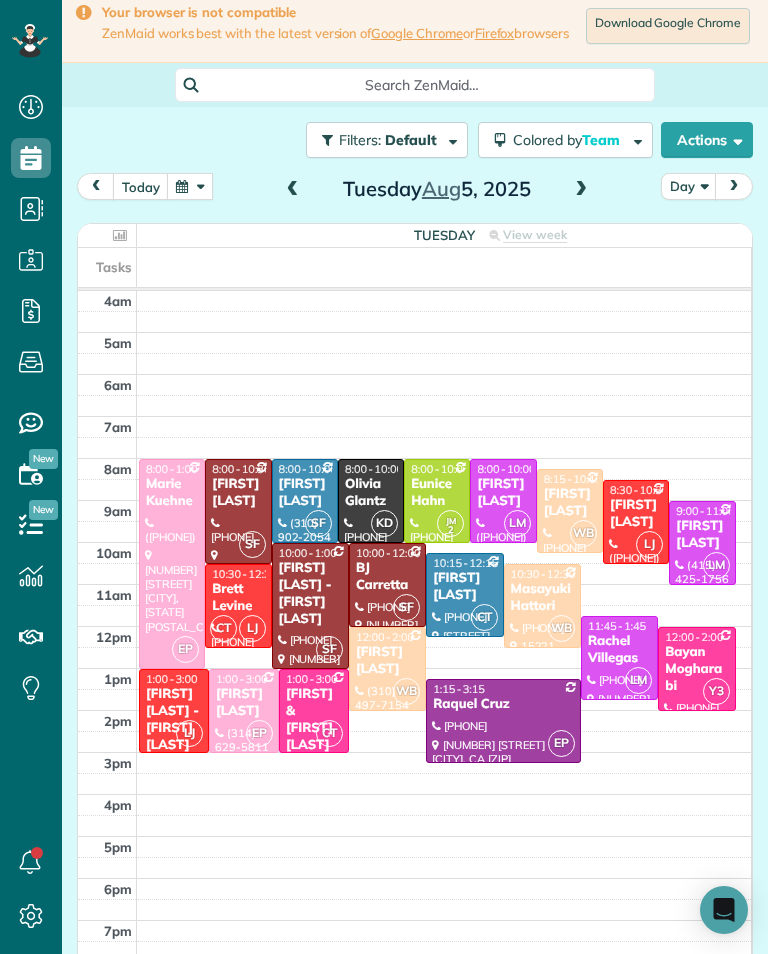 click at bounding box center [581, 190] 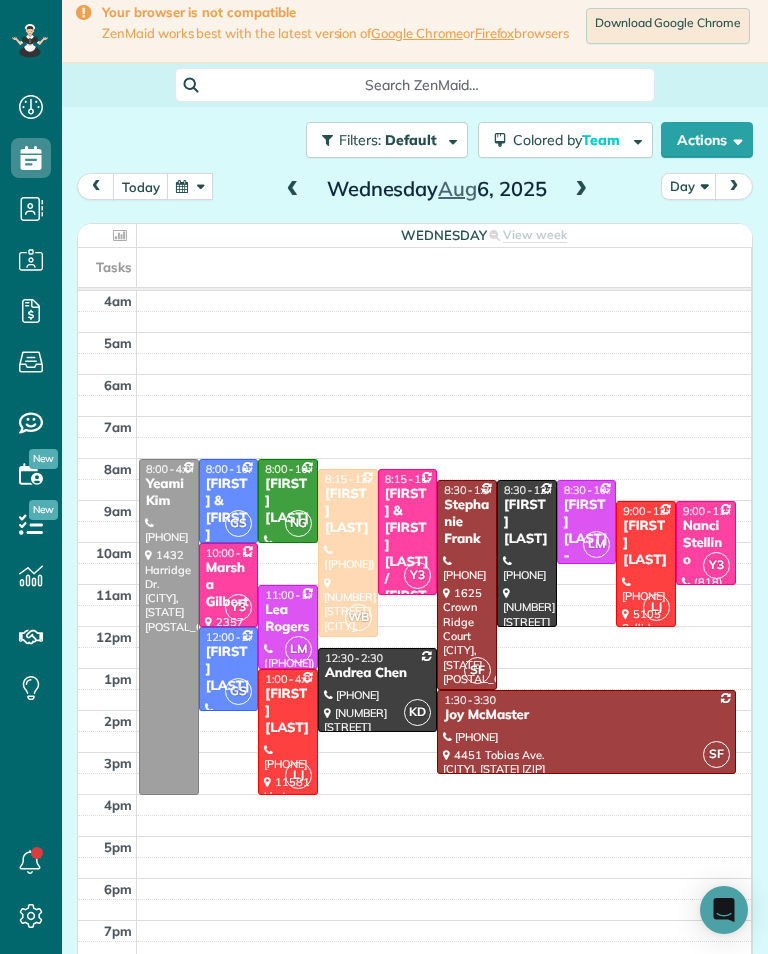 click at bounding box center (581, 190) 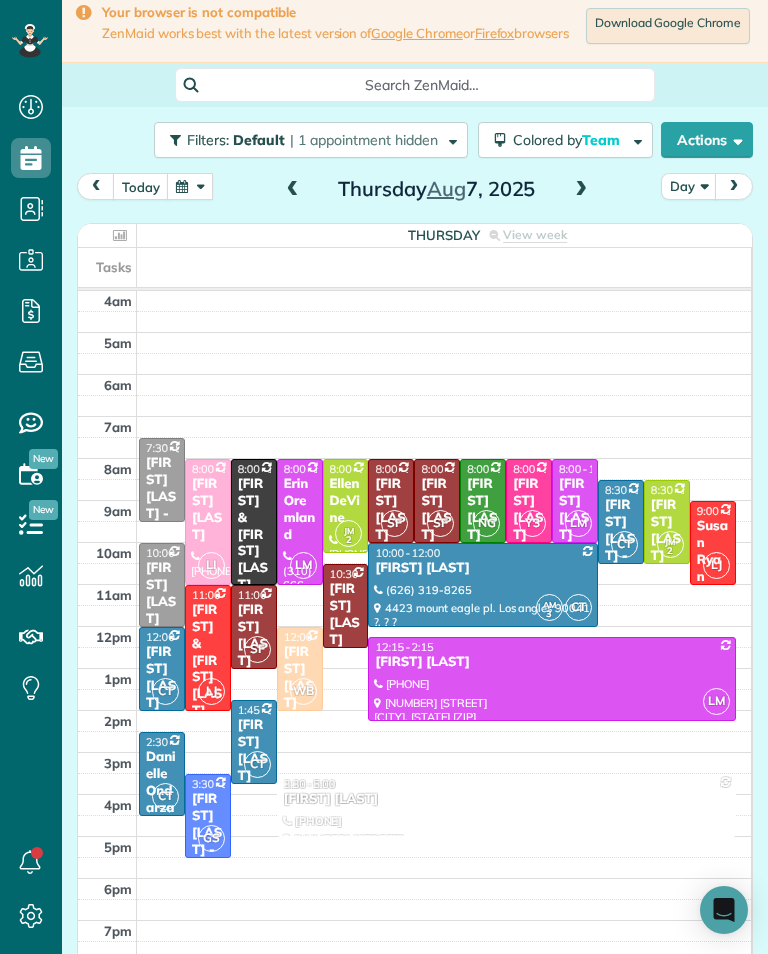 click at bounding box center (581, 190) 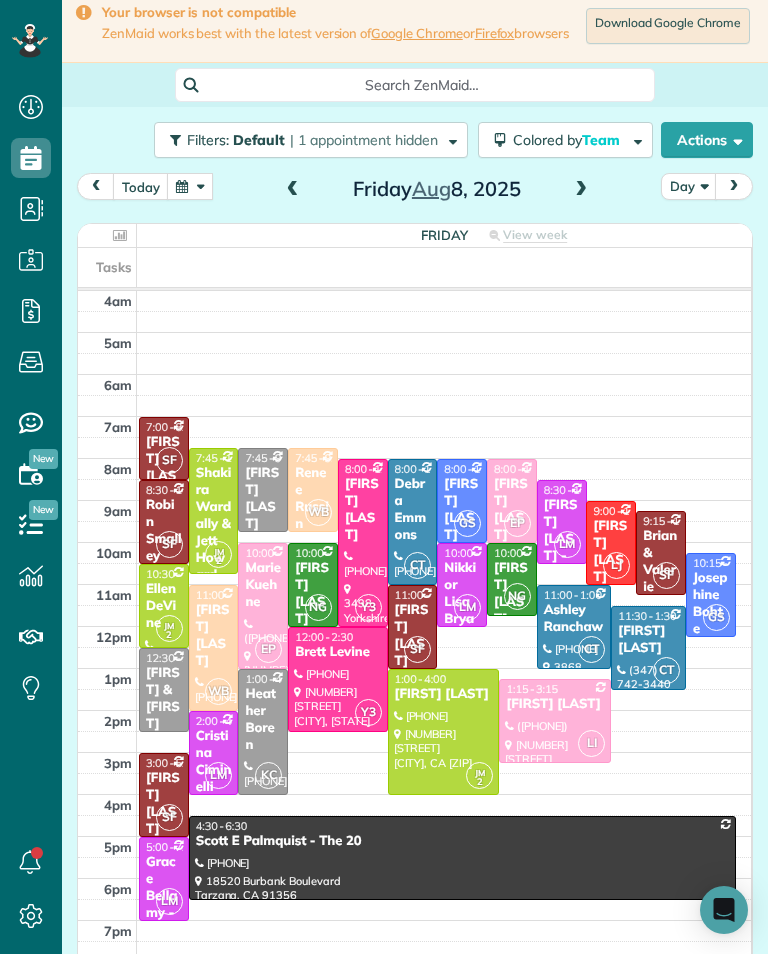 click at bounding box center [293, 190] 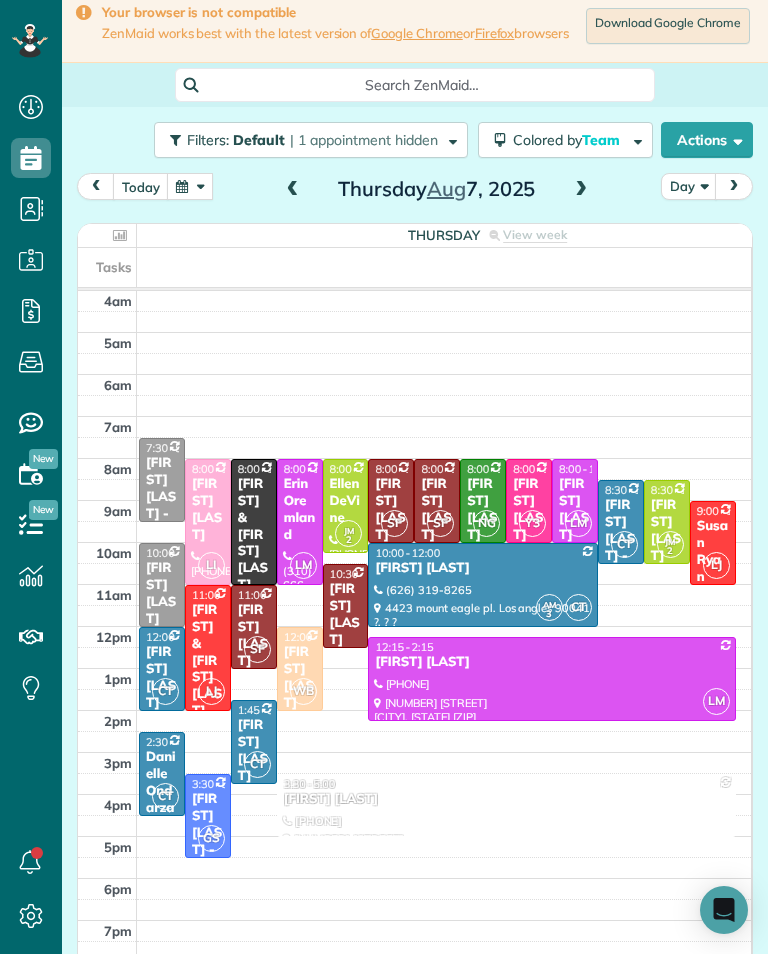 click at bounding box center [293, 190] 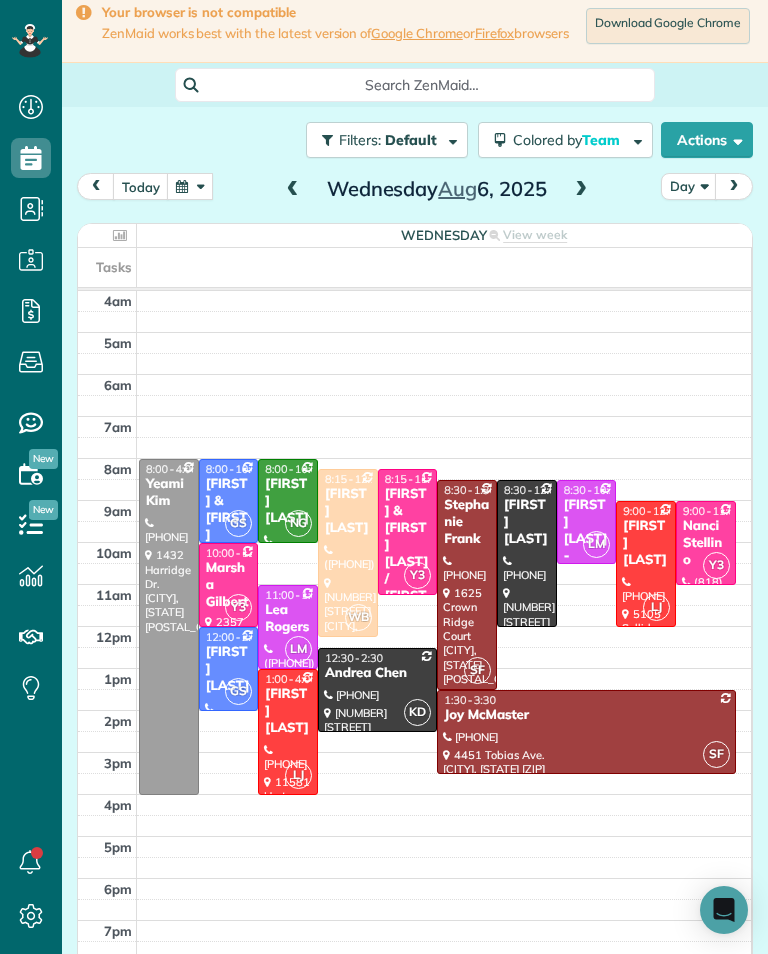 click at bounding box center [293, 190] 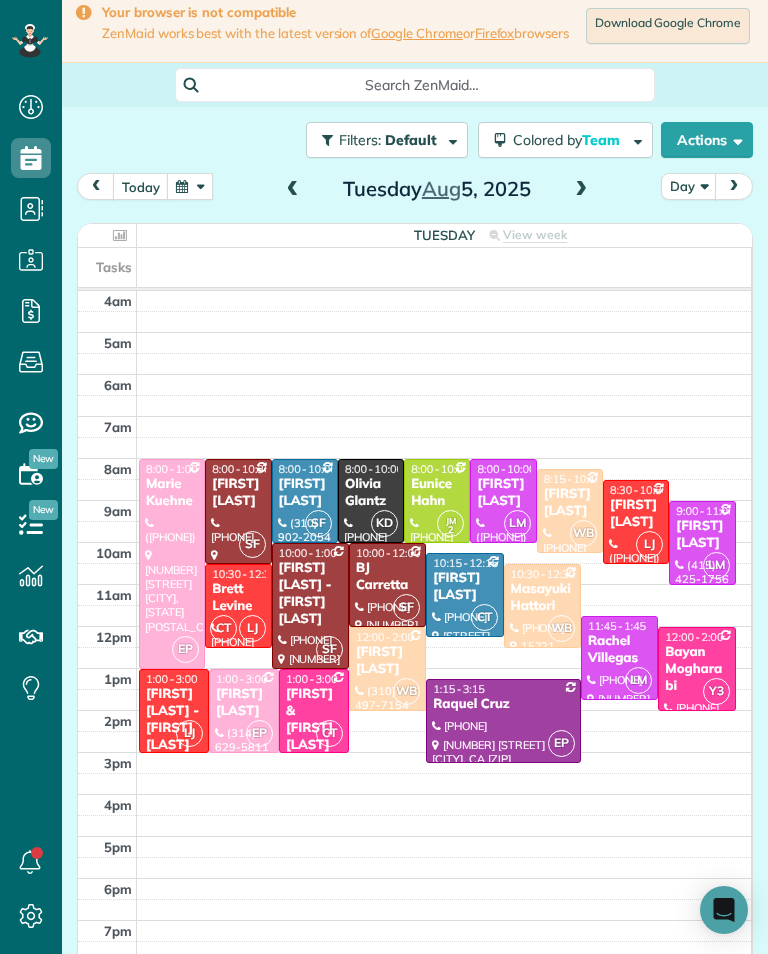 click at bounding box center (293, 190) 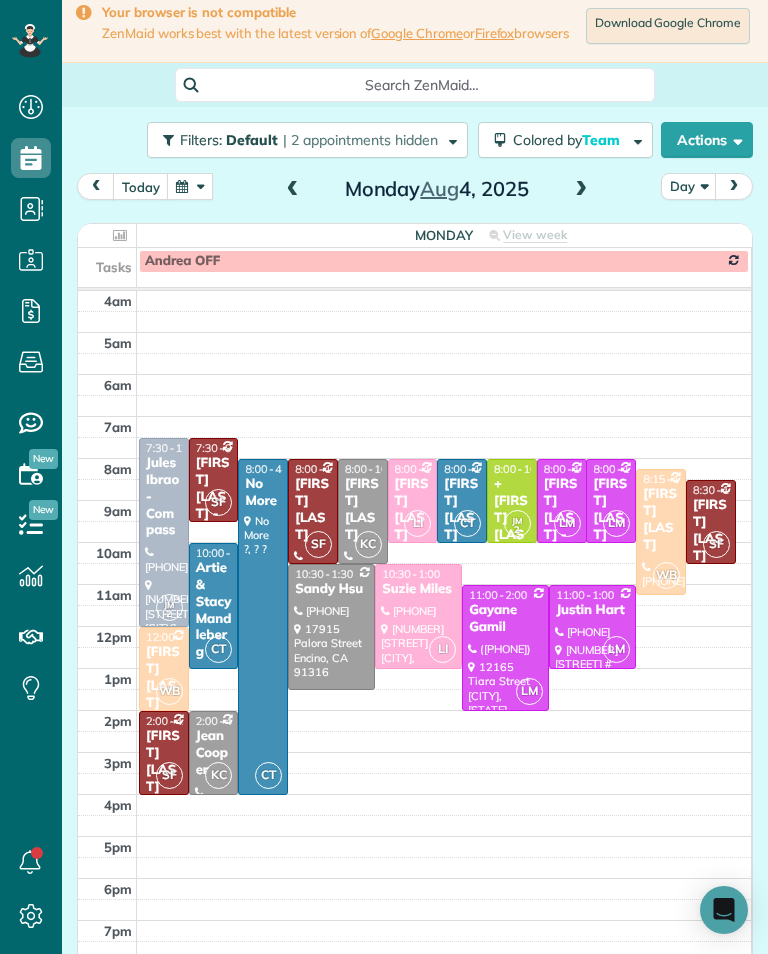 click on "Artie & Stacy Mandleberg" at bounding box center (214, 610) 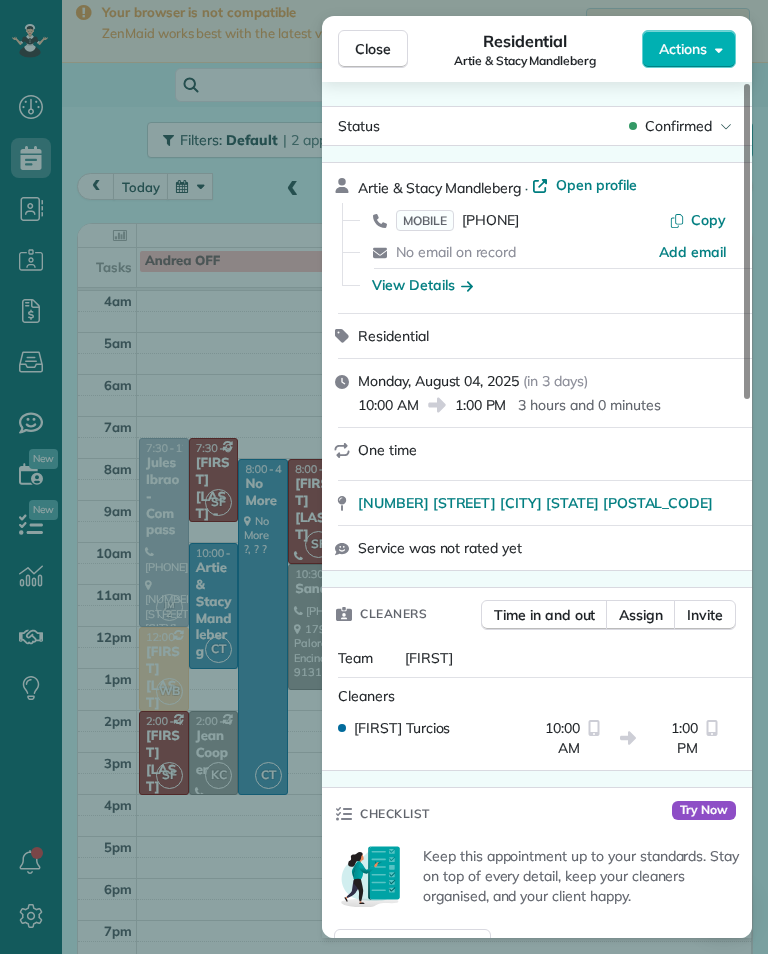 click on "[PHONE]" at bounding box center (490, 220) 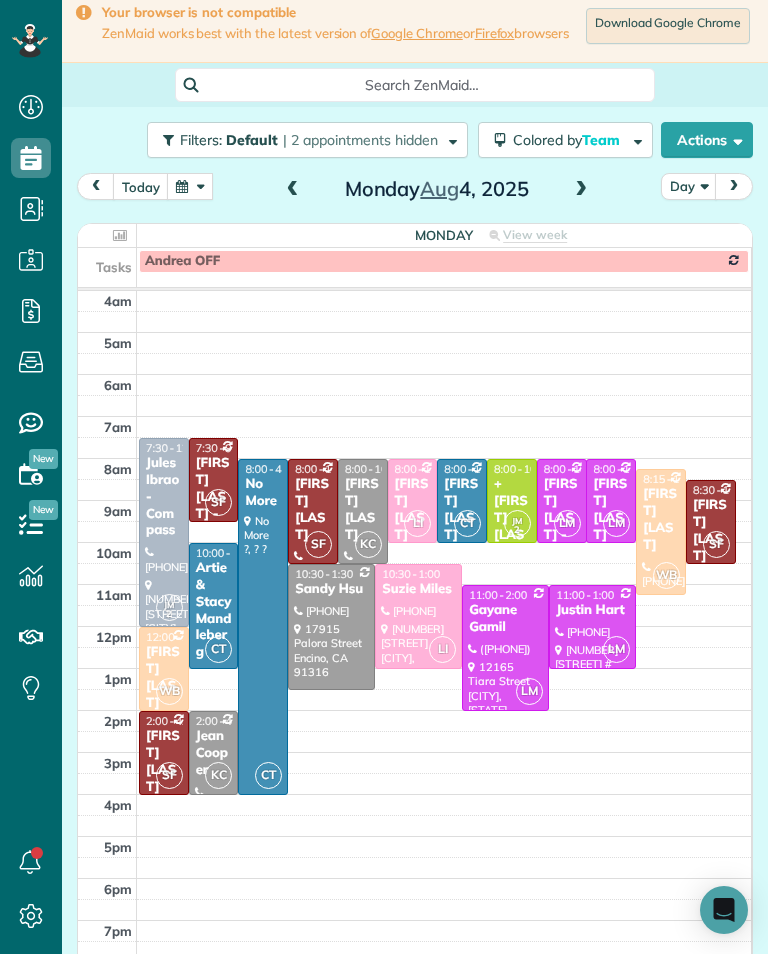 click at bounding box center [581, 190] 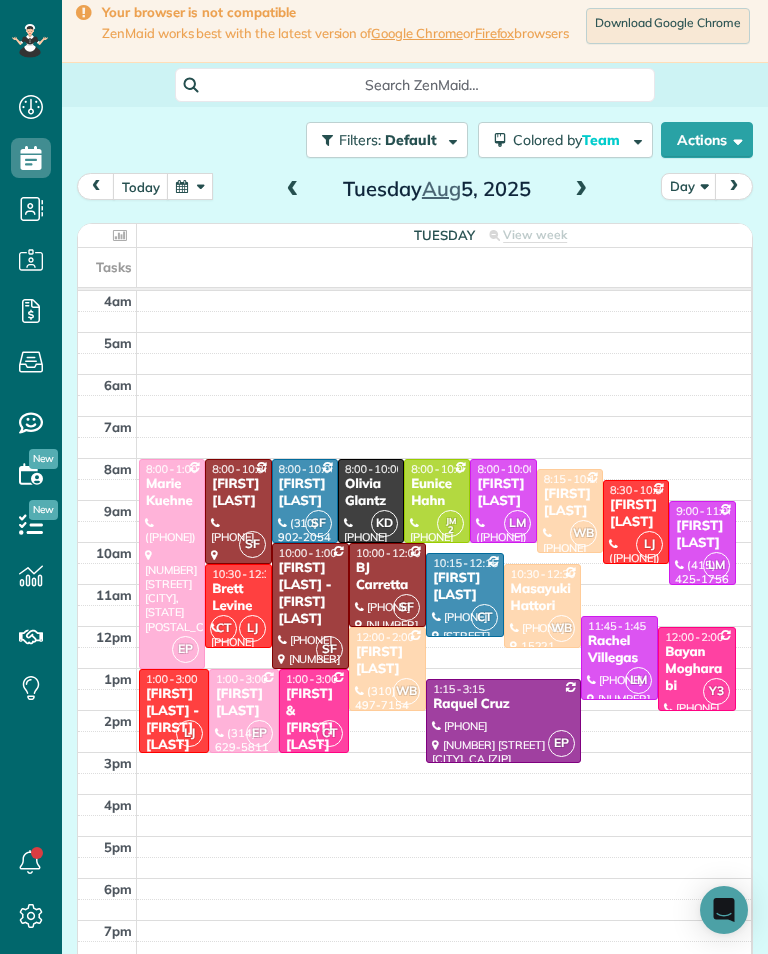 scroll, scrollTop: 985, scrollLeft: 62, axis: both 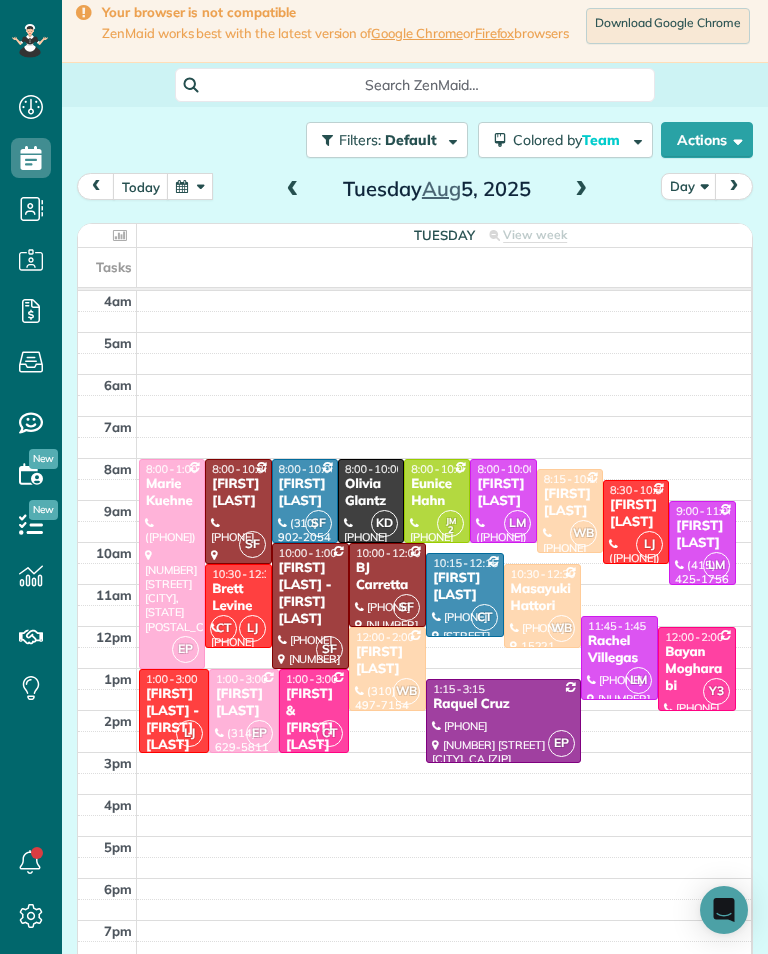 click at bounding box center [293, 190] 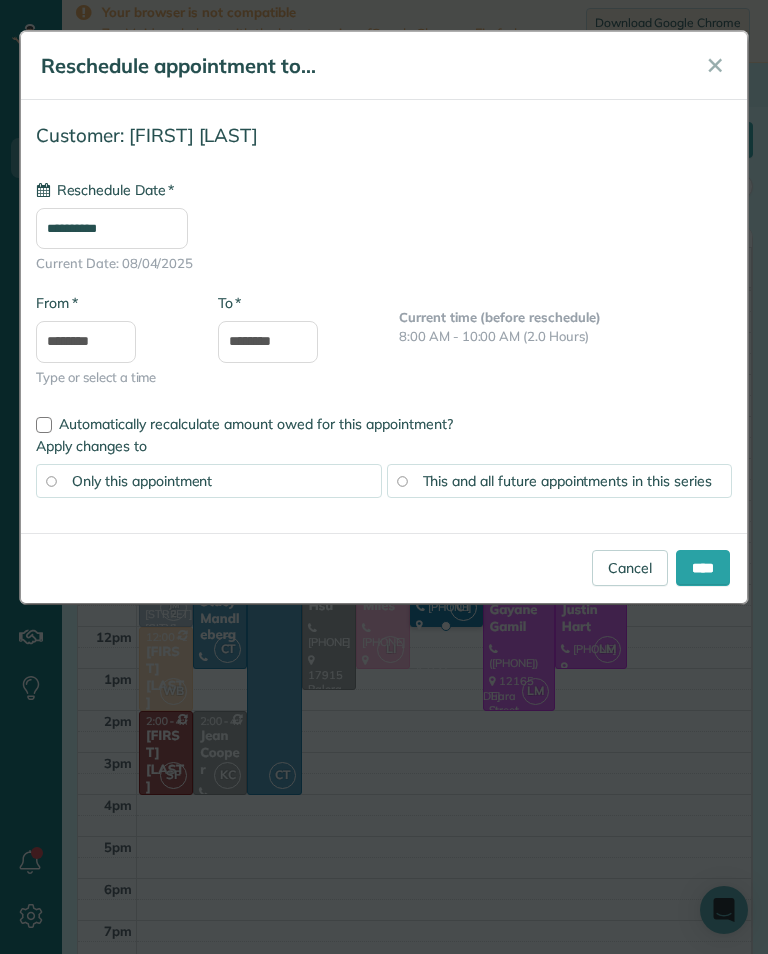 type on "**********" 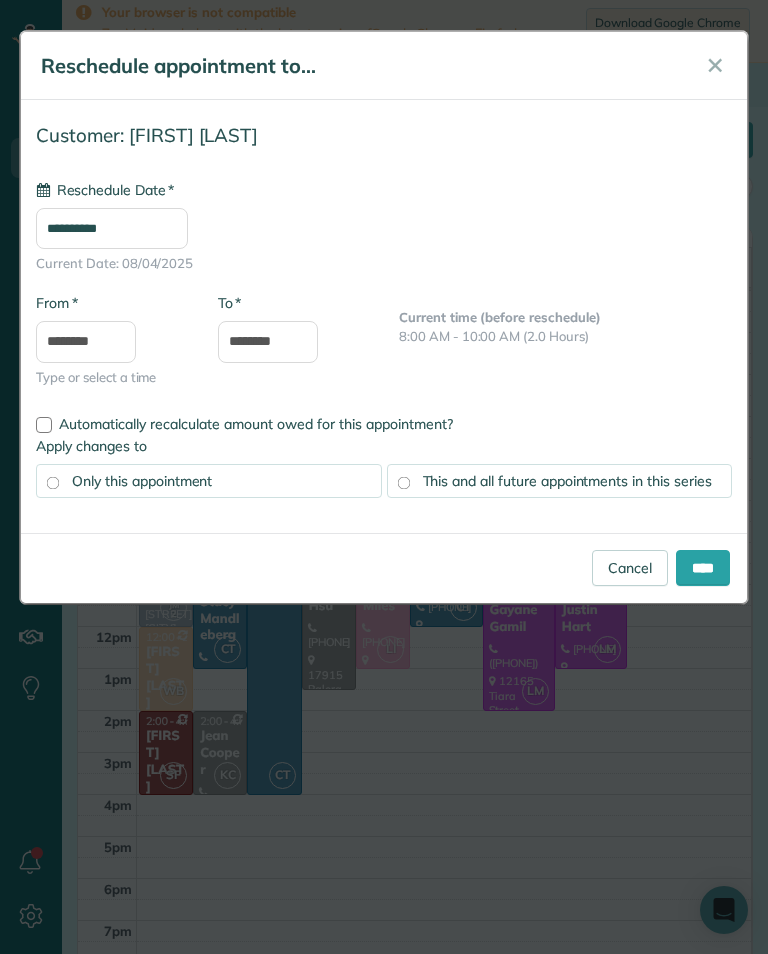 click on "****" at bounding box center [703, 568] 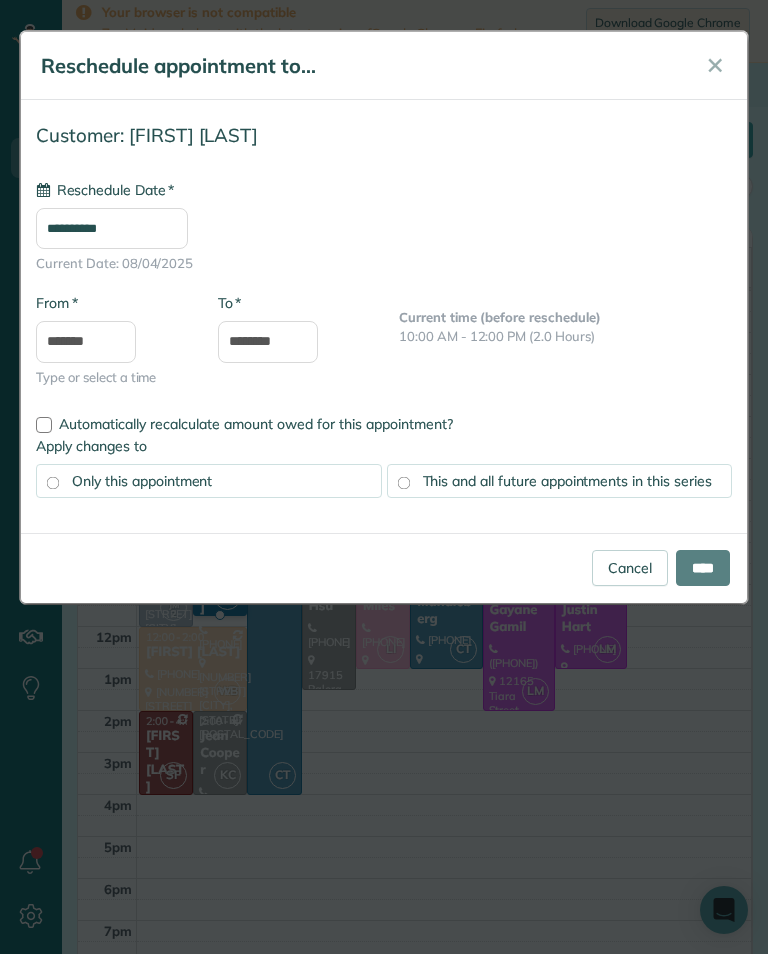 click on "**********" at bounding box center [112, 228] 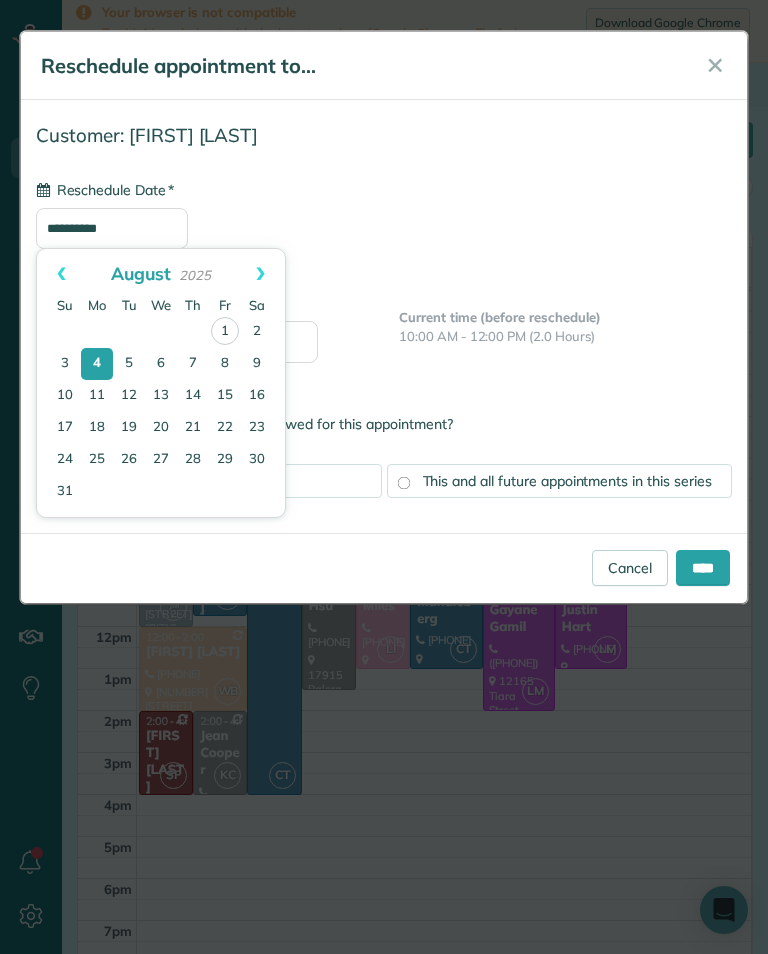 click on "5" at bounding box center (129, 364) 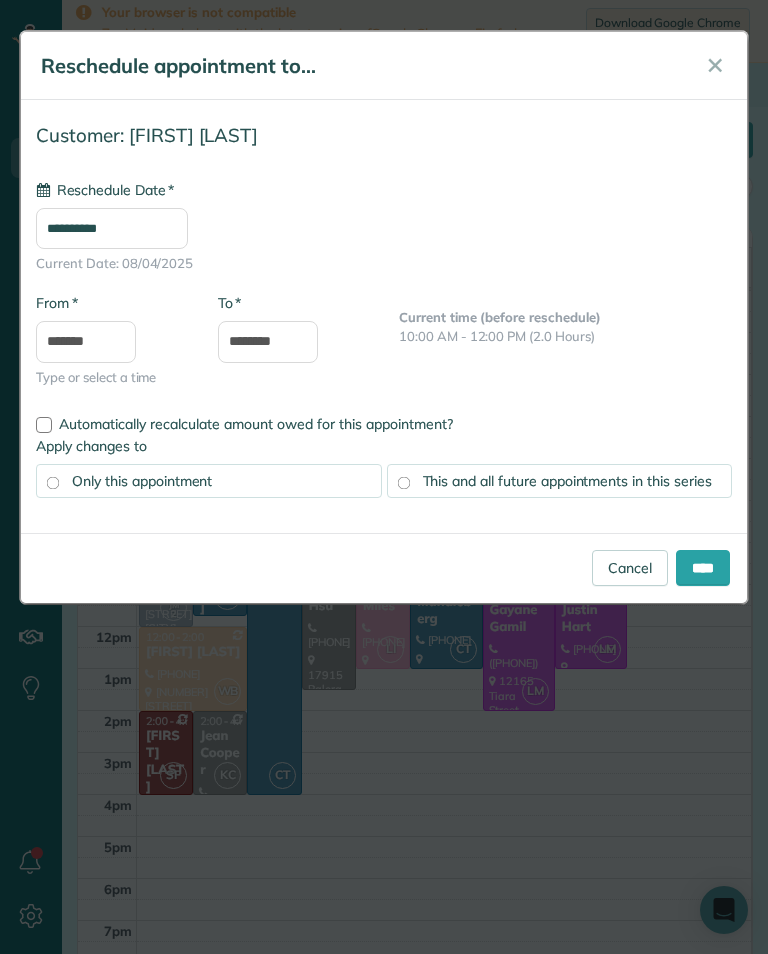 click on "****" at bounding box center [703, 568] 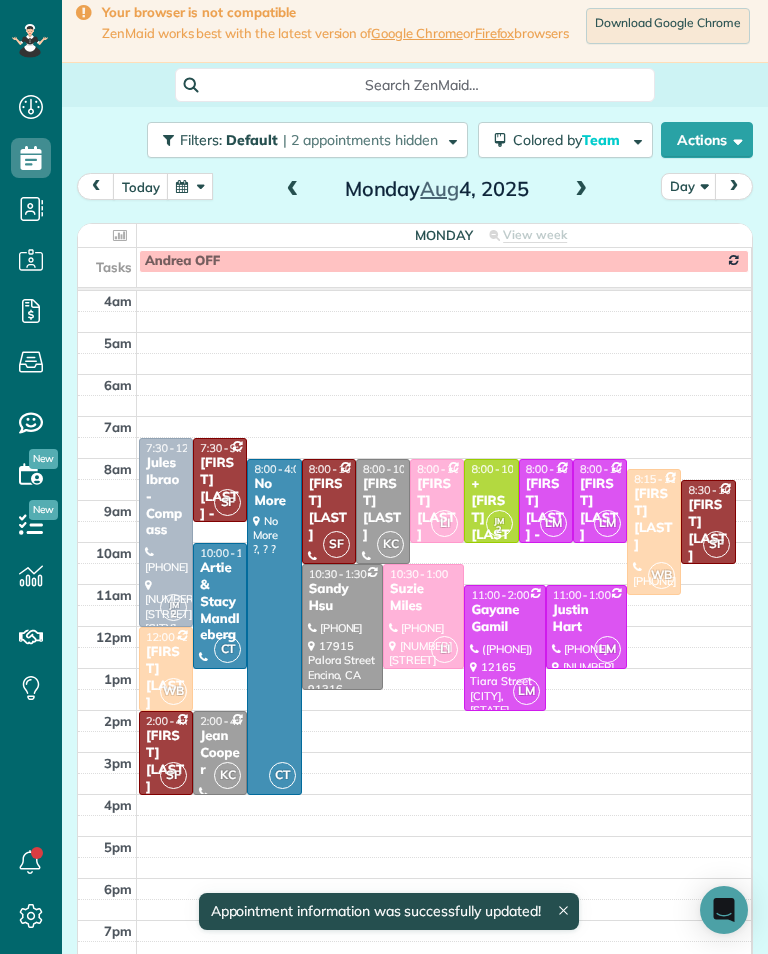 click at bounding box center [190, 186] 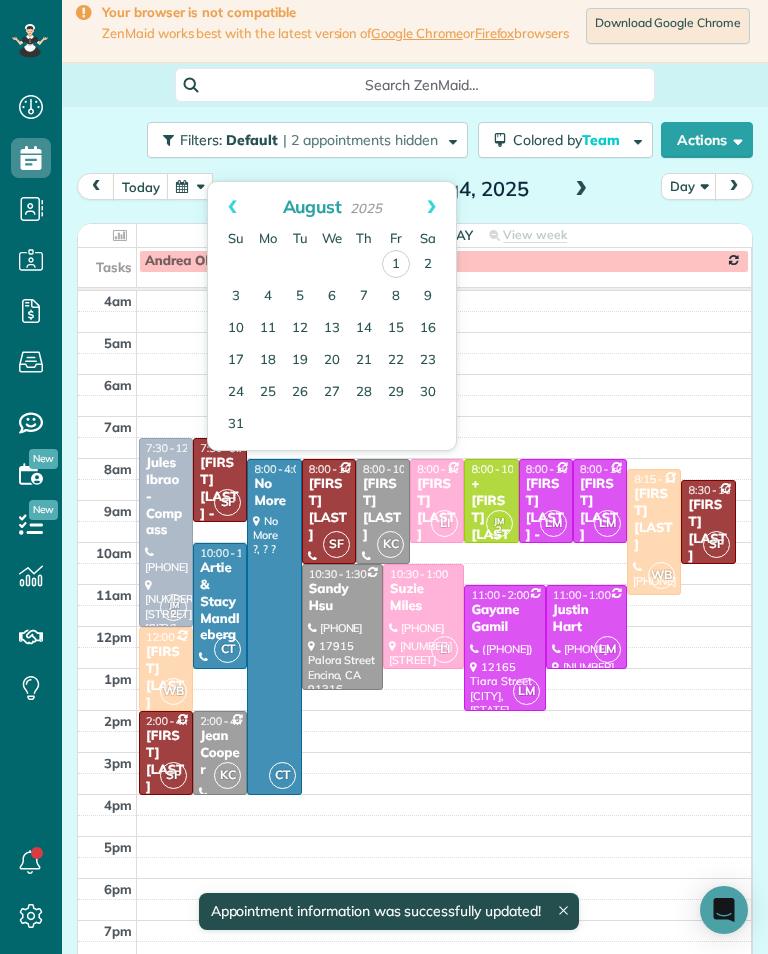 click on "1" at bounding box center (396, 264) 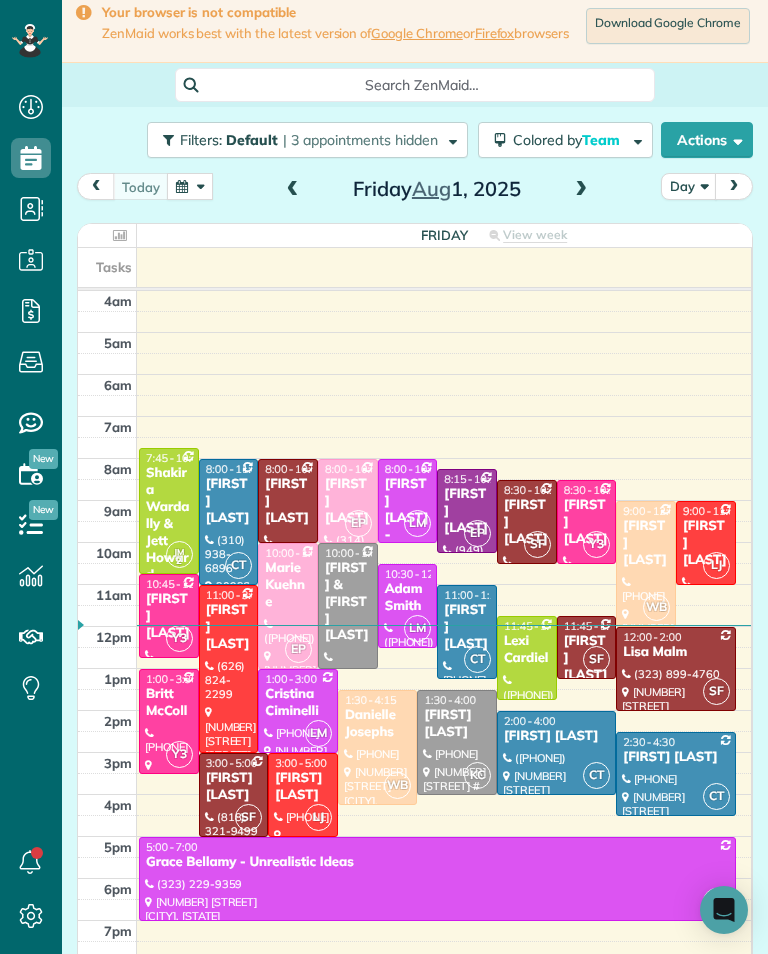 click on "10:30 - 12:30" at bounding box center [417, 574] 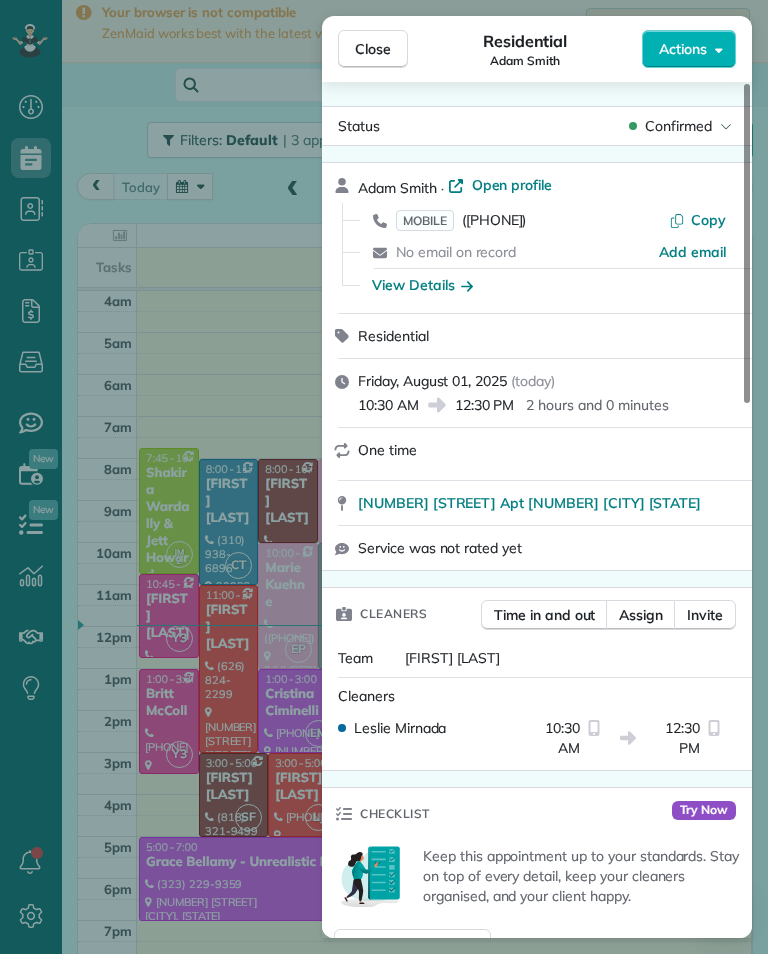 click on "Close Residential [FIRST] [LAST] Actions Status Confirmed [FIRST] [LAST] · Open profile MOBILE [PHONE] Copy No email on record Add email View Details Residential Friday, August 01, 2025 ( today ) 10:30 AM 12:30 PM 2 hours and 0 minutes One time [NUMBER] [STREET] Apt [NUMBER] [CITY] CA [ZIP] Service was not rated yet Cleaners Time in and out Assign Invite Team Leslie Miranda Cleaners Leslie Mirnada   10:30 AM 12:30 PM Checklist Try Now Keep this appointment up to your standards. Stay on top of every detail, keep your cleaners organised, and your client happy. Assign a checklist Watch a 5 min demo Billing Billing actions Service Add an item Overcharge $0.00 Discount $0.00 Coupon discount - Primary tax - Secondary tax - Total appointment price $0.00 Tips collected $0.00 Mark as paid Total including tip $0.00 Get paid online in no-time! Send an invoice and reward your cleaners with tips Charge customer credit card Appointment custom fields Key # - Work items No work items to display Notes Appointment 0 0" at bounding box center (384, 477) 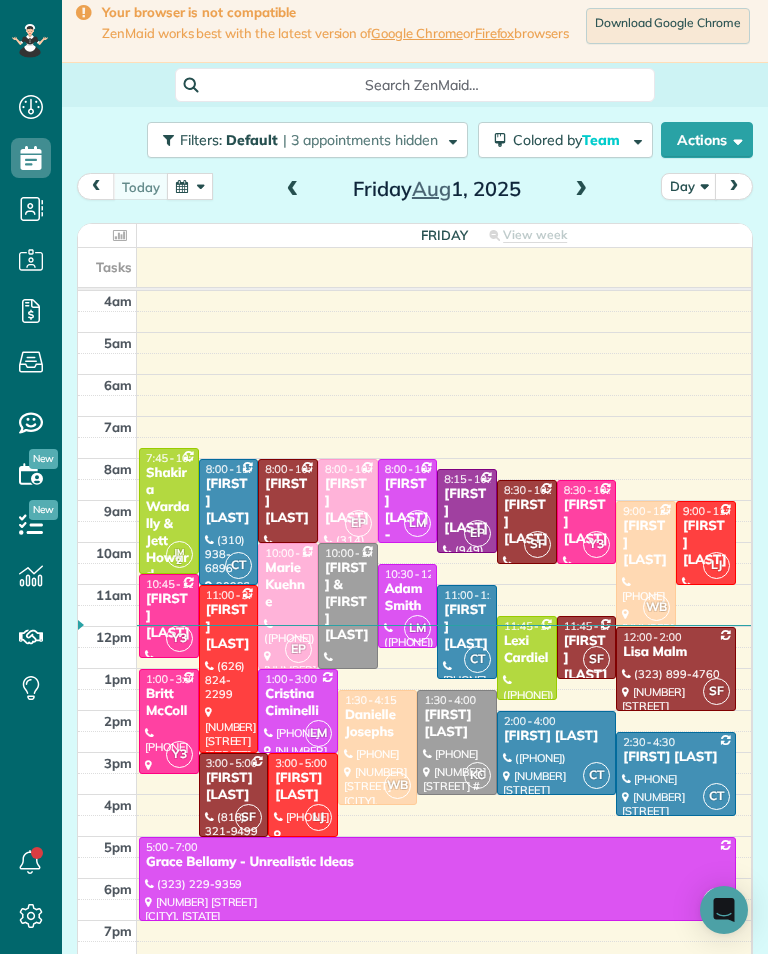 click on "Cristina Ciminelli" at bounding box center [298, 703] 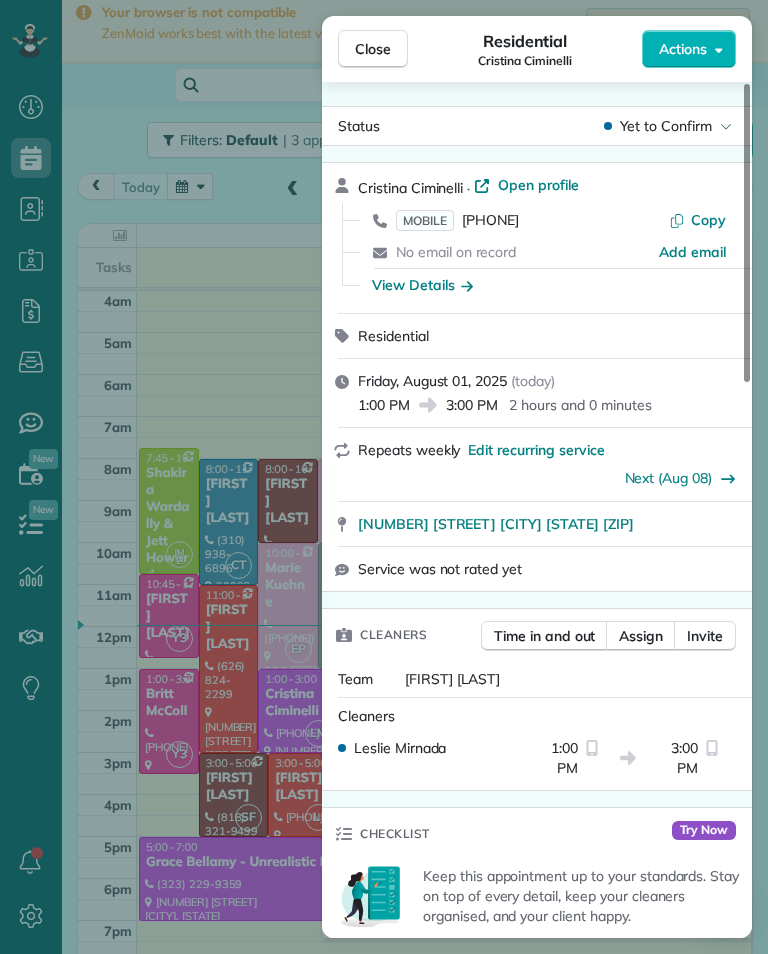 click on "[PHONE]" at bounding box center [490, 220] 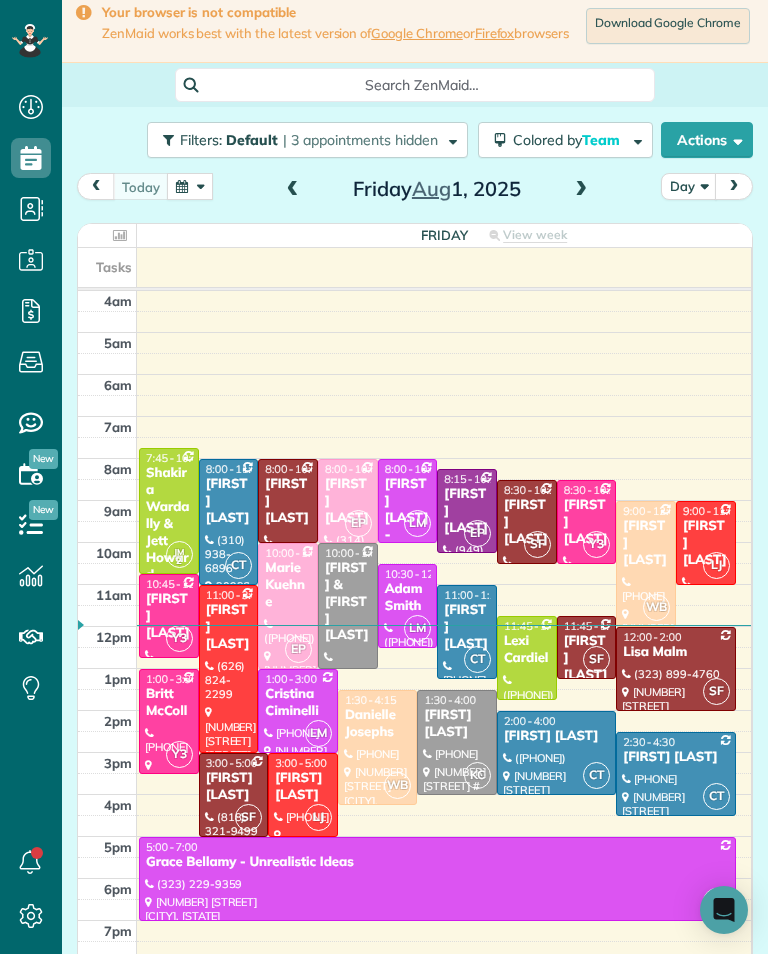 click on "Adam Smith" at bounding box center (408, 598) 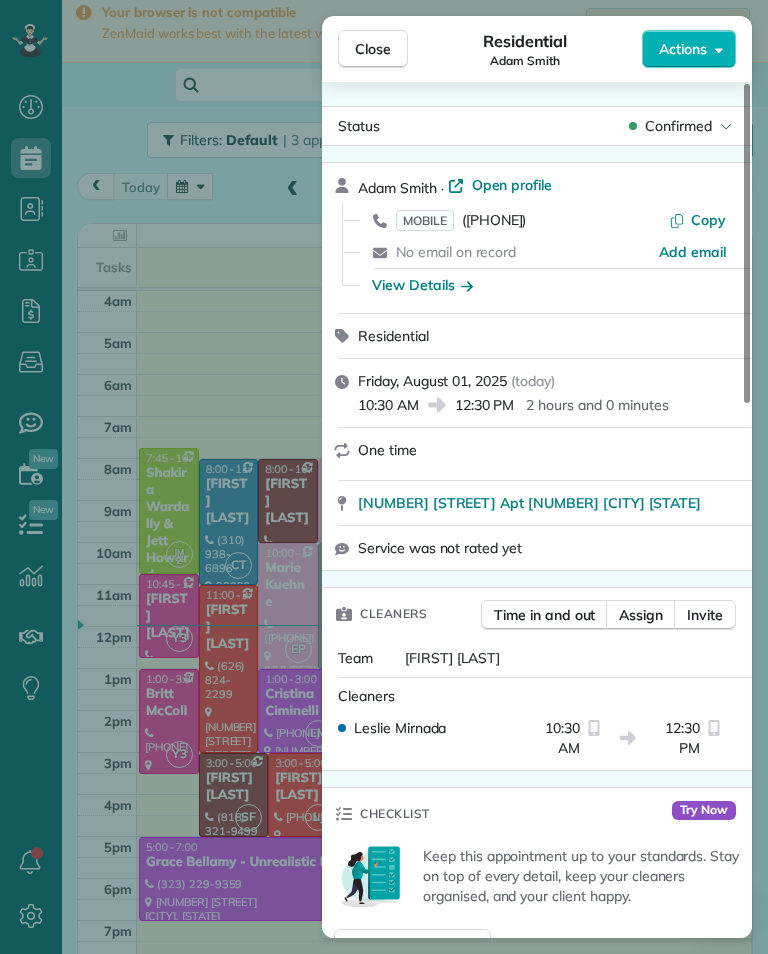 click on "([PHONE])" at bounding box center (494, 220) 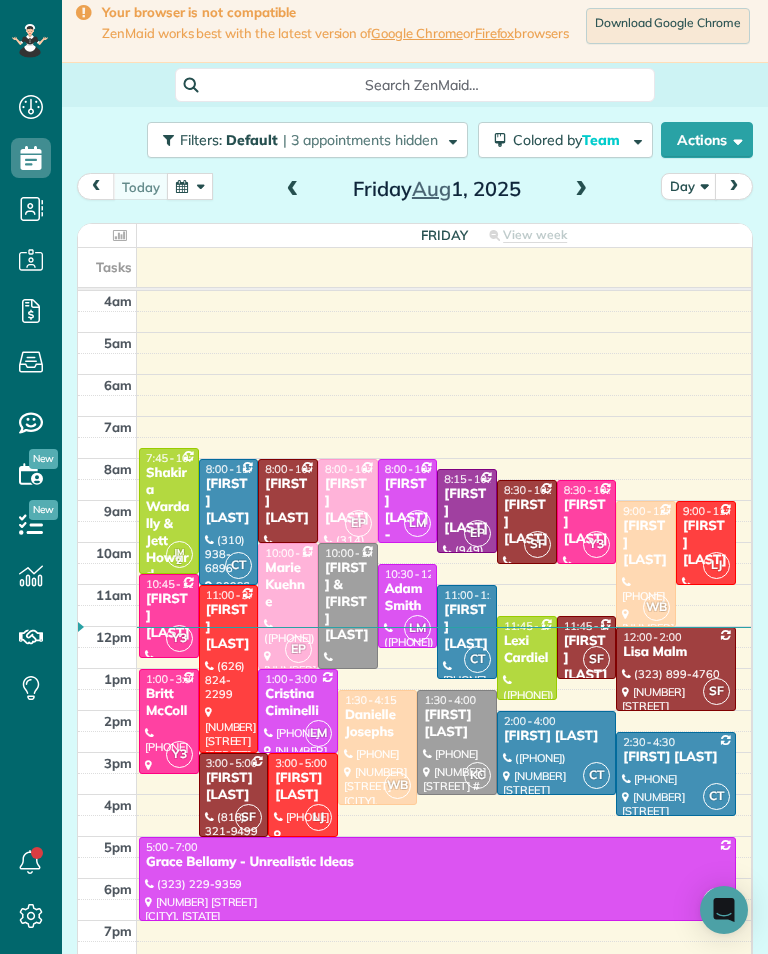 scroll, scrollTop: 985, scrollLeft: 62, axis: both 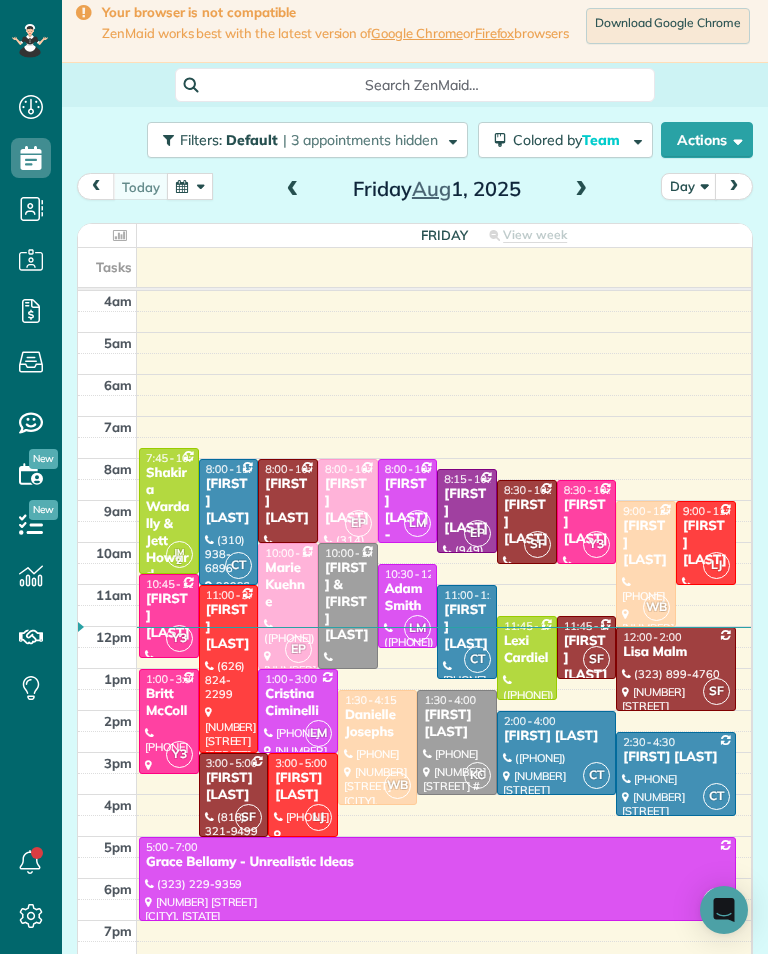 click on "Adam Smith" at bounding box center [408, 598] 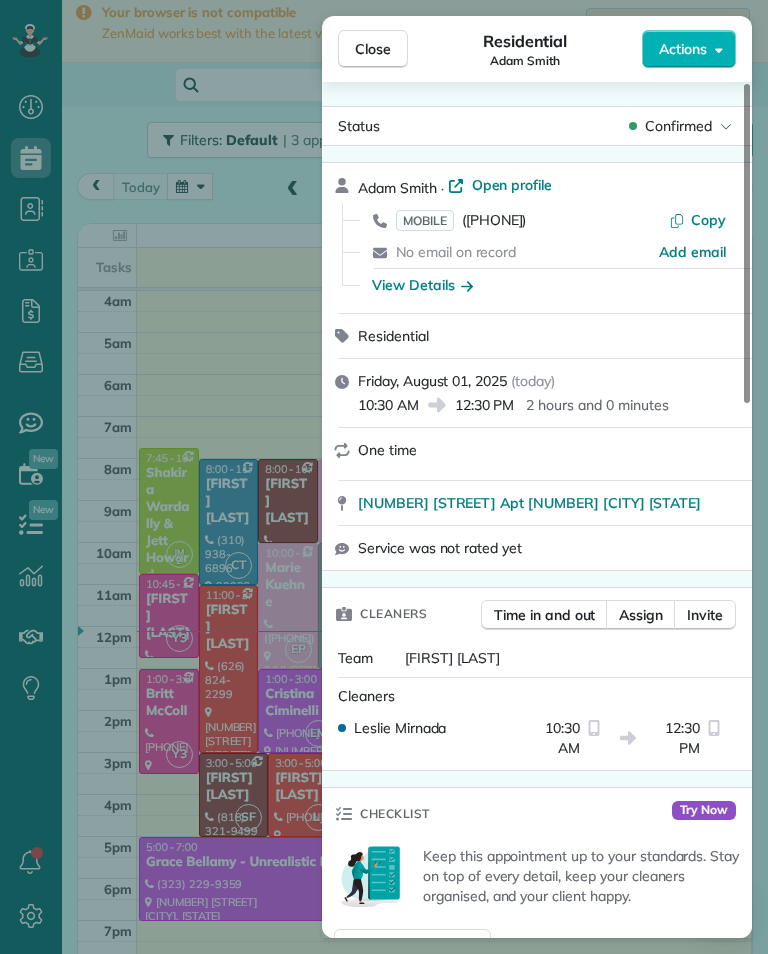 scroll, scrollTop: 985, scrollLeft: 62, axis: both 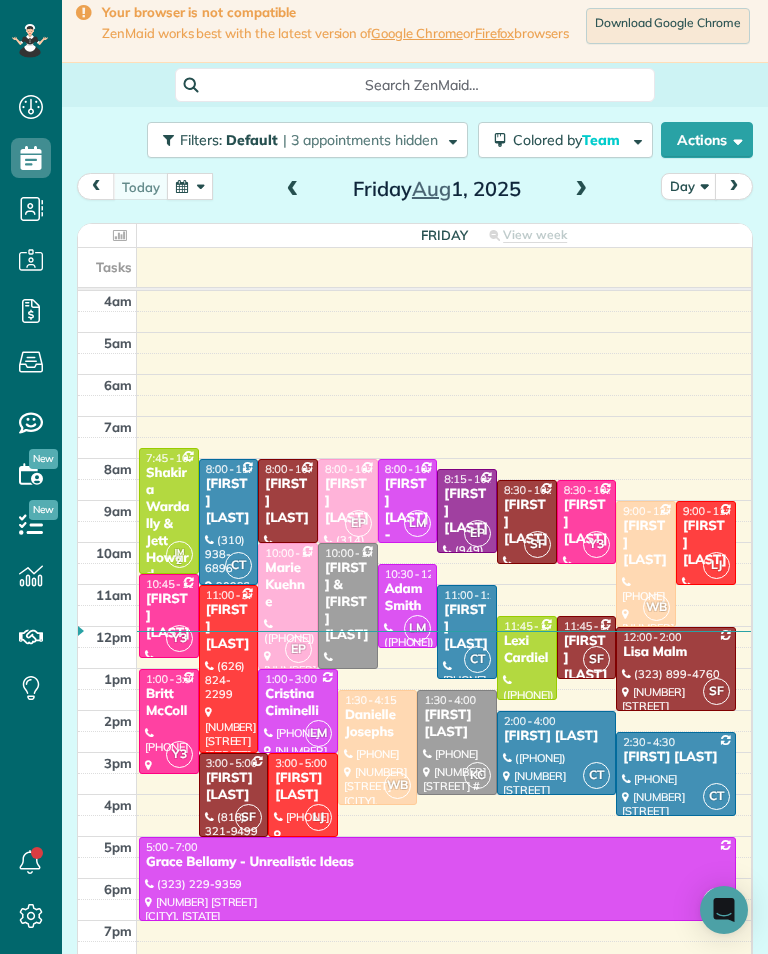 click at bounding box center (229, 669) 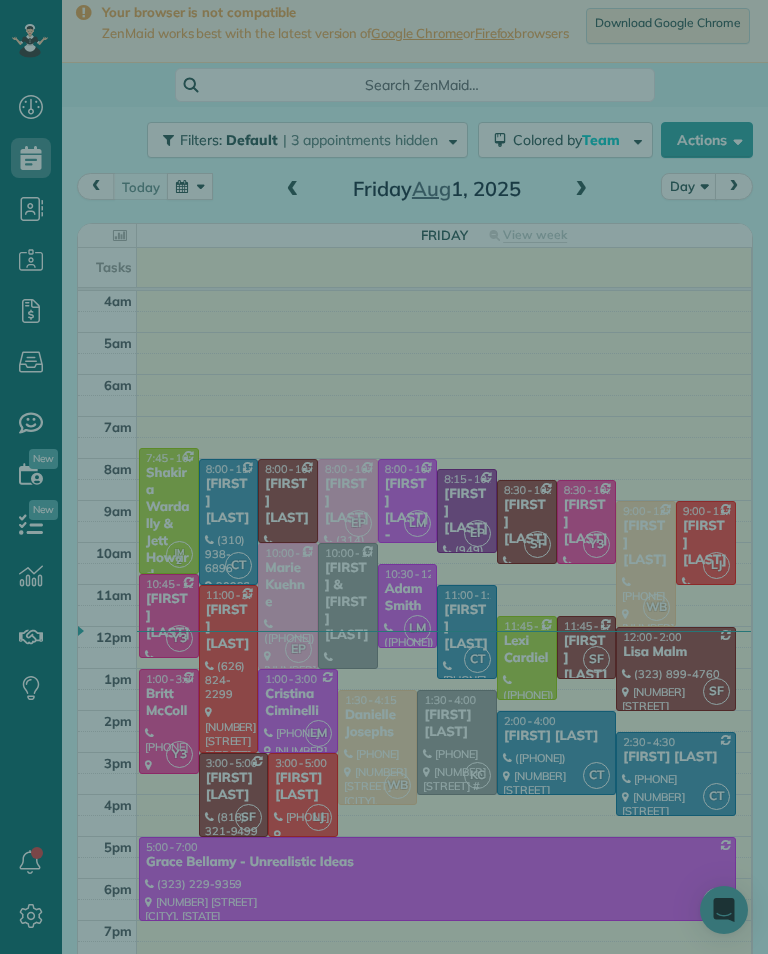 click at bounding box center (384, 477) 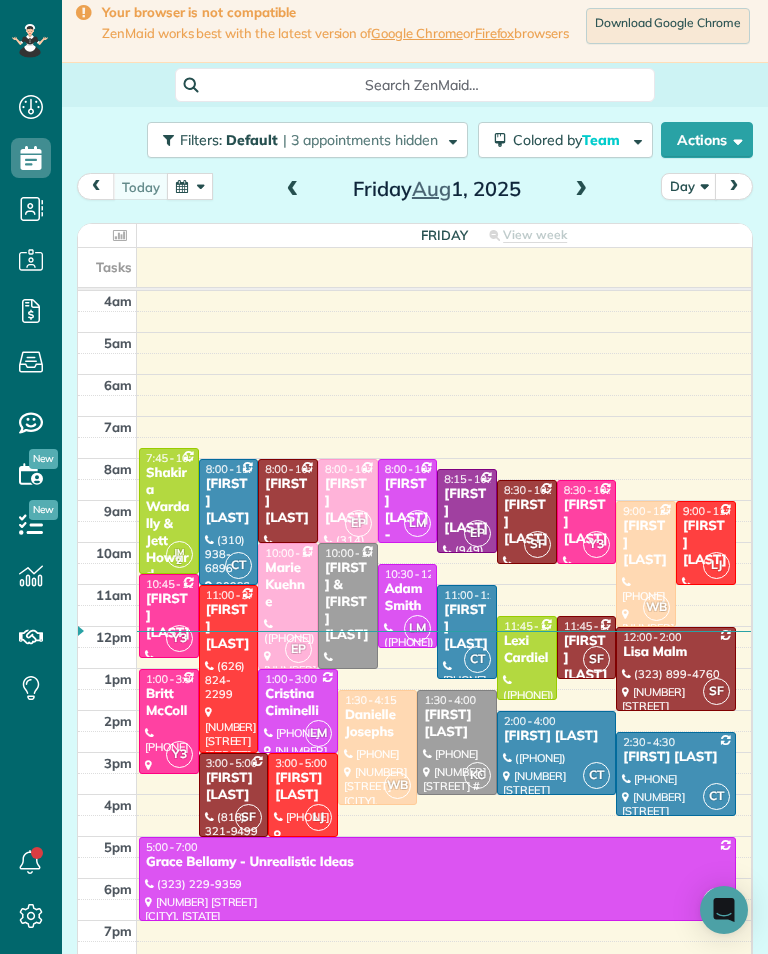 click at bounding box center (437, 879) 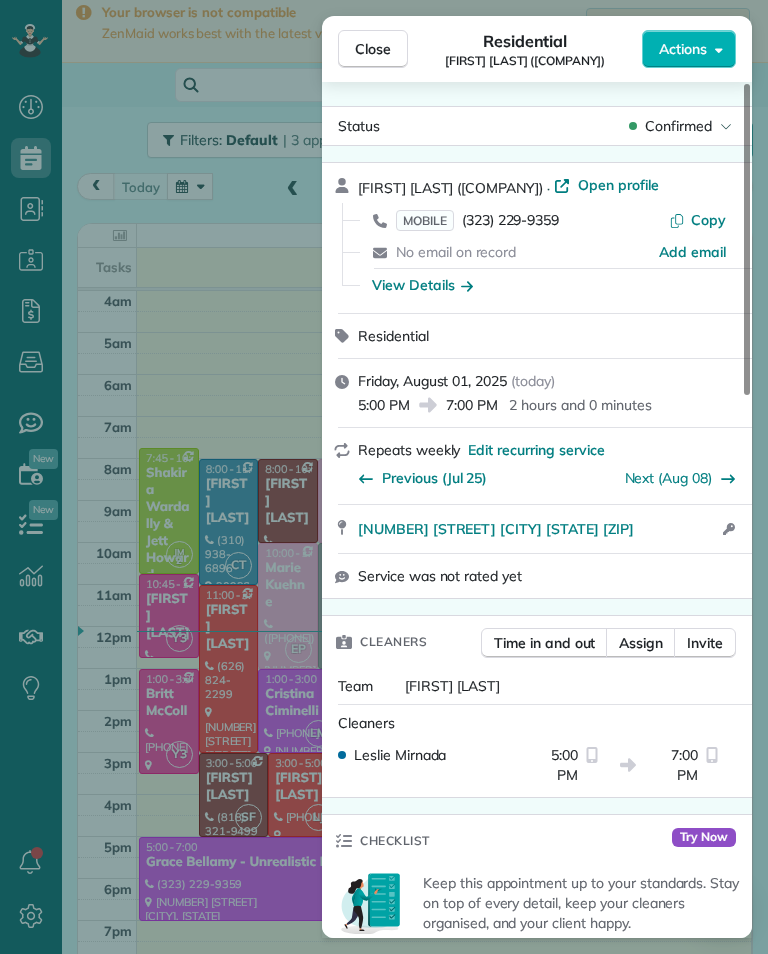 click on "MOBILE [PHONE]" at bounding box center [477, 220] 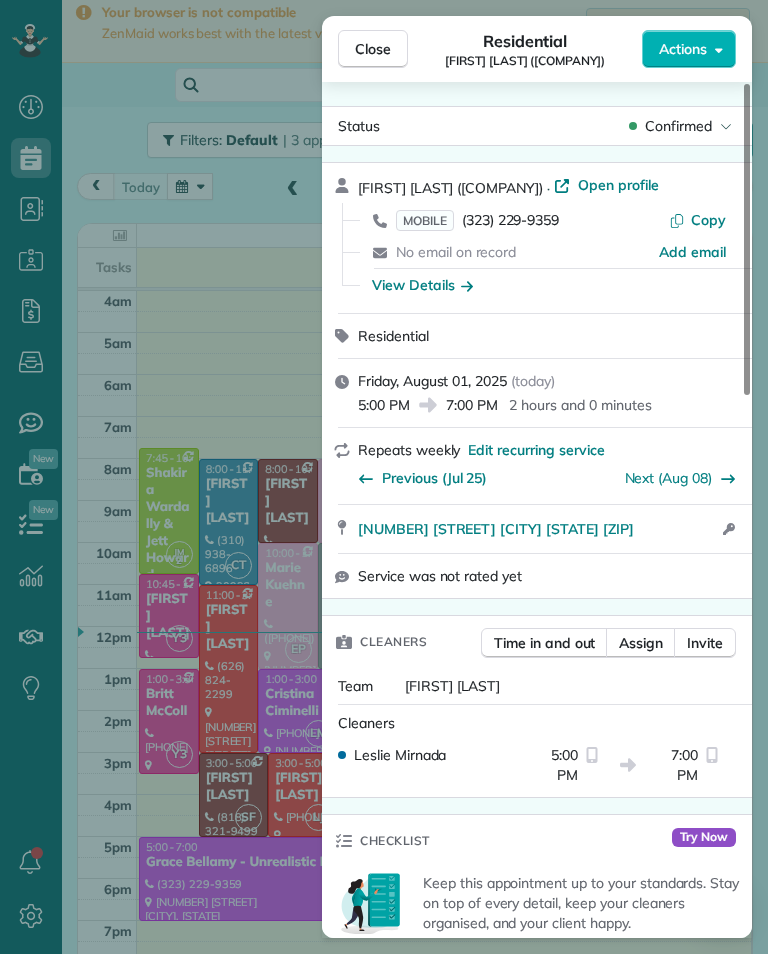 click on "Close Residential [LAST] (Unrealistic Ideas) Actions Status Confirmed [LAST] (Unrealistic Ideas) · Open profile MOBILE [PHONE] Copy No email on record Add email View Details Residential [DAY], [MONTH] [DATE], [YEAR] ( [TIME] ) [TIME] [DURATION] Repeats weekly Edit recurring service Previous ([DATE]) Next ([DATE]) [NUMBER] [STREET] [CITY] [STATE] [POSTAL_CODE] Open access information Service was not rated yet Cleaners Time in and out Assign Invite Team [FIRST] Cleaners [FIRST] [TIME] [TIME] Checklist Try Now Keep this appointment up to your standards. Stay on top of every detail, keep your cleaners organised, and your client happy. Assign a checklist Watch a 5 min demo Billing Billing actions Service Service Price (1x $[PRICE]) $[PRICE] Add an item Overcharge $[PRICE] Discount $[PRICE] Coupon discount - Primary tax - Secondary tax - Total appointment price $[PRICE] Tips collected $[PRICE] Unpaid Mark as paid Total including tip $[PRICE] Get paid online in no-time! Send an invoice and reward your cleaners with tips Key # -" at bounding box center (384, 477) 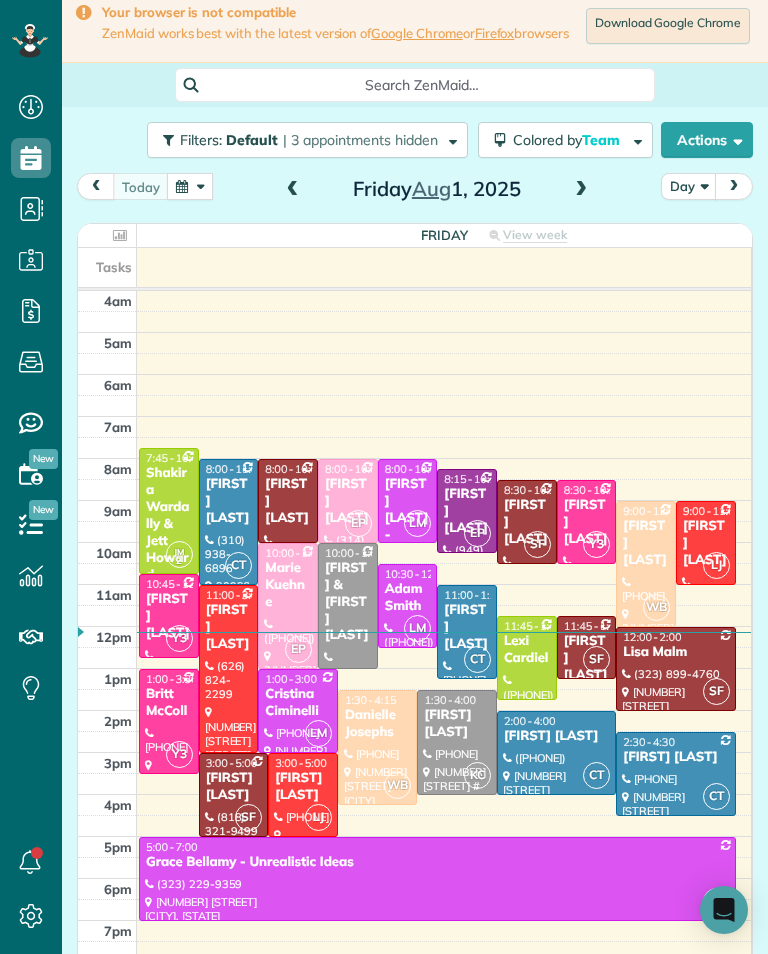 click at bounding box center [581, 190] 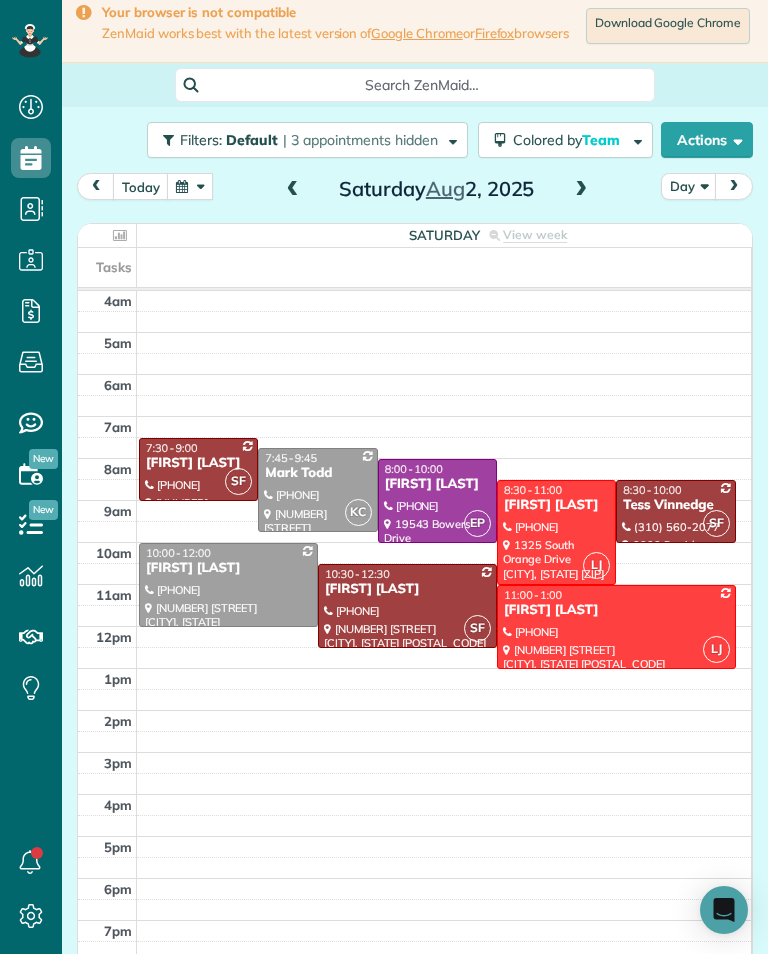scroll, scrollTop: 985, scrollLeft: 62, axis: both 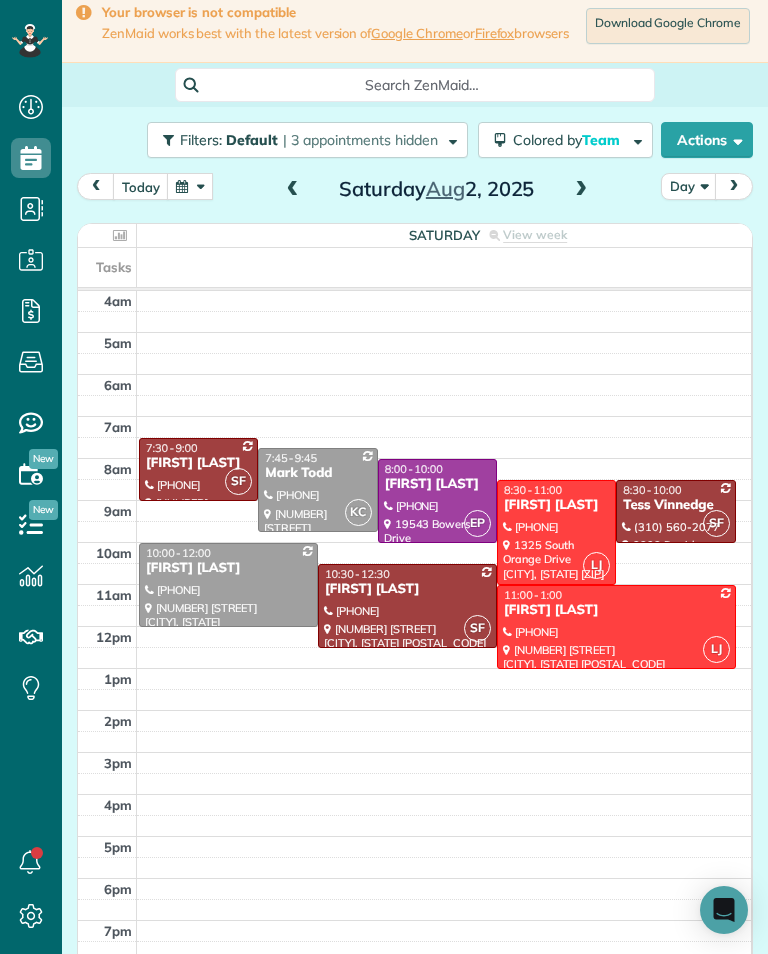 click at bounding box center (190, 186) 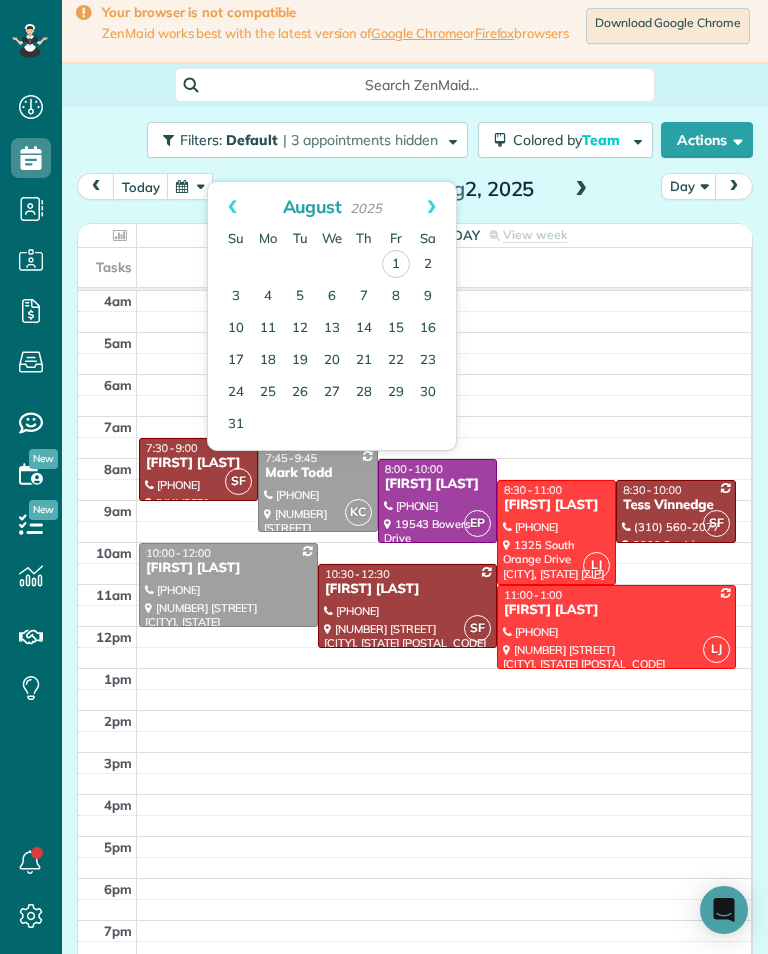 click on "Prev" at bounding box center (232, 207) 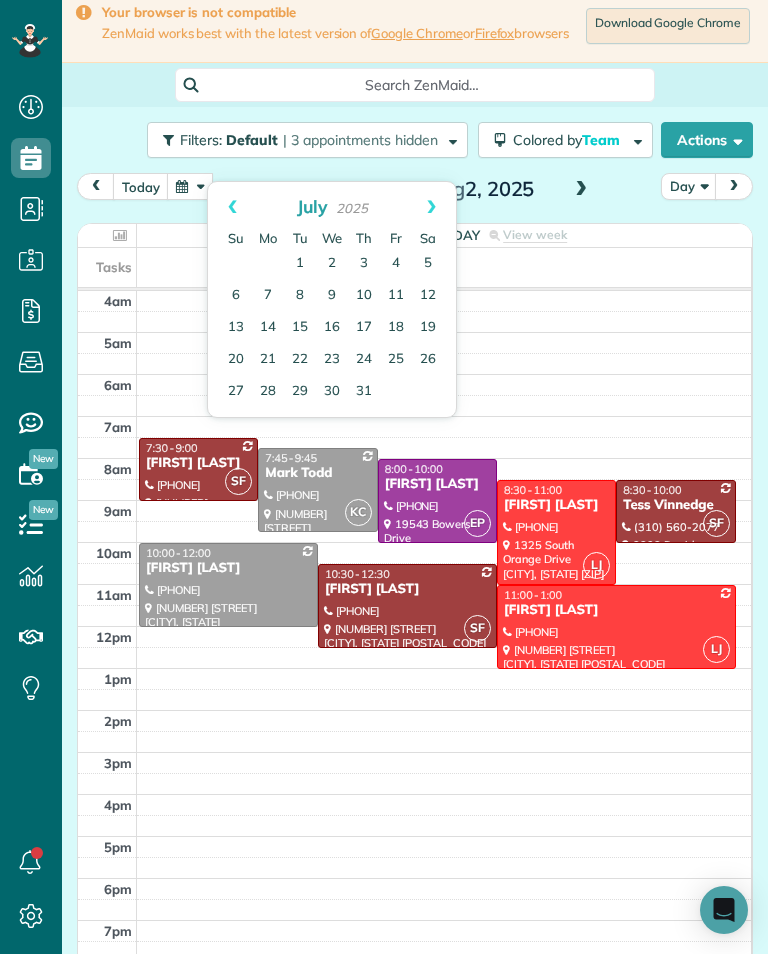 click on "31" at bounding box center (364, 392) 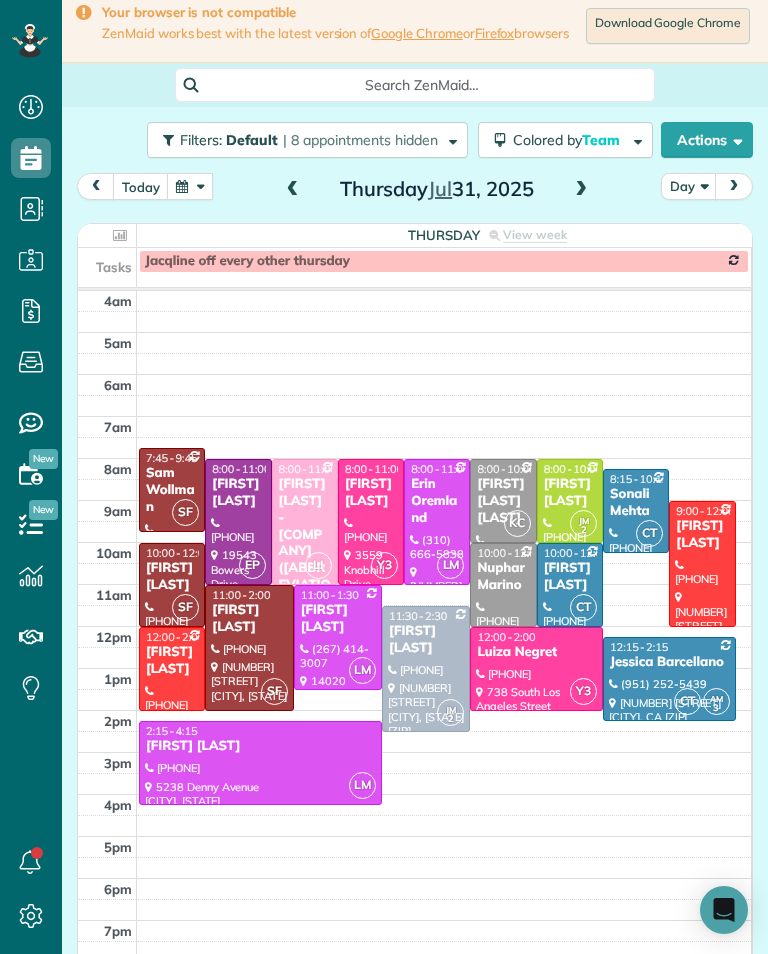 click at bounding box center (190, 186) 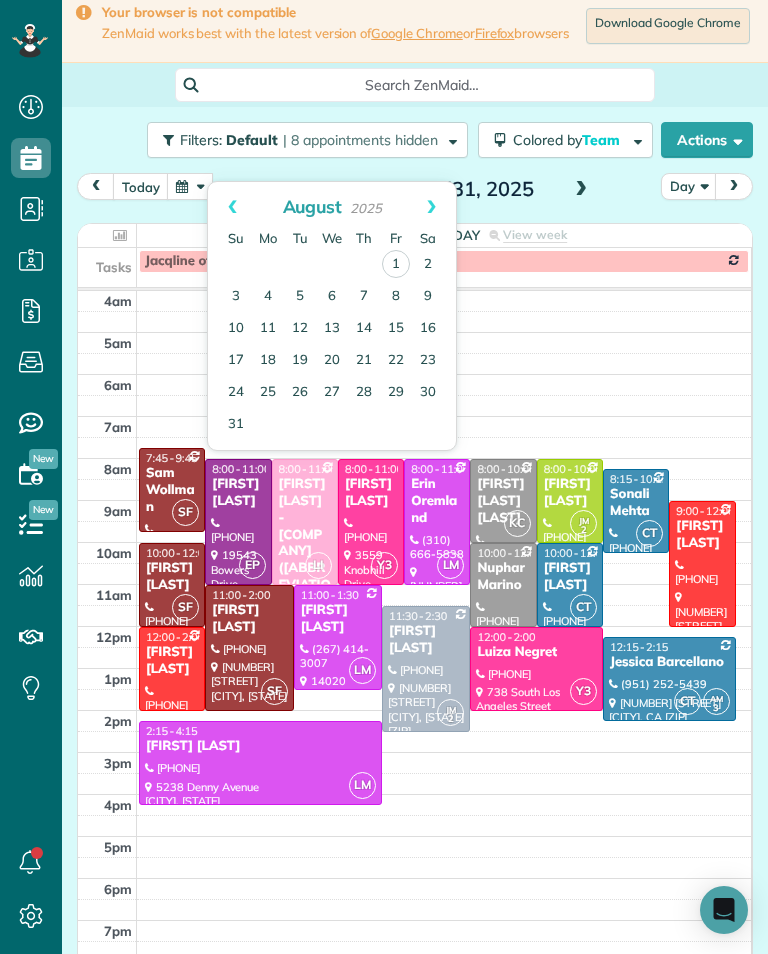 click on "Prev" at bounding box center (232, 207) 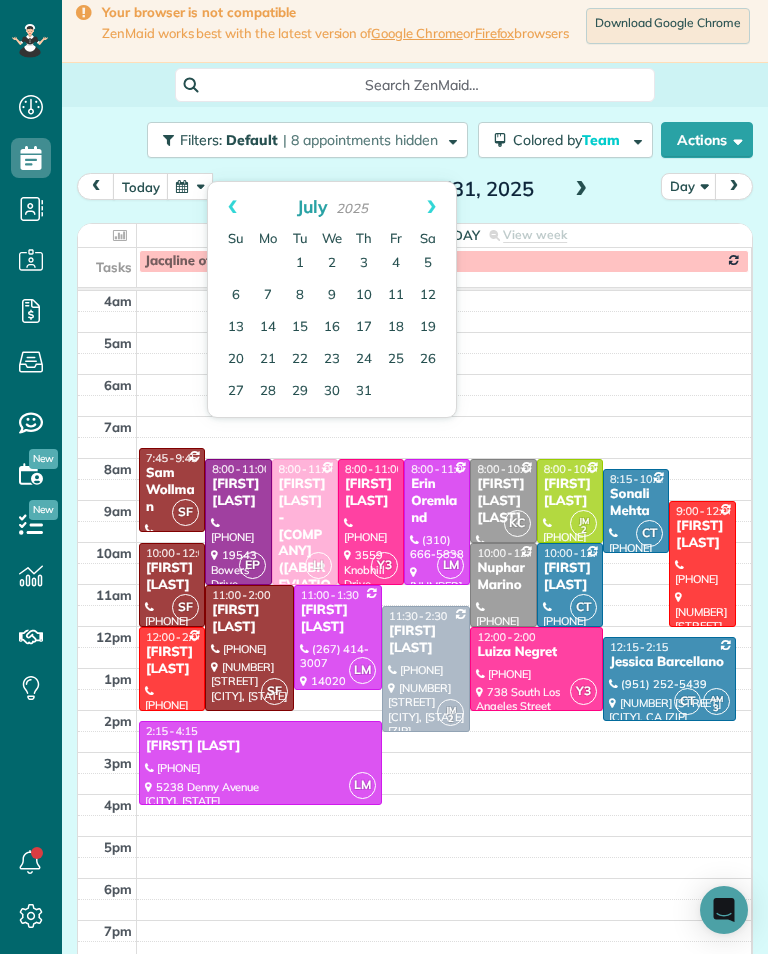 click on "19" at bounding box center [428, 328] 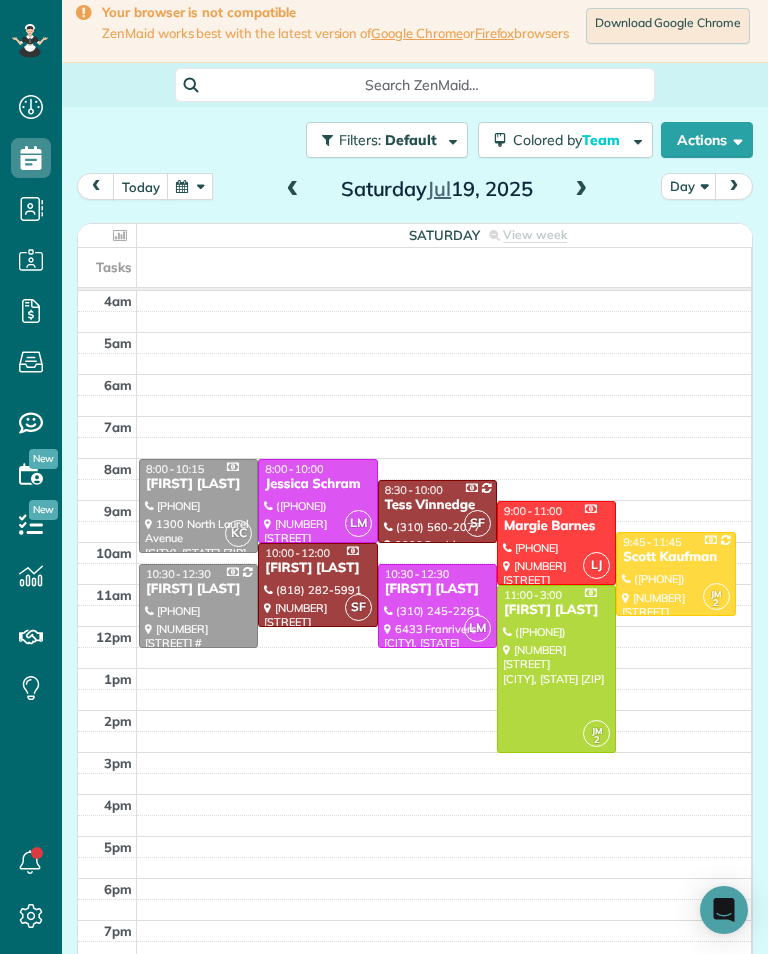 click at bounding box center (556, 669) 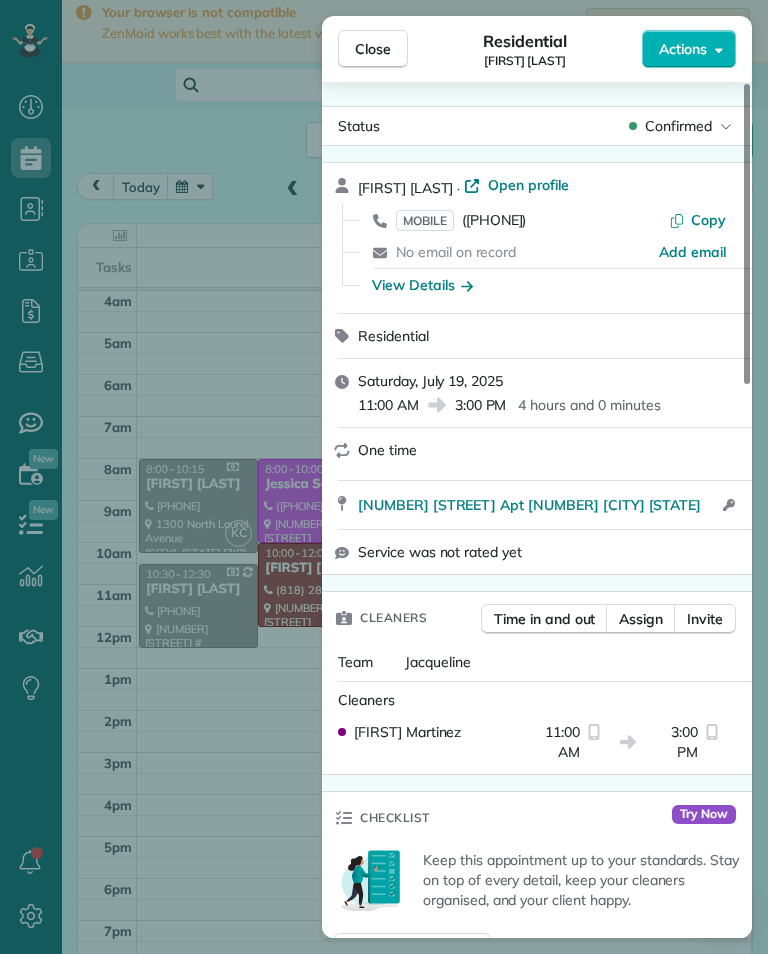 click on "([PHONE])" at bounding box center [494, 220] 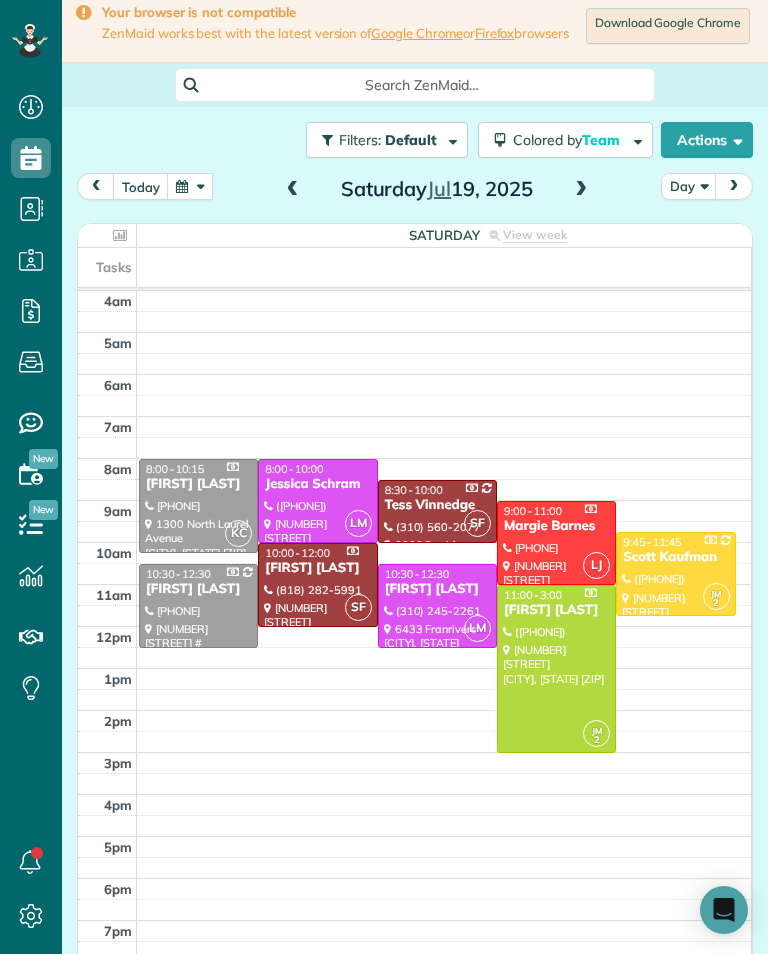 scroll, scrollTop: 985, scrollLeft: 62, axis: both 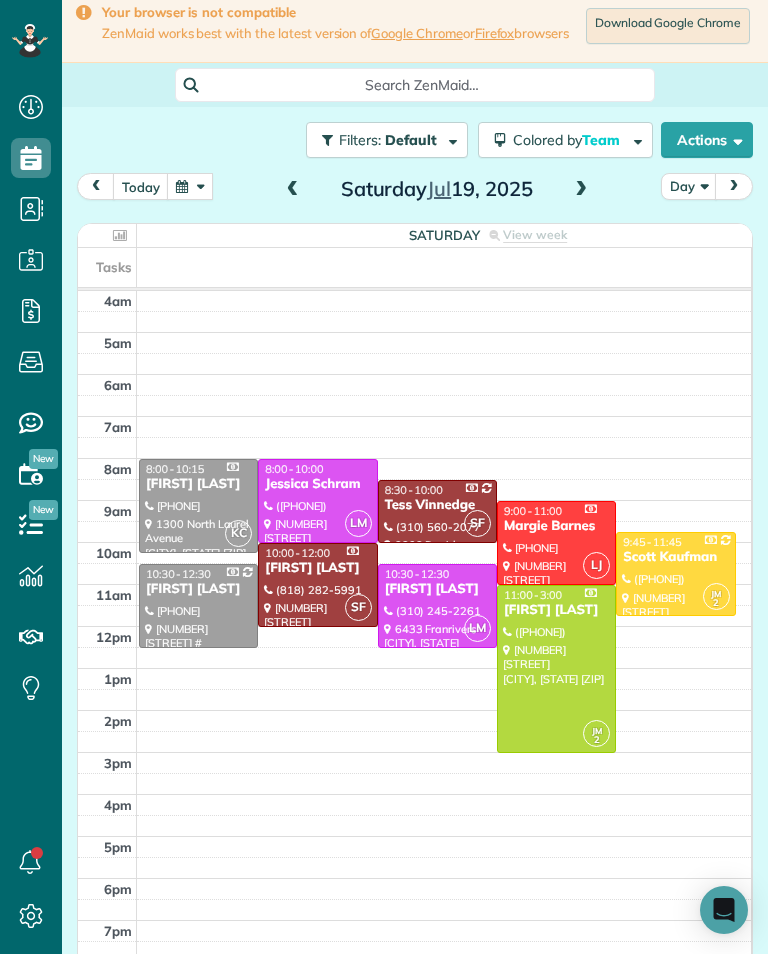 click at bounding box center [581, 190] 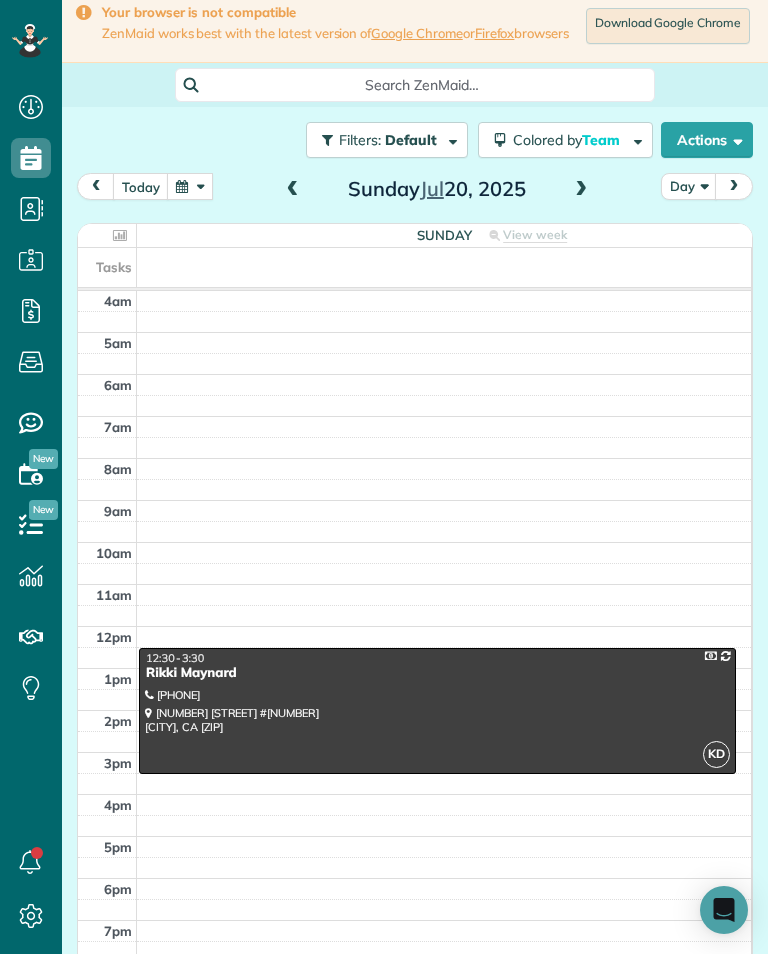 click at bounding box center (581, 190) 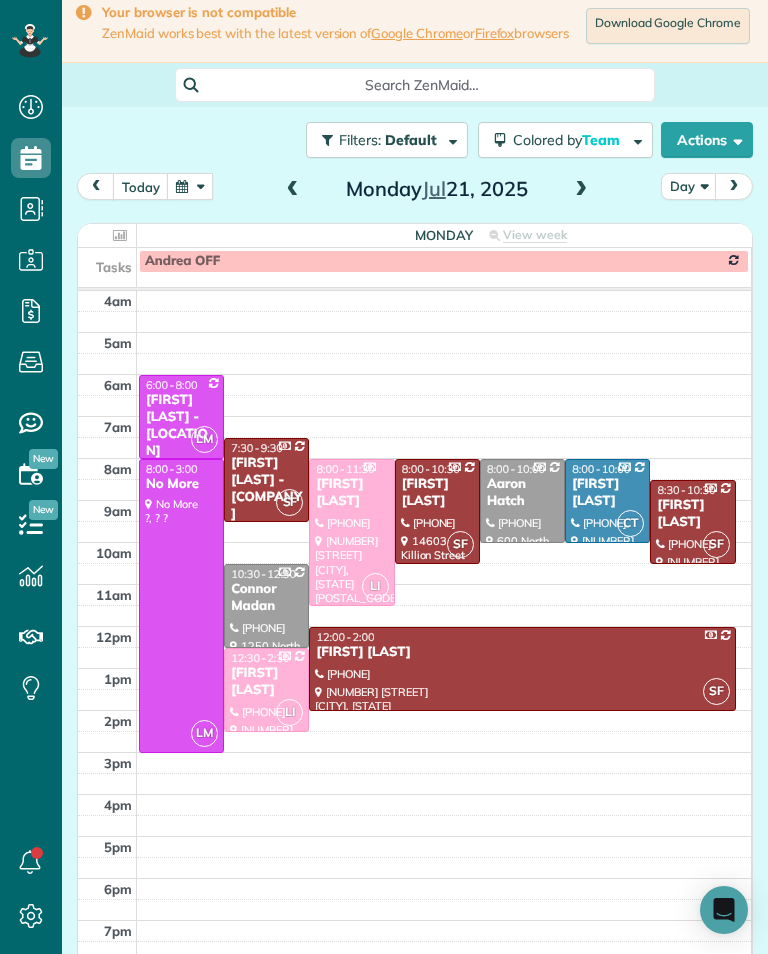 click at bounding box center [190, 186] 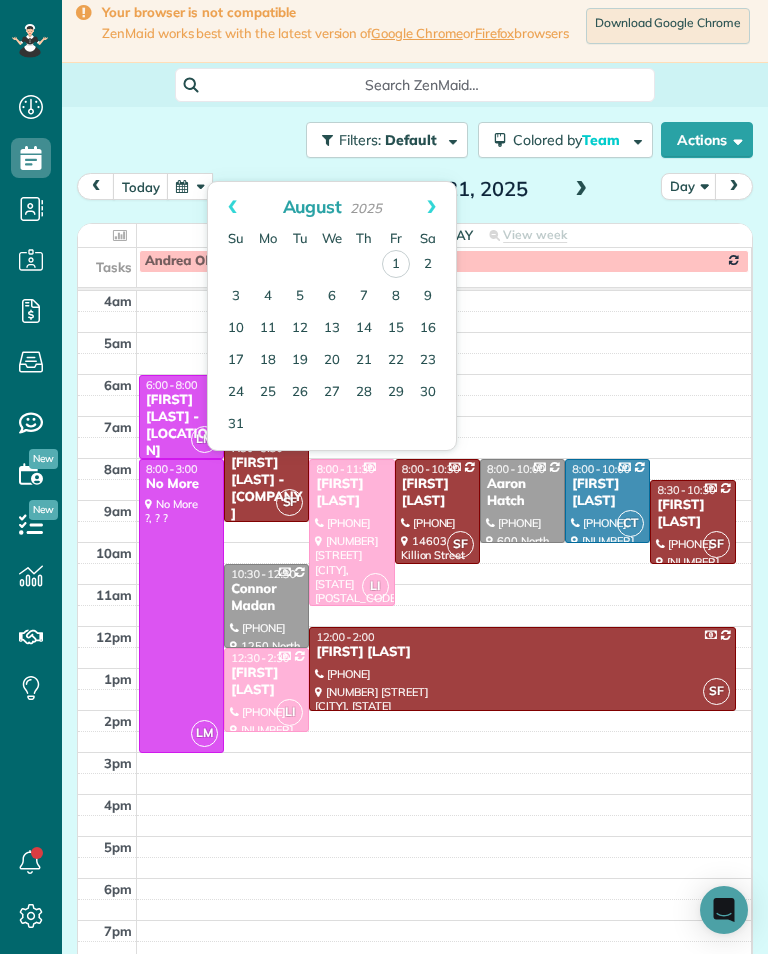 click on "4" at bounding box center (268, 297) 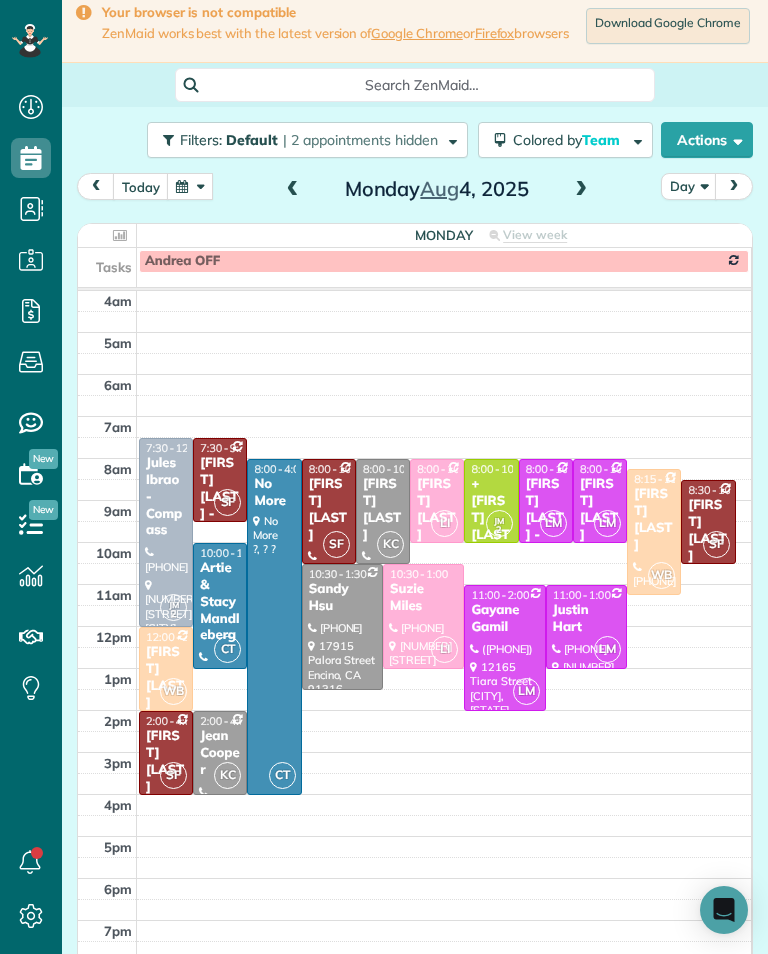 click on "Artie & Stacy Mandleberg" at bounding box center (220, 602) 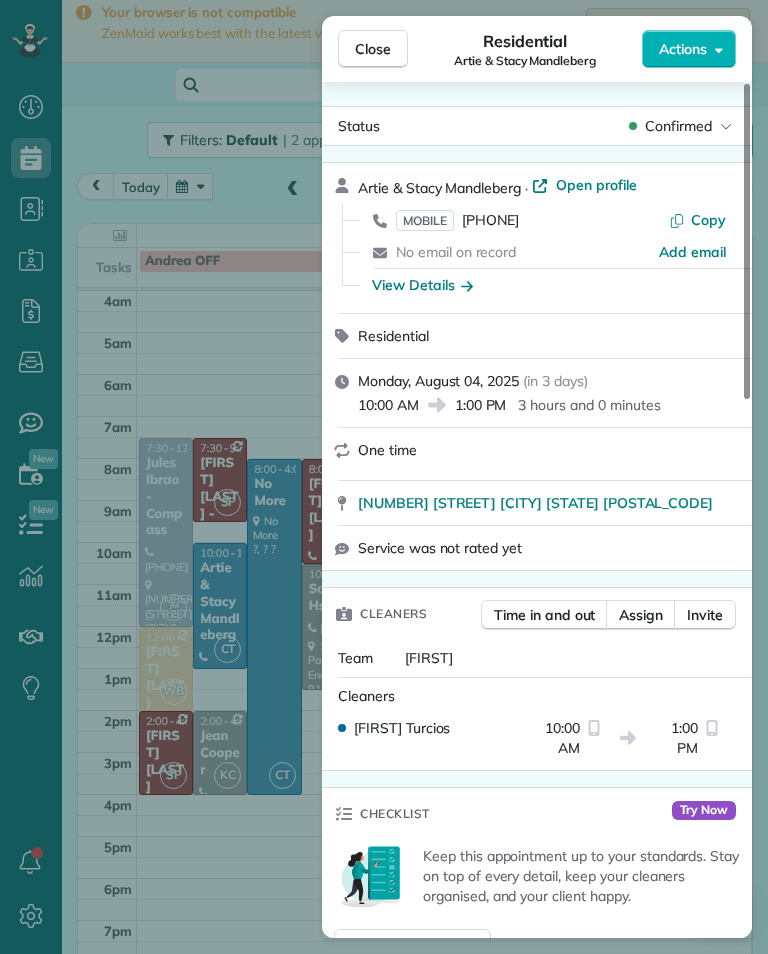 click on "Assign" at bounding box center (641, 615) 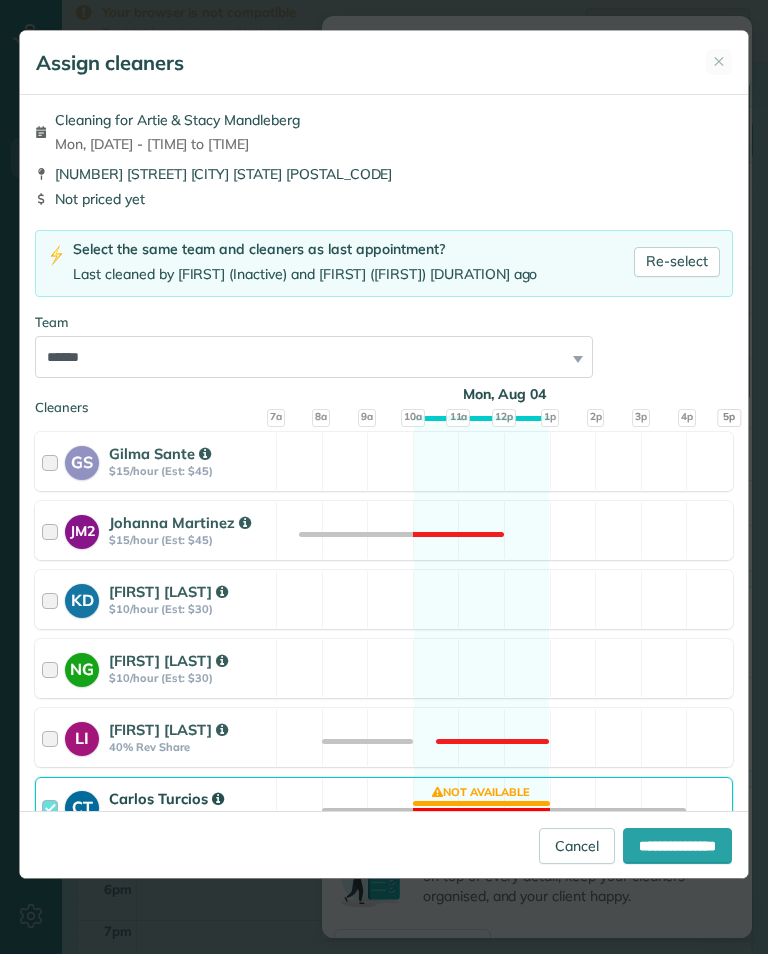click on "✕" at bounding box center (719, 62) 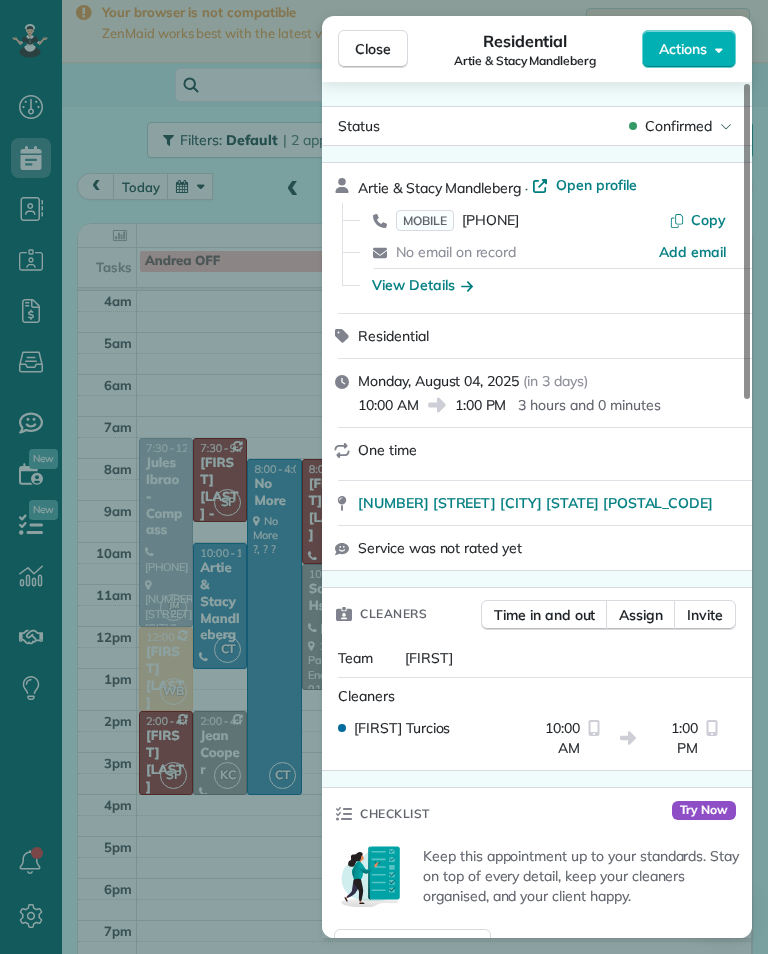 click on "Close" at bounding box center (373, 49) 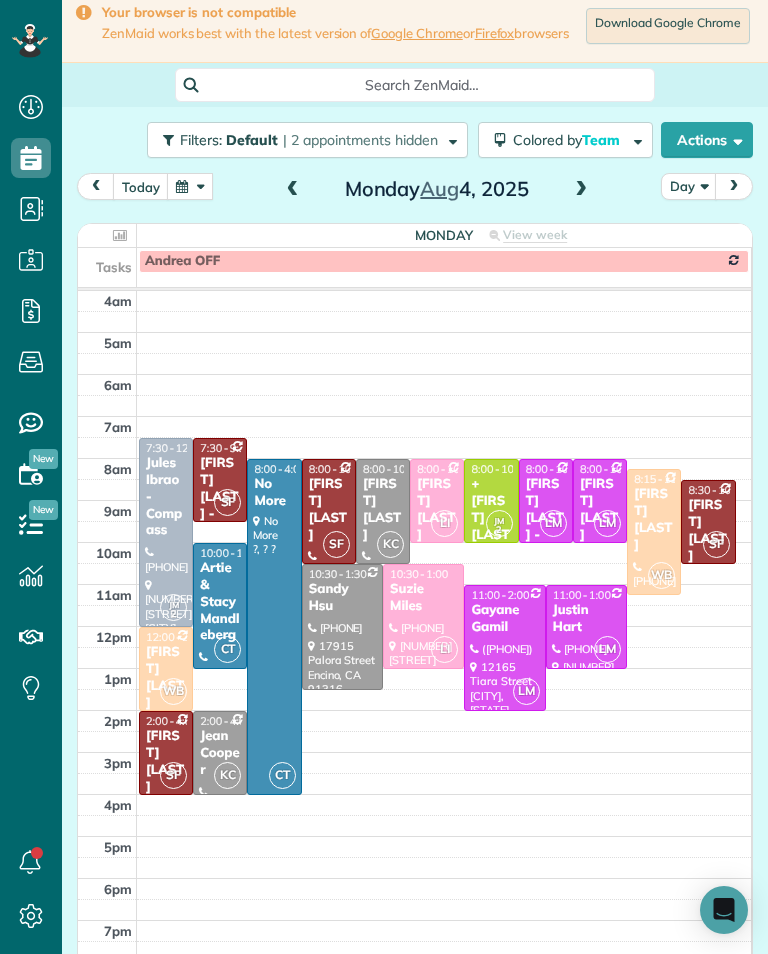 click on "Artie & Stacy Mandleberg" at bounding box center (220, 602) 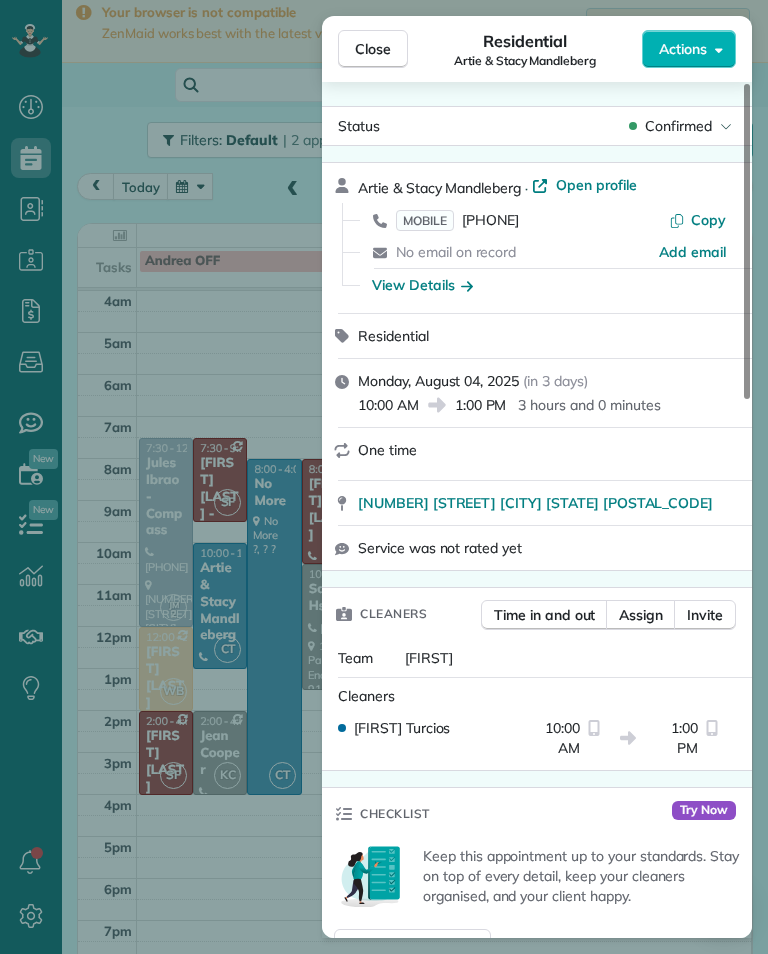 click on "Assign" at bounding box center (641, 615) 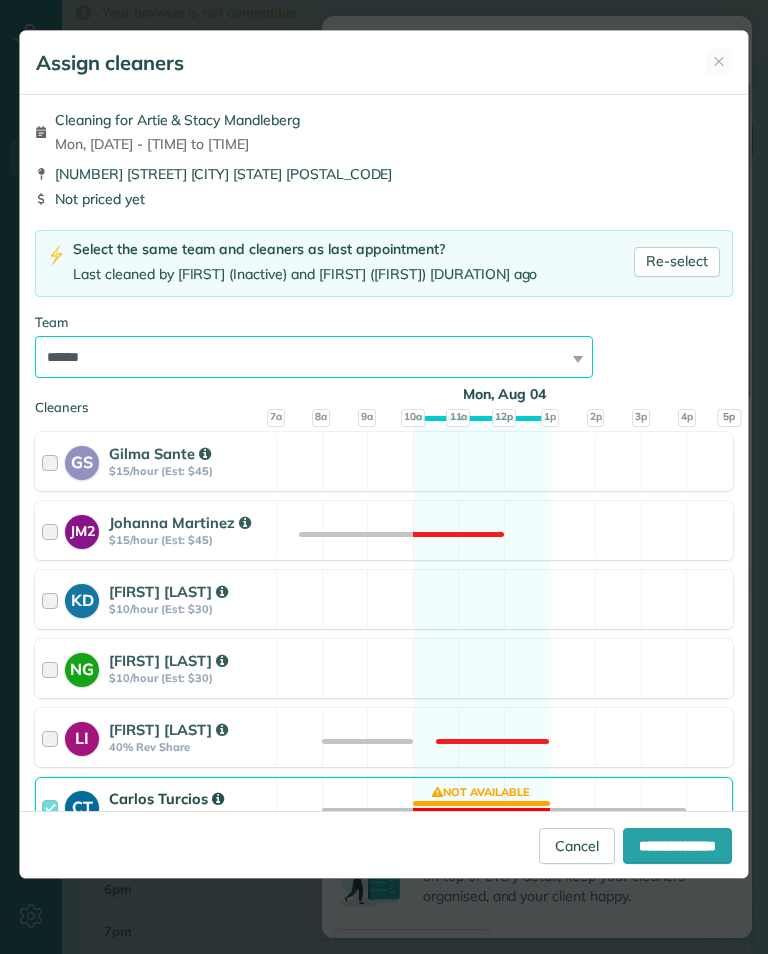 click on "**********" at bounding box center [314, 357] 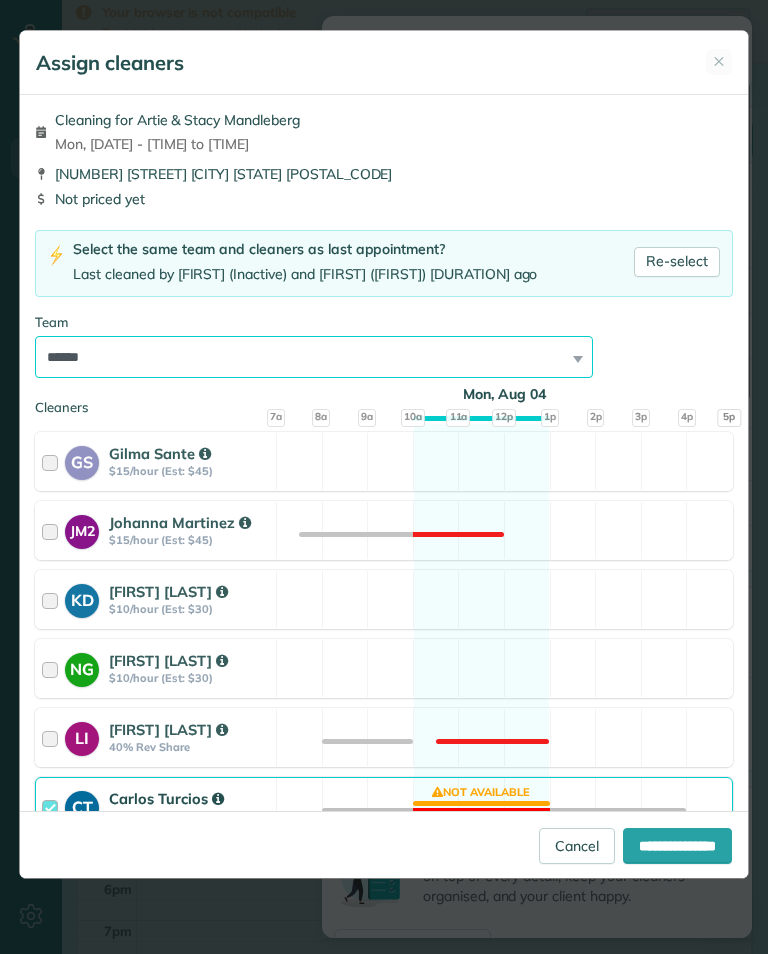 select on "***" 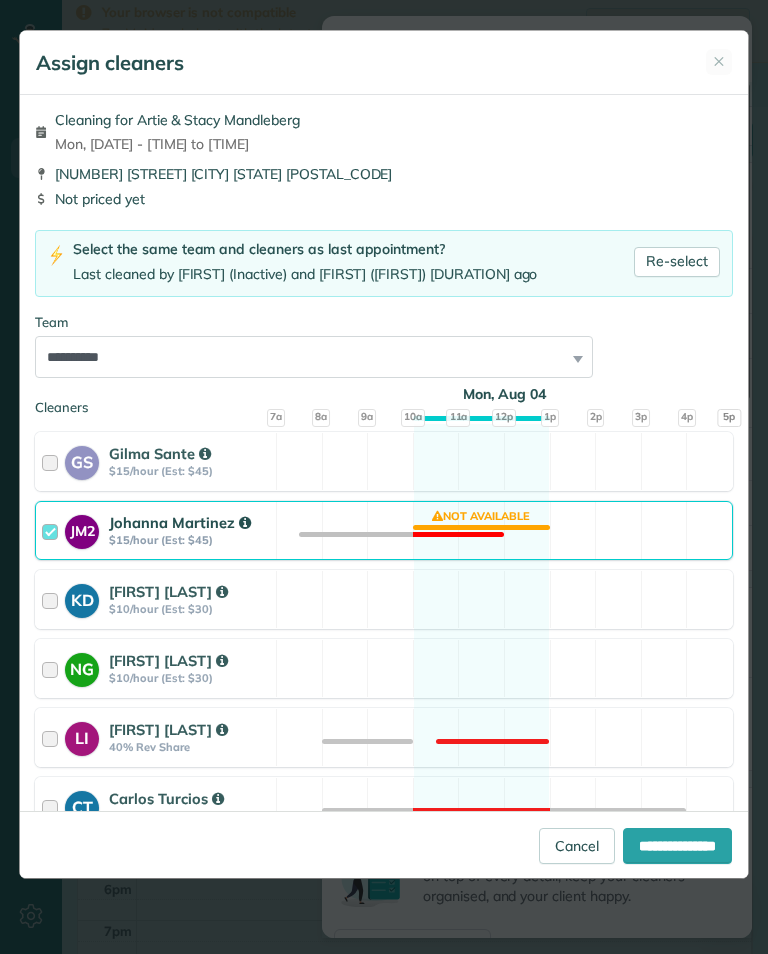 click on "**********" at bounding box center [677, 846] 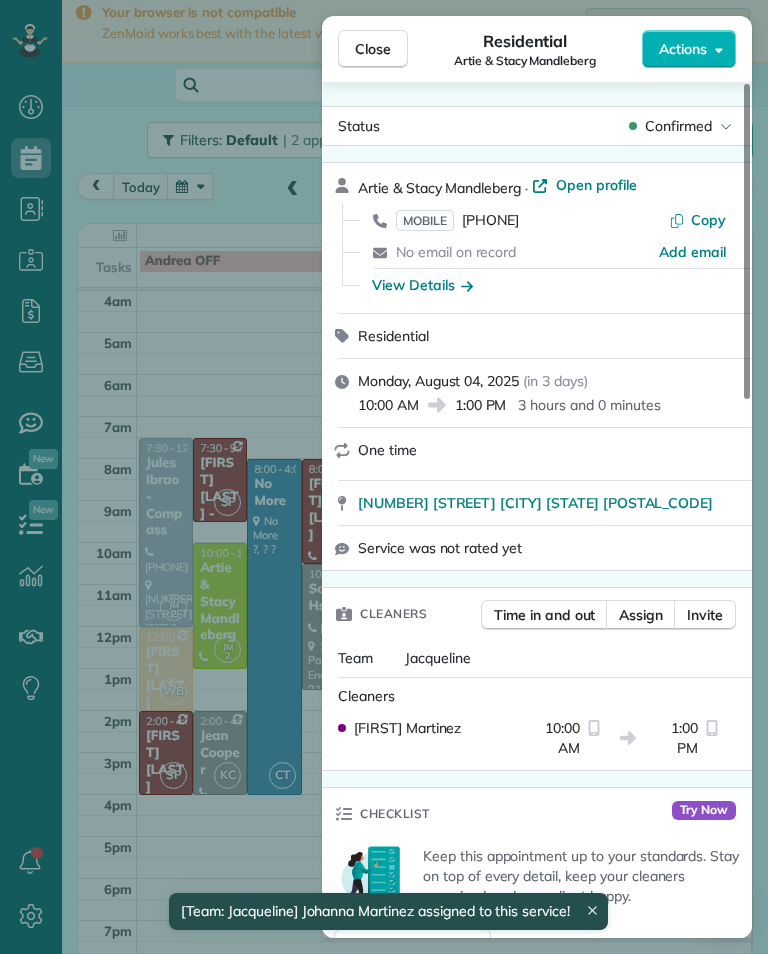 click on "Close Residential Artie & Stacy Mandleberg Actions Status Confirmed Artie & Stacy Mandleberg · Open profile MOBILE [PHONE] Copy No email on record Add email View Details Residential Monday, August 04, 2025 ( in 3 days ) 10:00 AM 1:00 PM 3 hours and 0 minutes One time [NUMBER] [STREET] [CITY] [STATE] Service was not rated yet Cleaners Time in and out Assign Invite Team Jacqueline Cleaners Johanna Martinez 10:00 AM 1:00 PM Checklist Try Now Keep this appointment up to your standards. Stay on top of every detail, keep your cleaners organised, and your client happy. Assign a checklist Watch a 5 min demo Billing Billing actions Service Service Price (1x $0.00) $0.00 Add an item Overcharge $0.00 Discount $0.00 Coupon discount - Primary tax - Secondary tax - Total appointment price $0.00 Tips collected $0.00 Mark as paid Total including tip $0.00 Get paid online in no-time! Send an invoice and reward your cleaners with tips Charge customer credit card Appointment custom fields Key # - Notes 0" at bounding box center [384, 477] 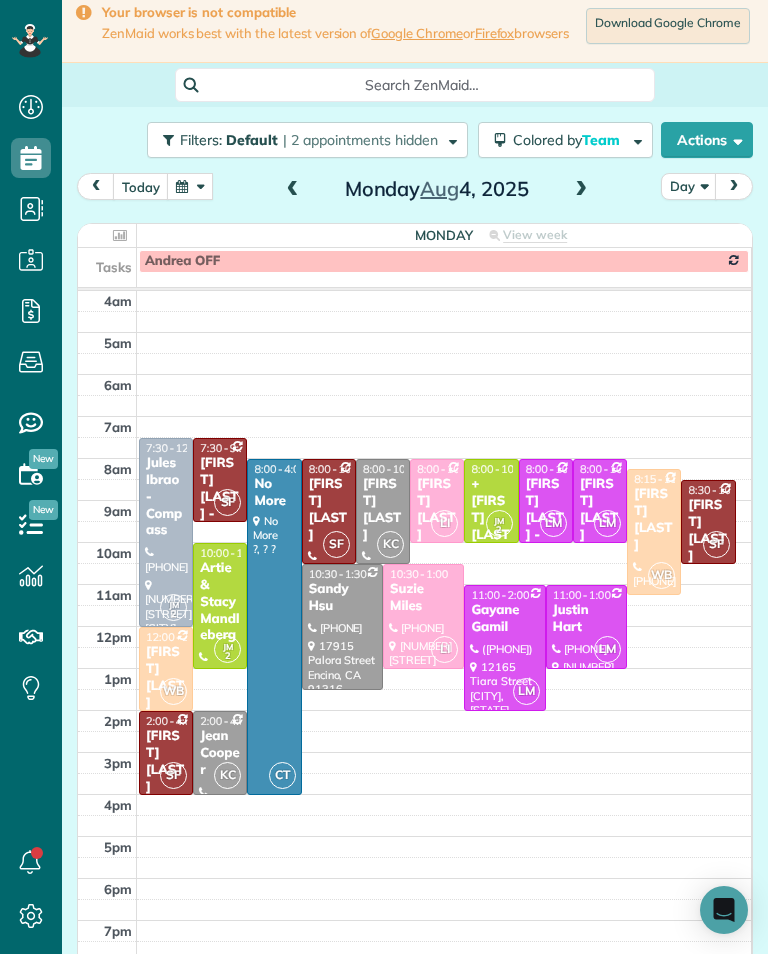 click on "today" at bounding box center [141, 186] 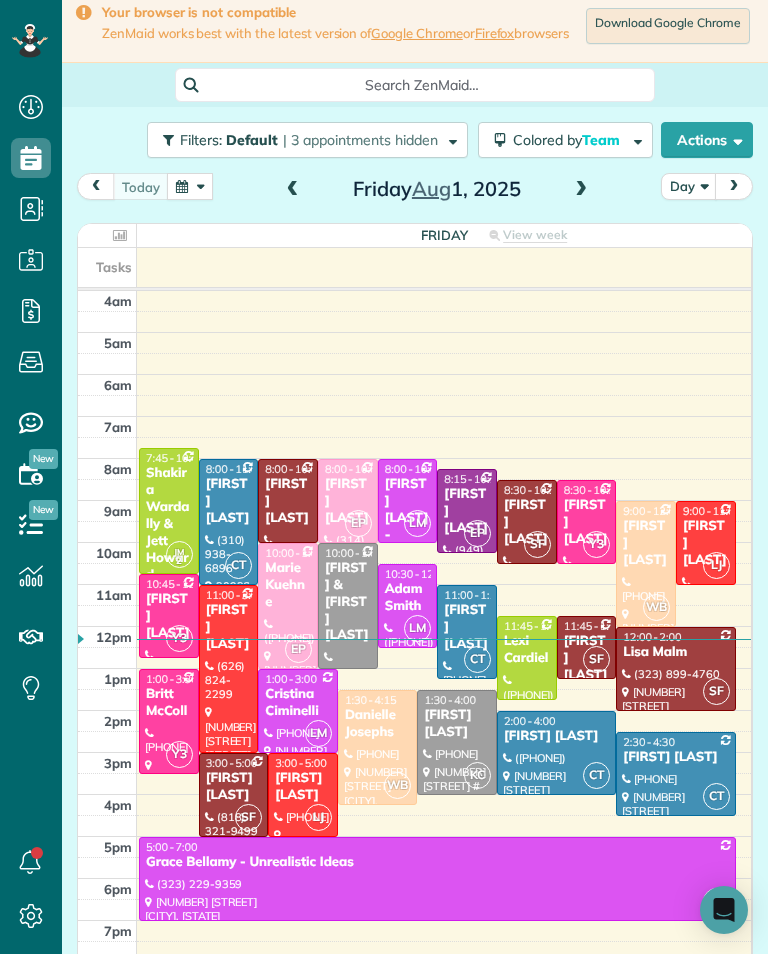 scroll, scrollTop: 985, scrollLeft: 62, axis: both 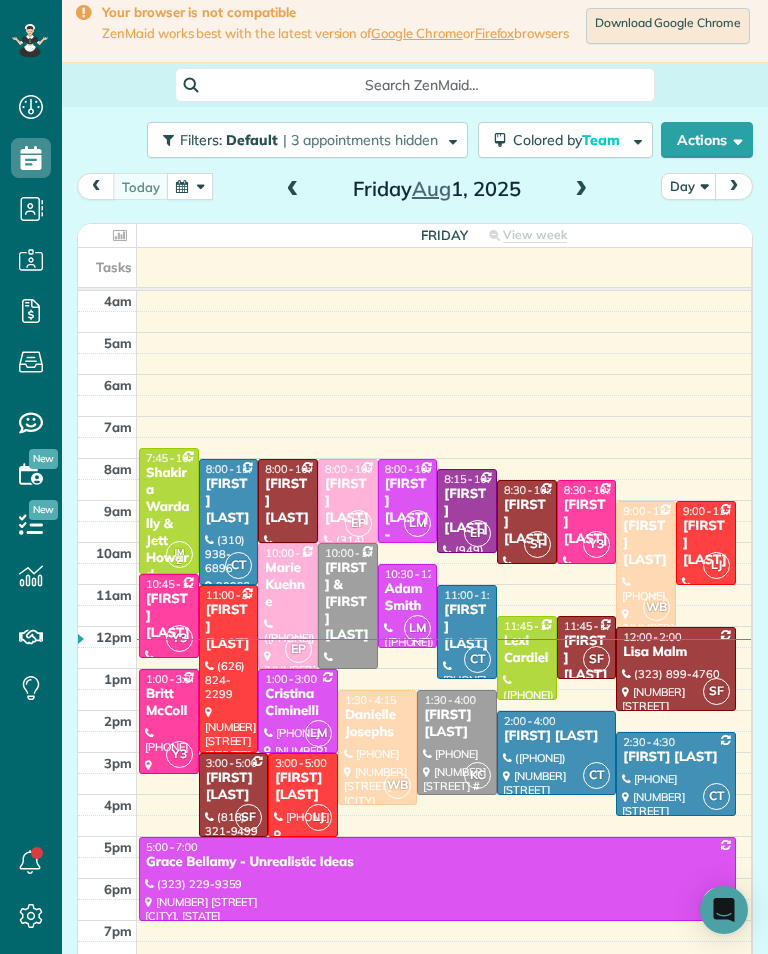 click at bounding box center [581, 190] 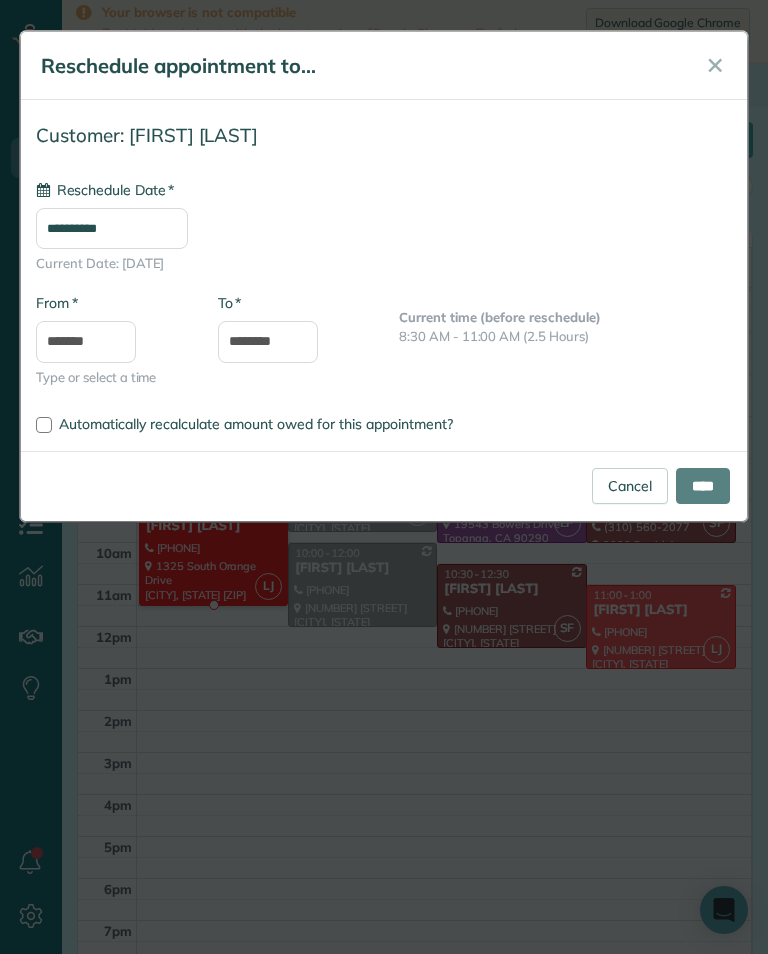 type on "**********" 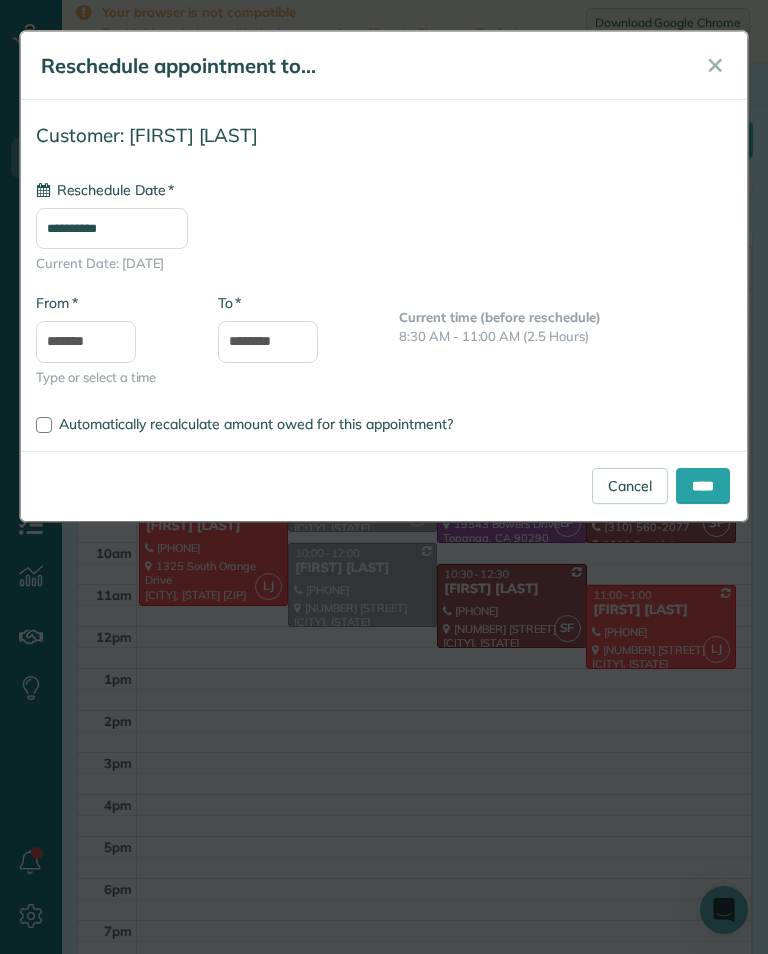 click on "*  To ********" at bounding box center [293, 328] 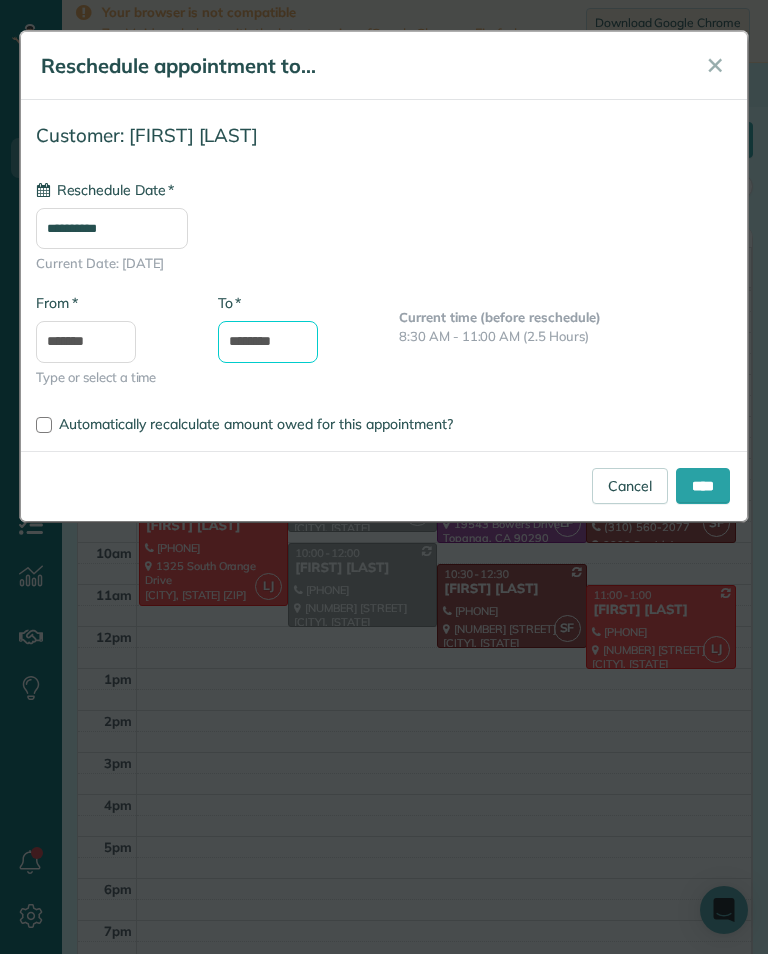 click on "********" at bounding box center [268, 342] 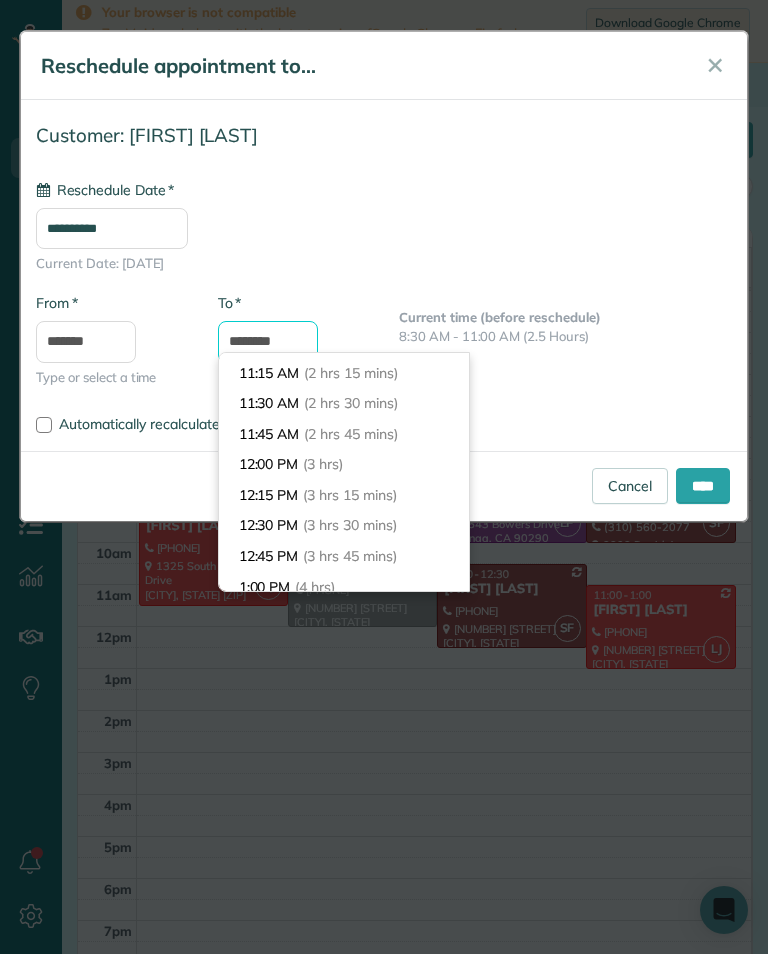 scroll, scrollTop: 270, scrollLeft: 0, axis: vertical 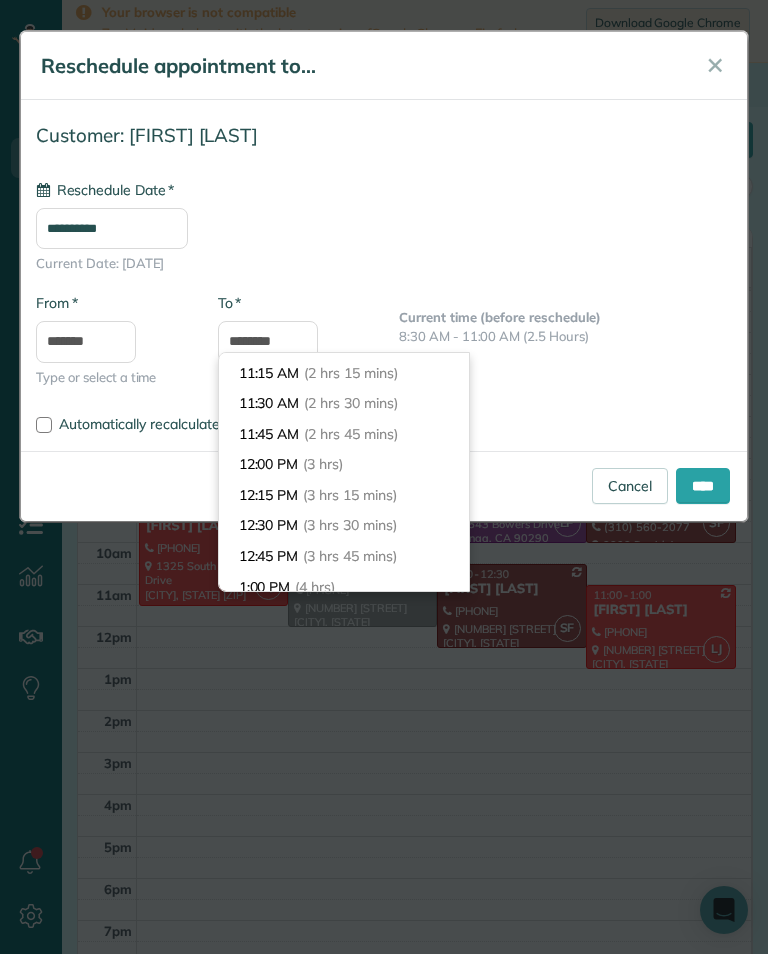 click on "12:00 PM  (3 hrs)" at bounding box center (344, 464) 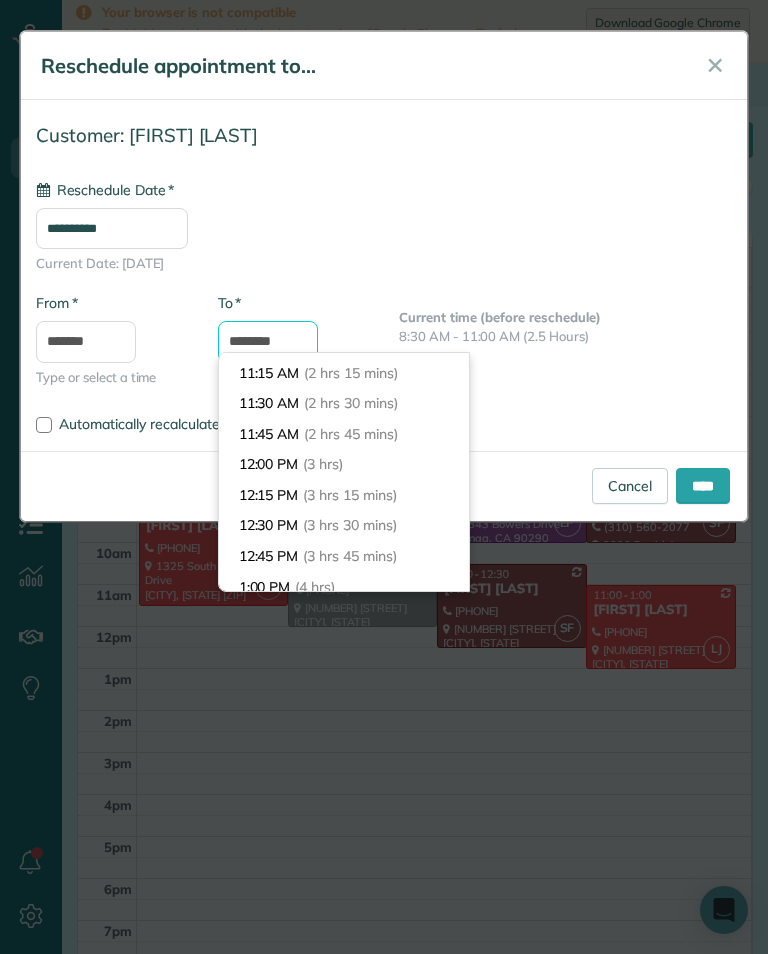 type on "********" 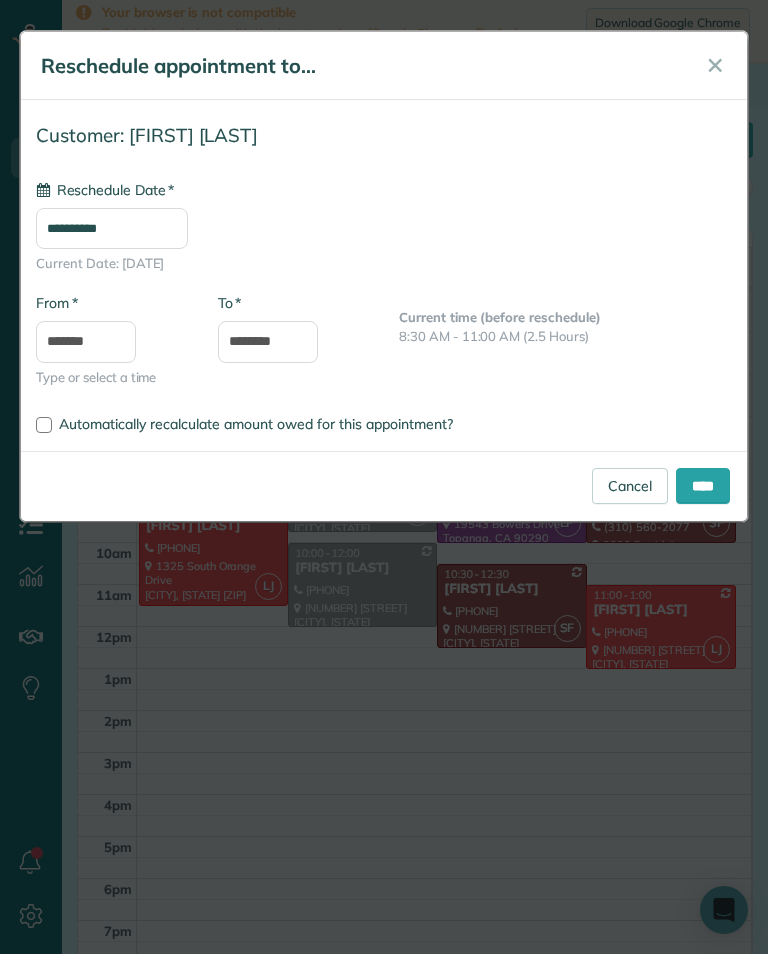 click on "****" at bounding box center (703, 486) 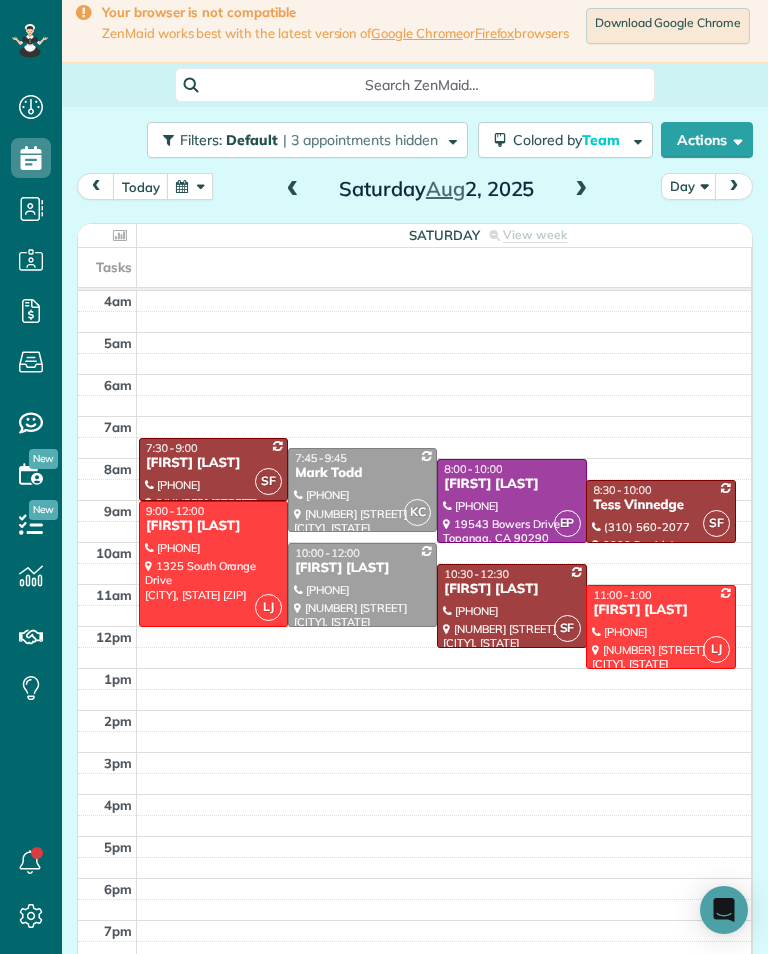 click at bounding box center (190, 186) 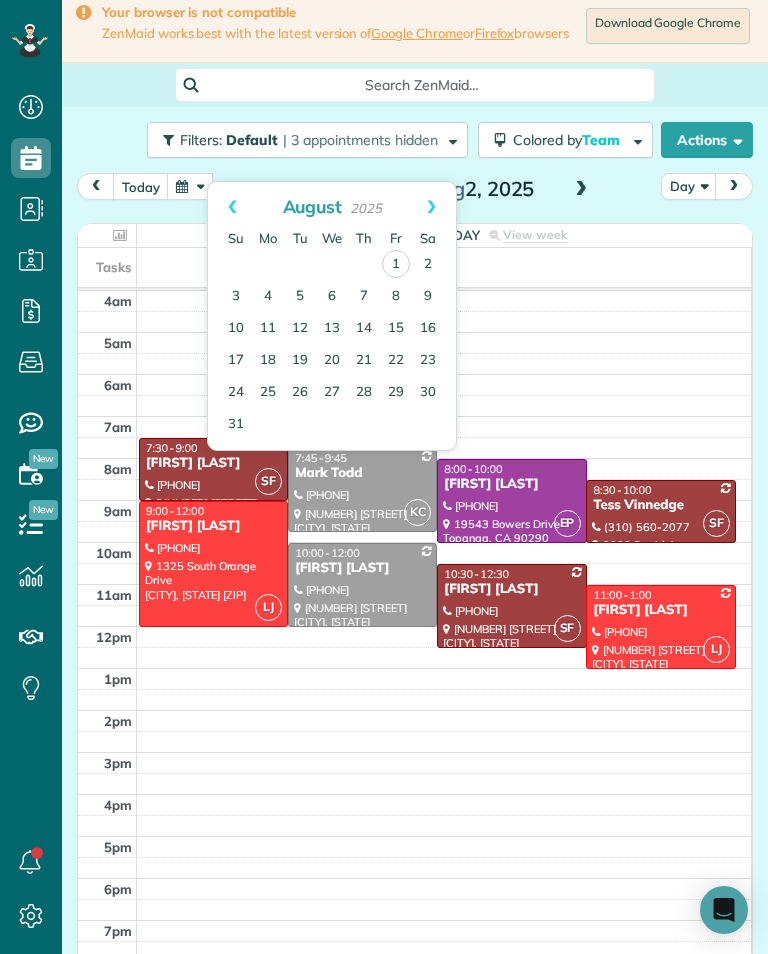 click on "today Day [DAY] [MONTH] [DATE], [YEAR]" at bounding box center (415, 191) 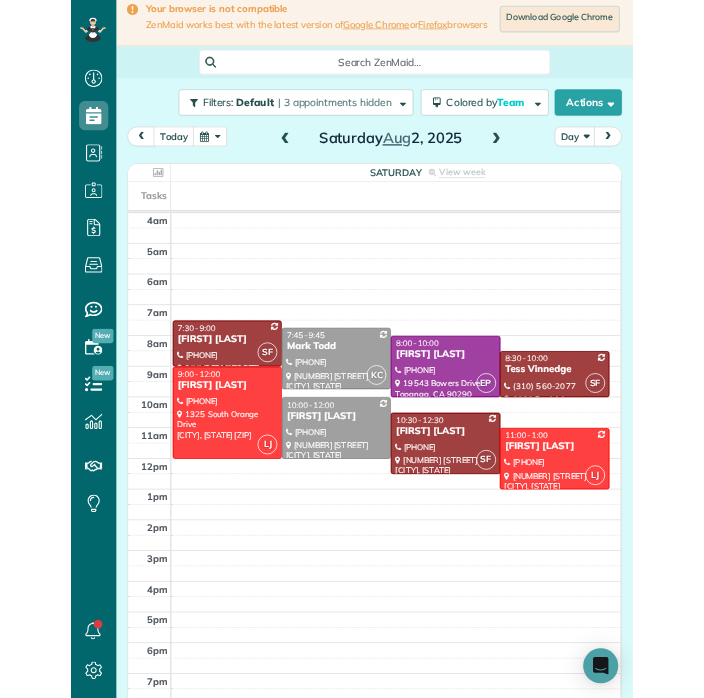 scroll, scrollTop: 985, scrollLeft: 62, axis: both 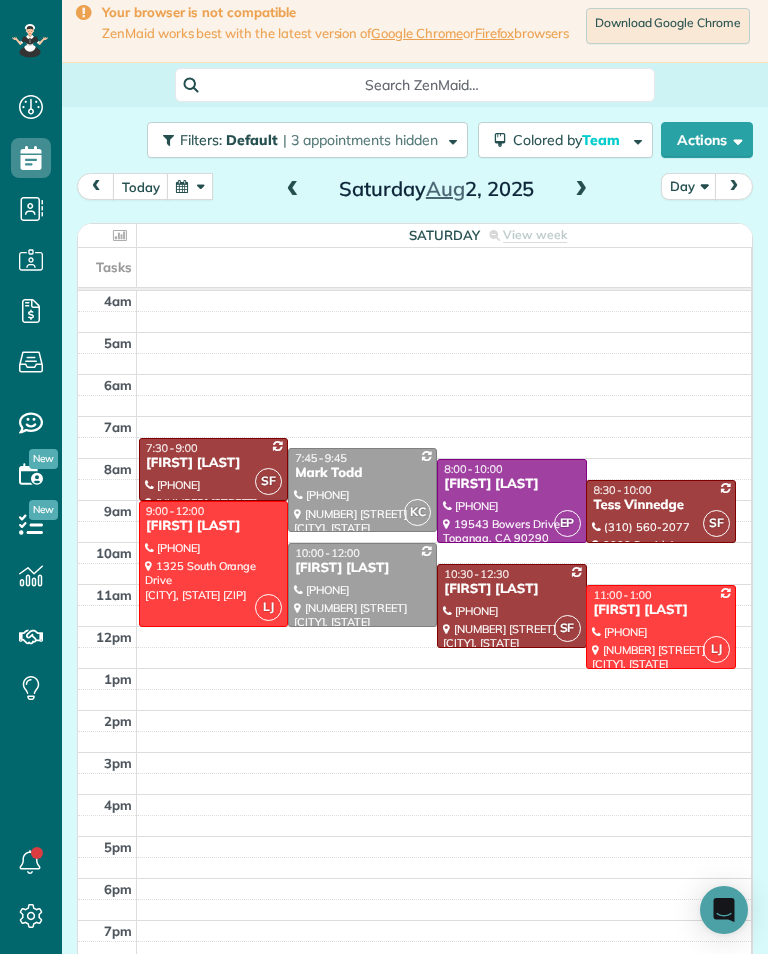 click at bounding box center (190, 186) 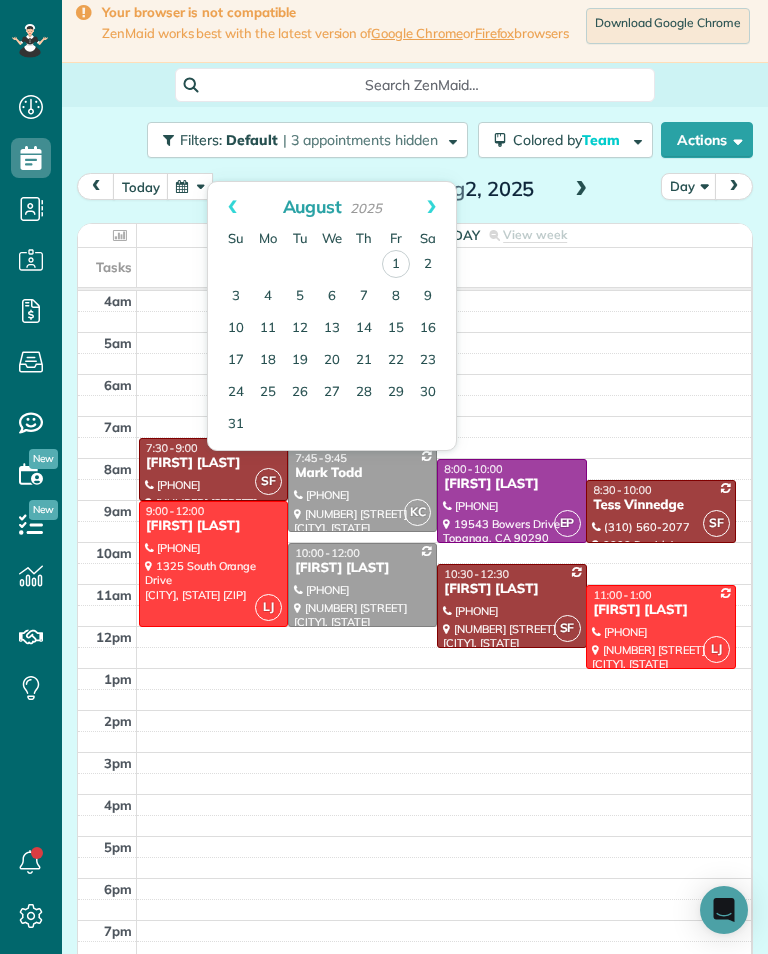 click on "Prev" at bounding box center [232, 207] 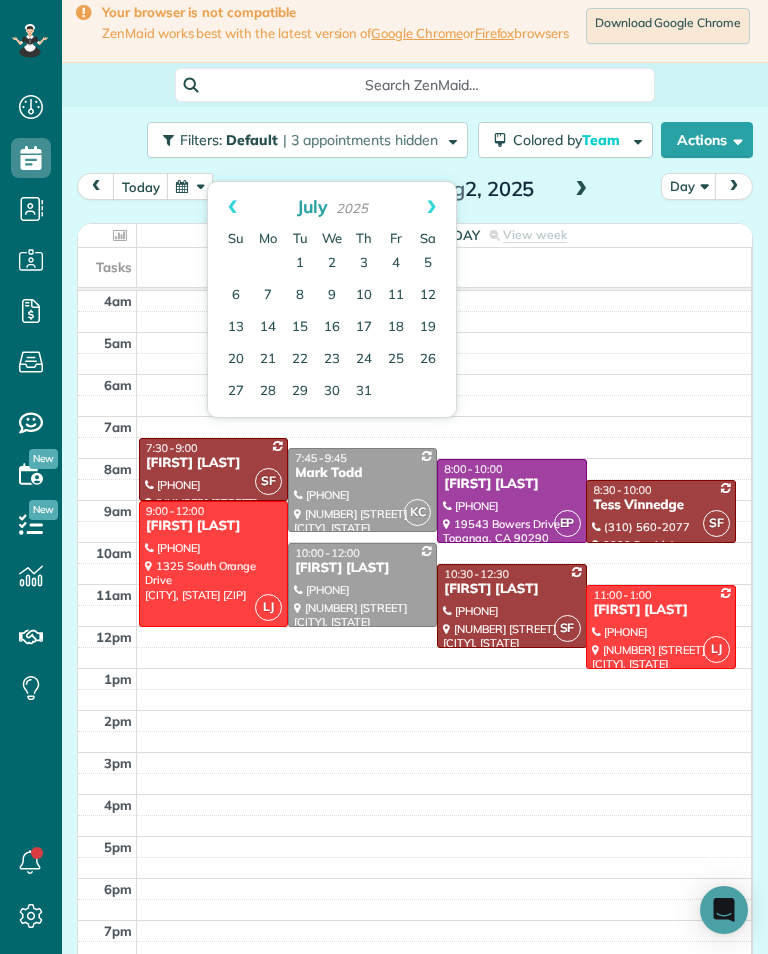 click on "29" at bounding box center (300, 392) 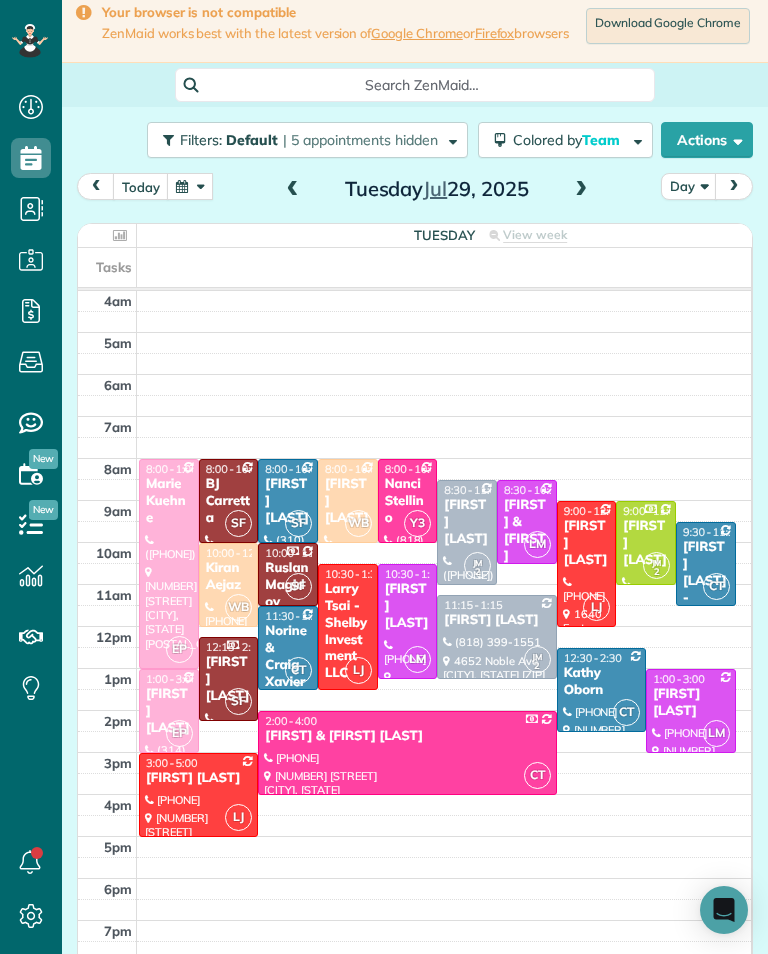 click at bounding box center [581, 190] 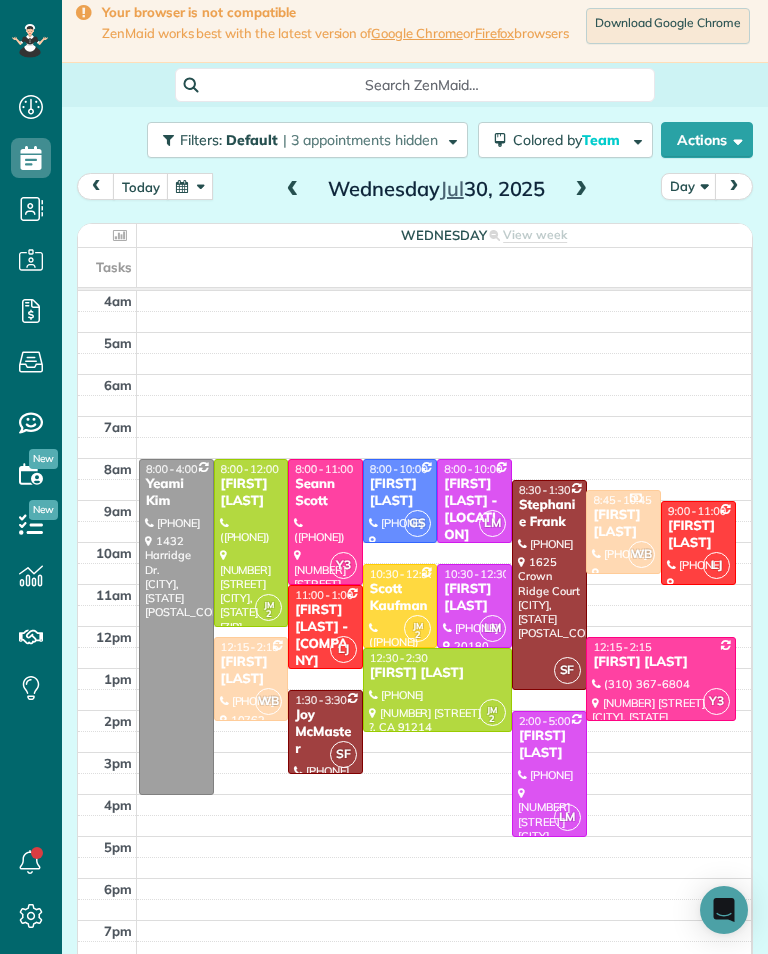 click at bounding box center [581, 190] 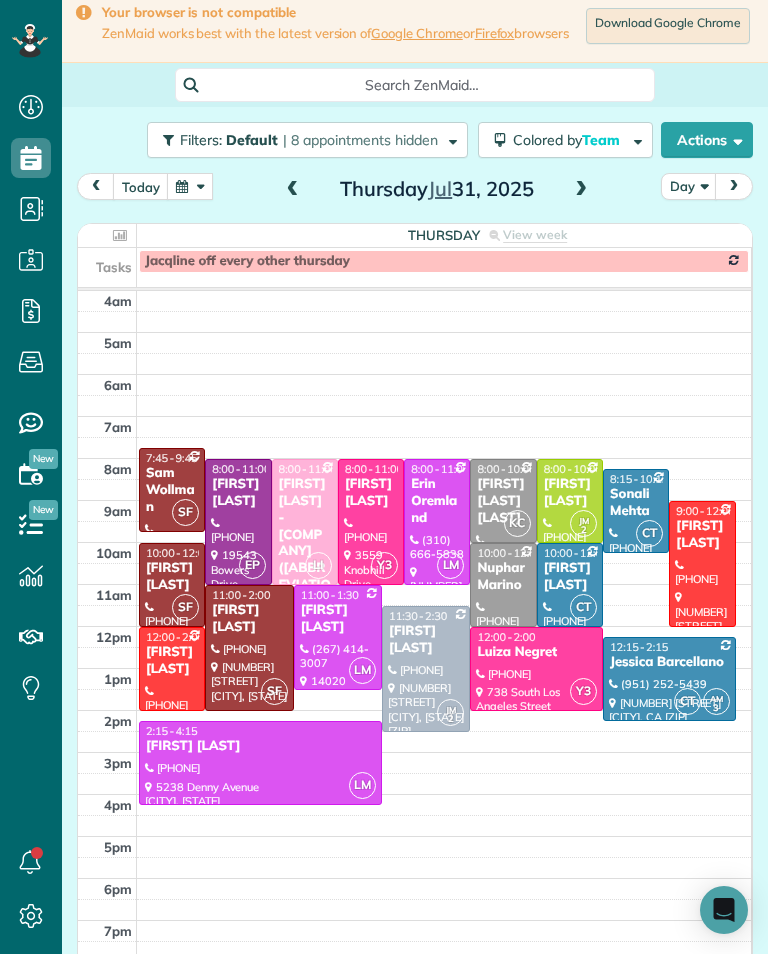 click at bounding box center [581, 190] 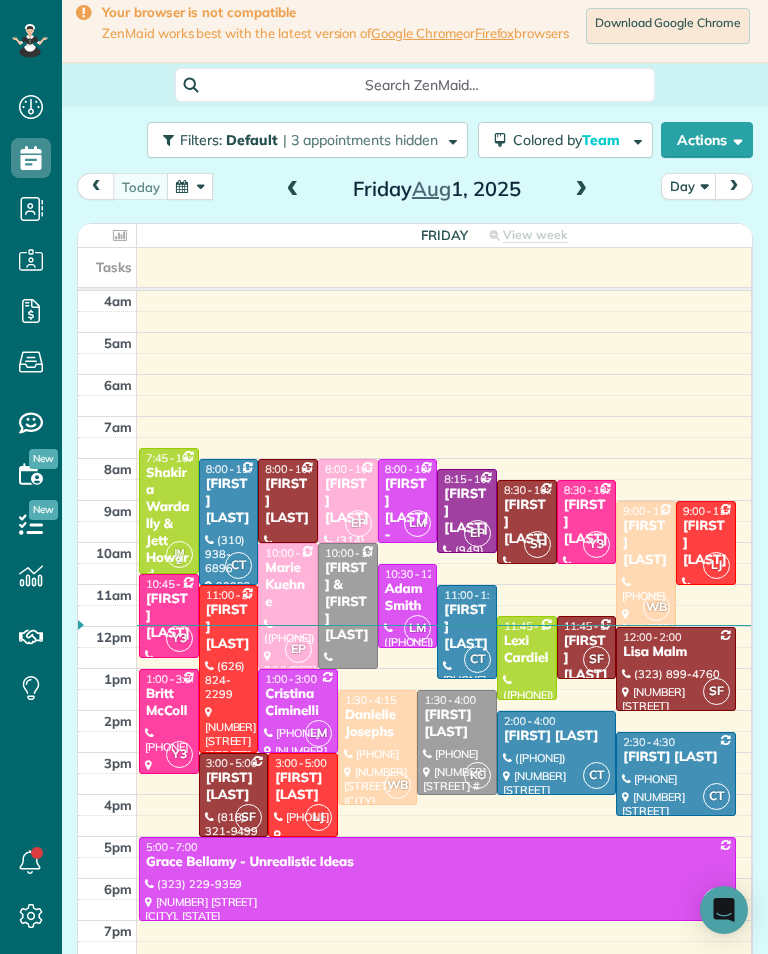 click on "Adam Smith" at bounding box center (408, 598) 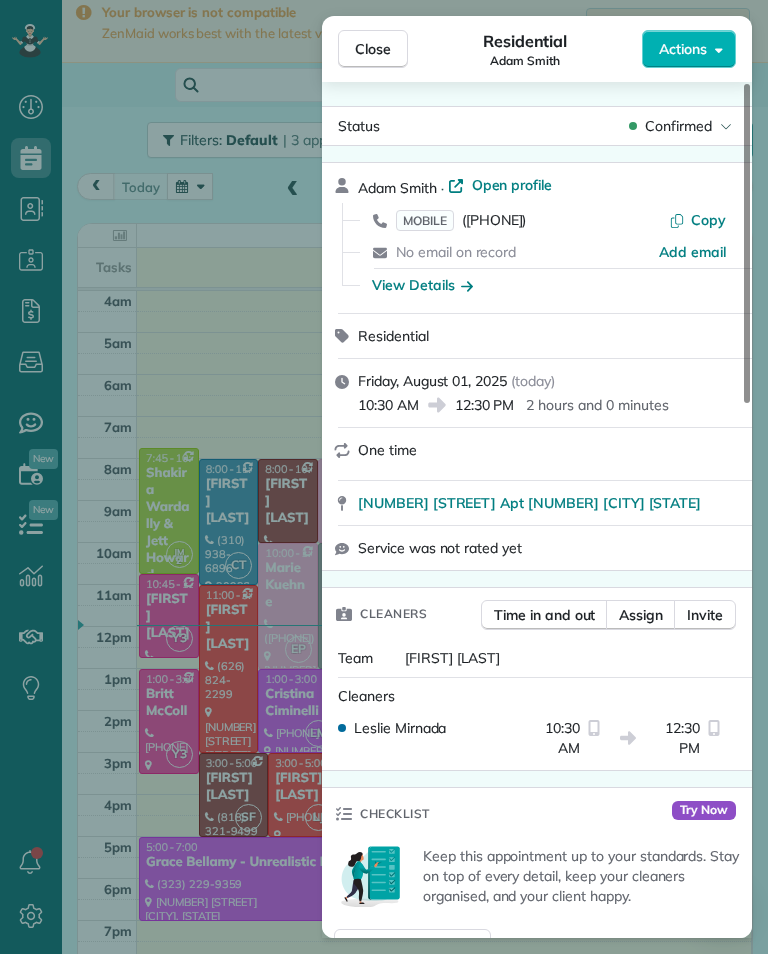 click on "Close Residential [FIRST] [LAST] Actions Status Confirmed [FIRST] [LAST] · Open profile MOBILE [PHONE] Copy No email on record Add email View Details Residential Friday, August 01, 2025 ( today ) 10:30 AM 12:30 PM 2 hours and 0 minutes One time [NUMBER] [STREET] Apt [NUMBER] [CITY] CA [ZIP] Service was not rated yet Cleaners Time in and out Assign Invite Team Leslie Miranda Cleaners Leslie Mirnada   10:30 AM 12:30 PM Checklist Try Now Keep this appointment up to your standards. Stay on top of every detail, keep your cleaners organised, and your client happy. Assign a checklist Watch a 5 min demo Billing Billing actions Service Add an item Overcharge $0.00 Discount $0.00 Coupon discount - Primary tax - Secondary tax - Total appointment price $0.00 Tips collected $0.00 Mark as paid Total including tip $0.00 Get paid online in no-time! Send an invoice and reward your cleaners with tips Charge customer credit card Appointment custom fields Key # - Work items No work items to display Notes Appointment 0 0" at bounding box center (384, 477) 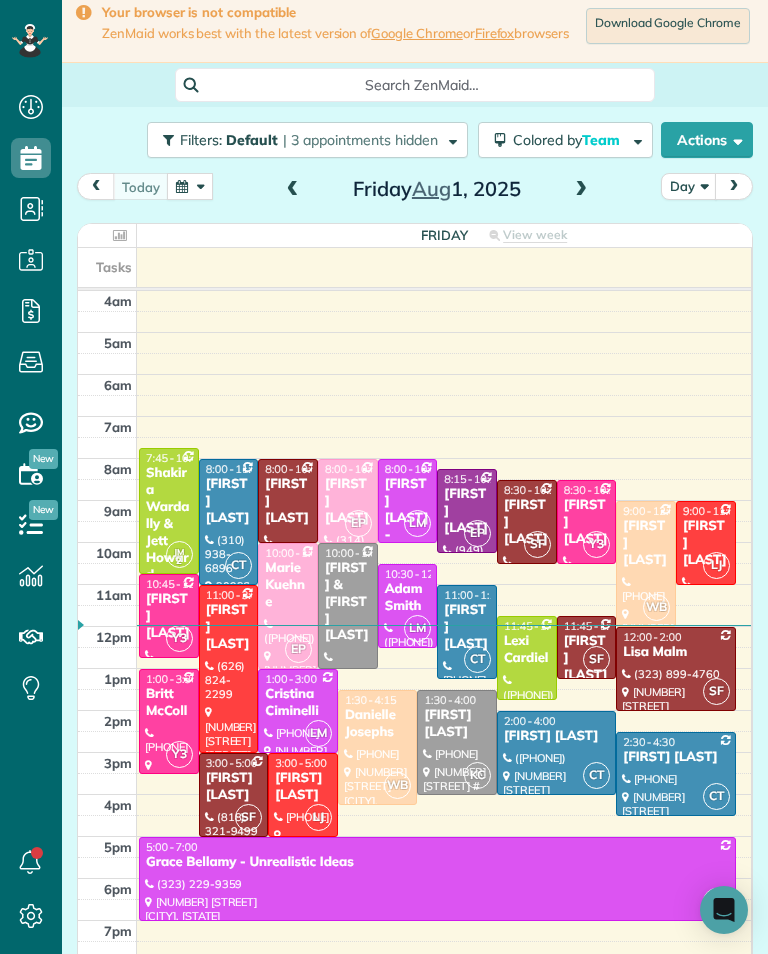 click at bounding box center (581, 190) 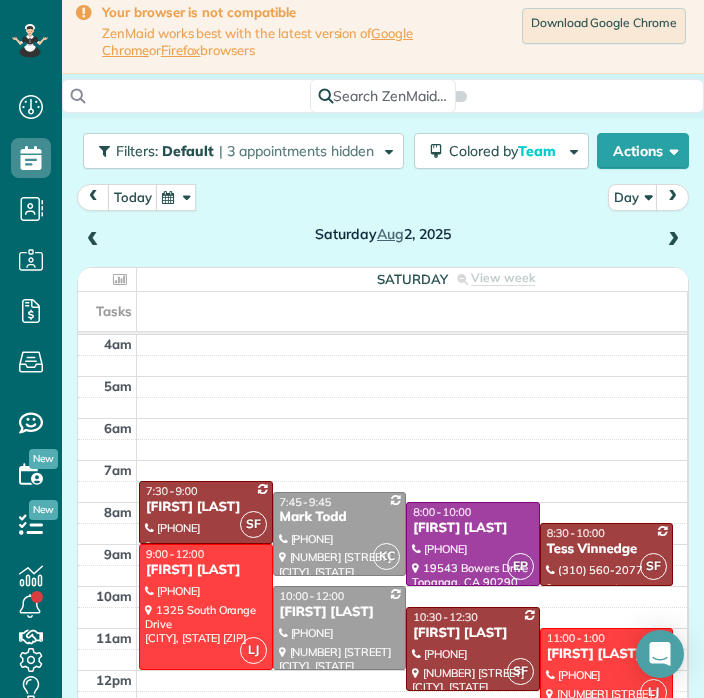 scroll, scrollTop: 729, scrollLeft: 62, axis: both 